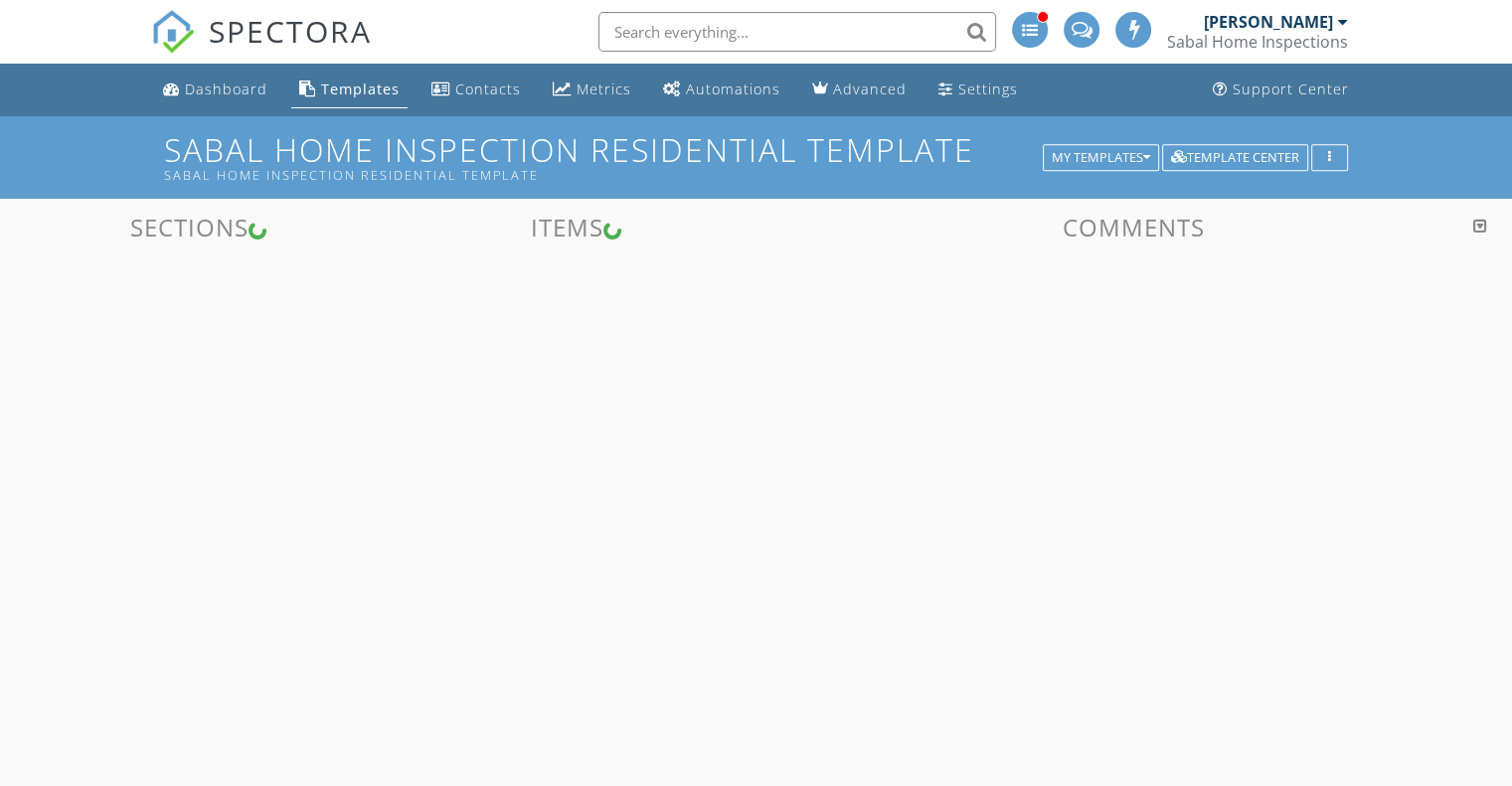 scroll, scrollTop: 592, scrollLeft: 0, axis: vertical 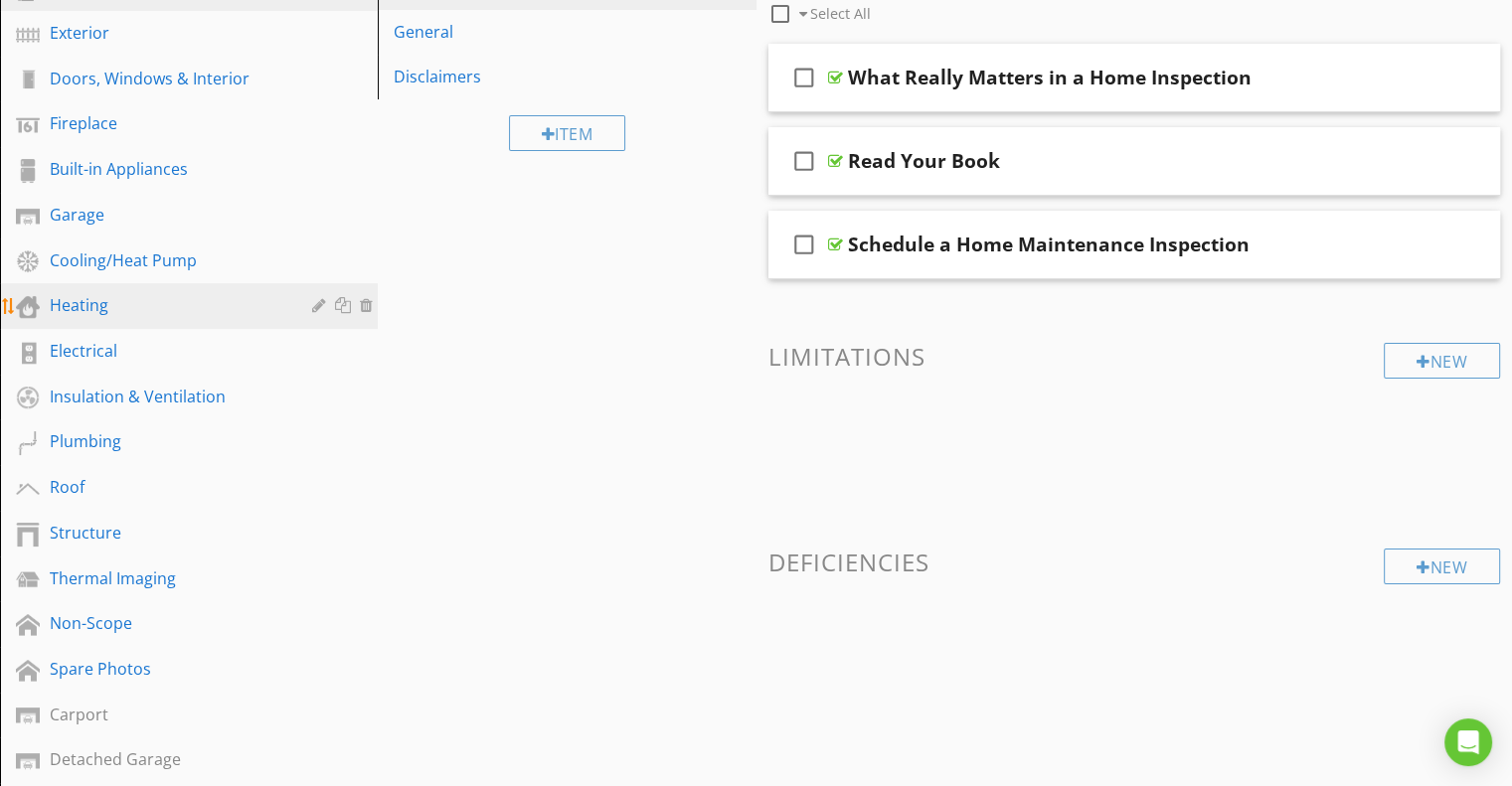 click on "Heating" at bounding box center [166, 305] 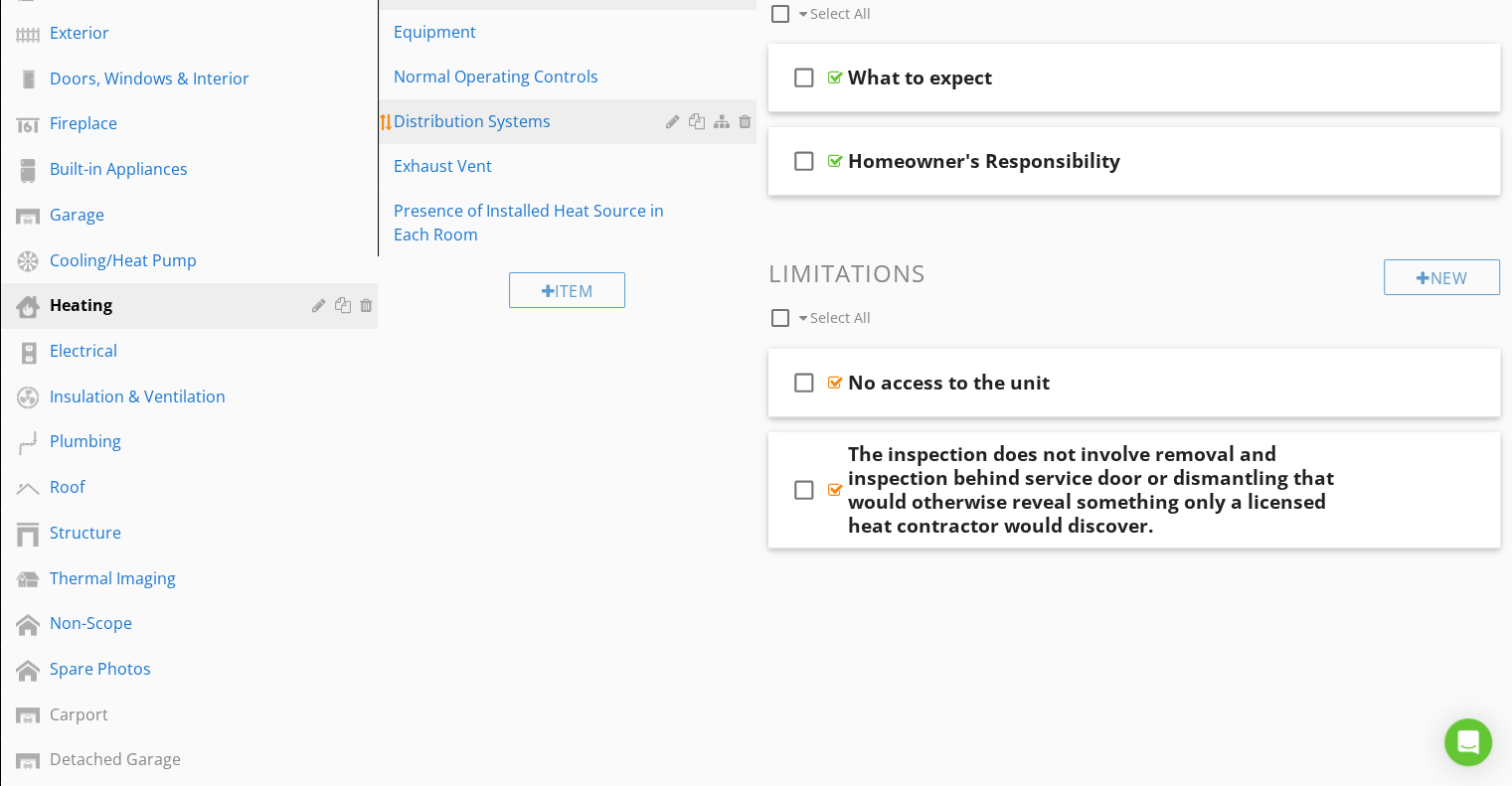 click on "Distribution Systems" at bounding box center (532, 121) 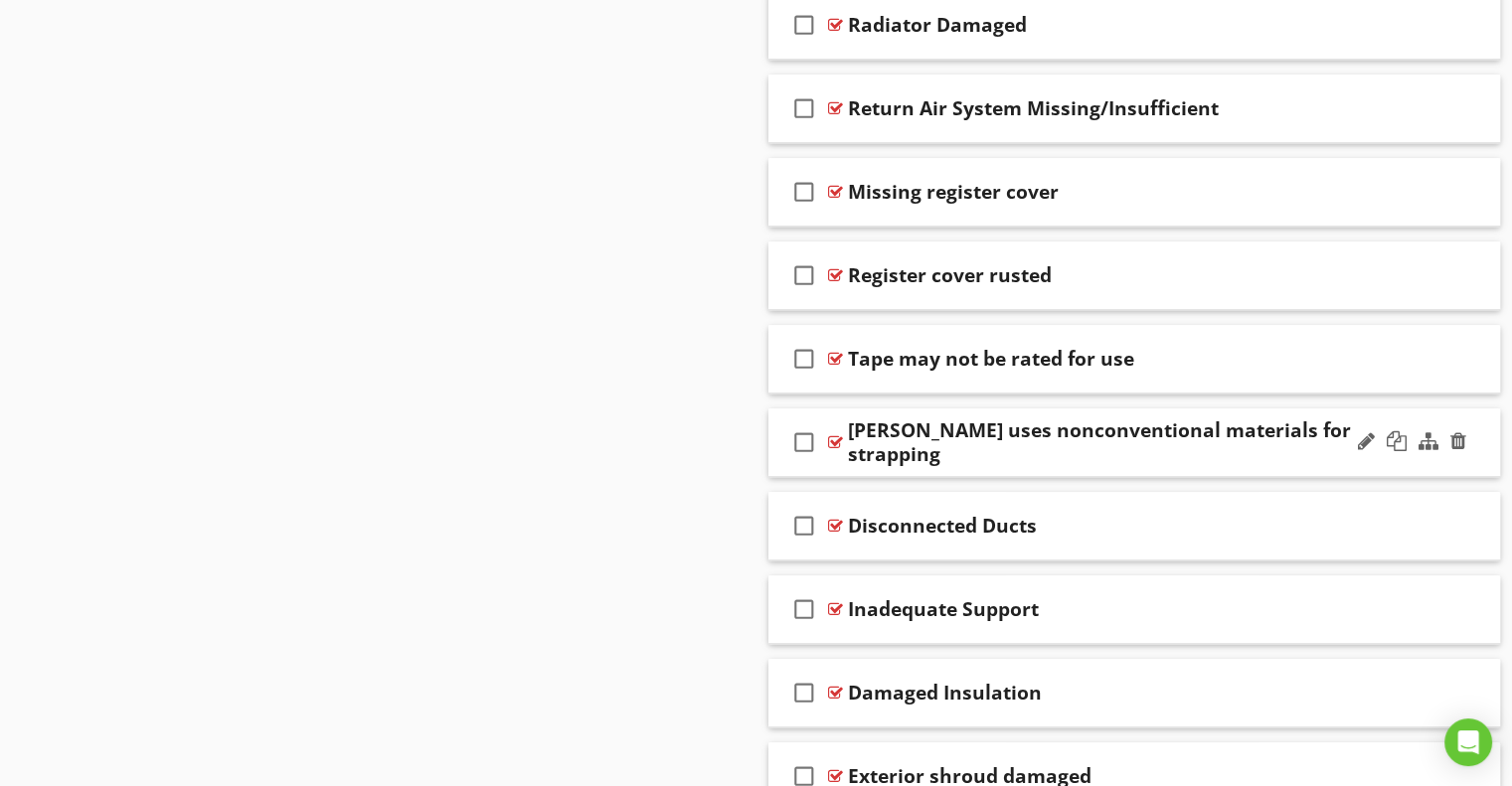 scroll, scrollTop: 1629, scrollLeft: 0, axis: vertical 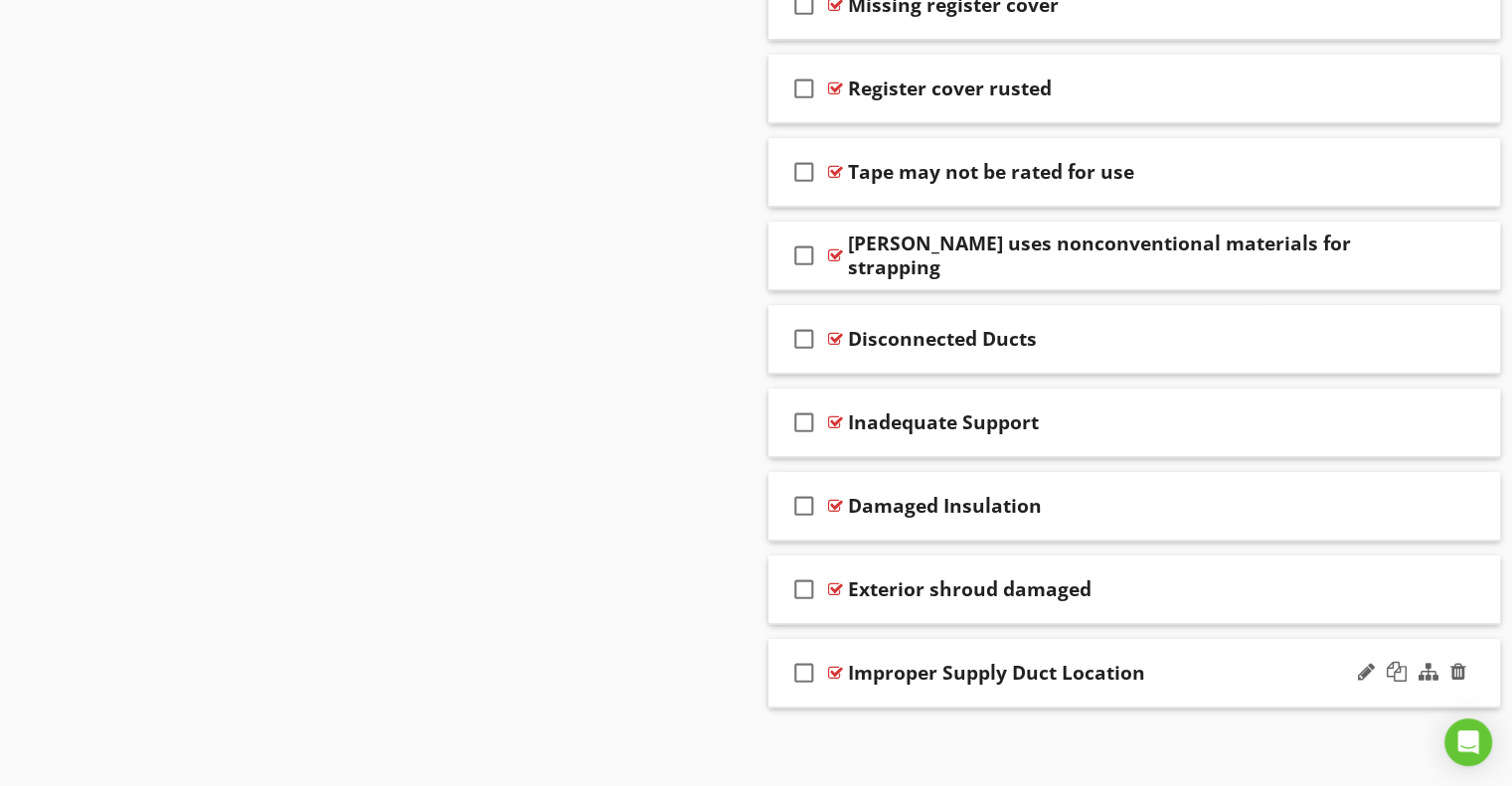 click on "Improper Supply Duct Location" at bounding box center [1107, 673] 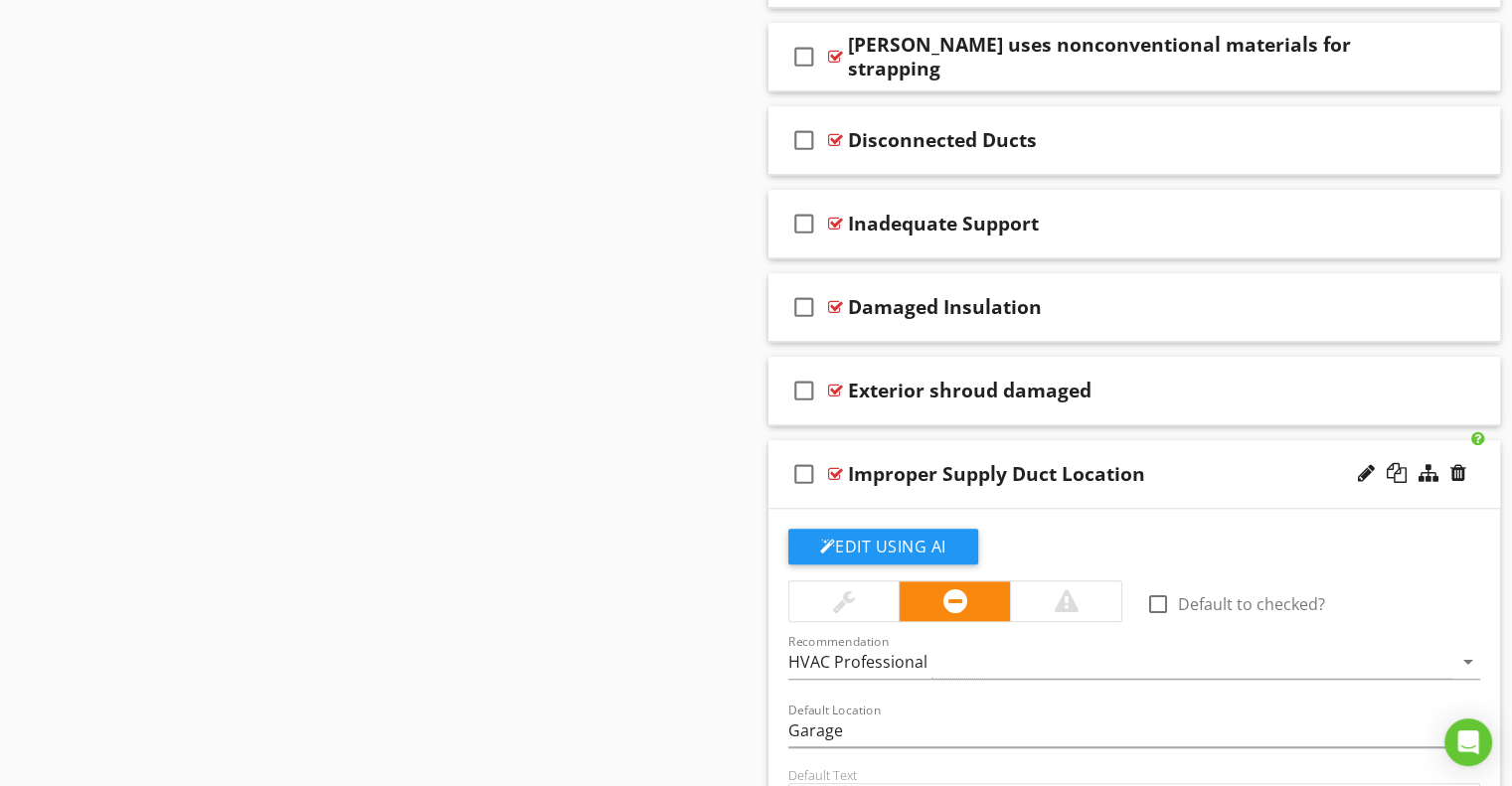 click on "check_box_outline_blank
Improper Supply Duct Location" at bounding box center (1134, 474) 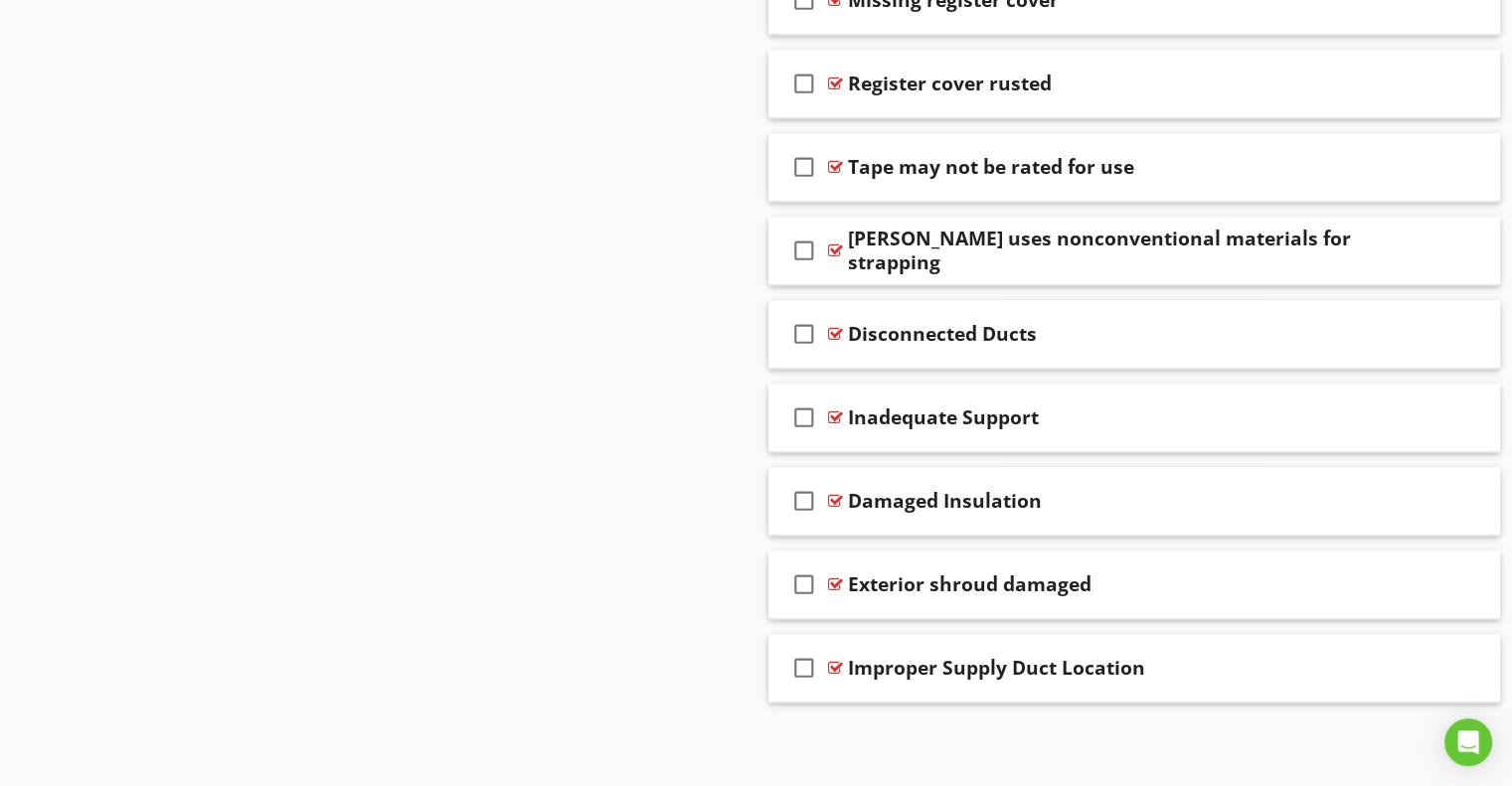 scroll, scrollTop: 1629, scrollLeft: 0, axis: vertical 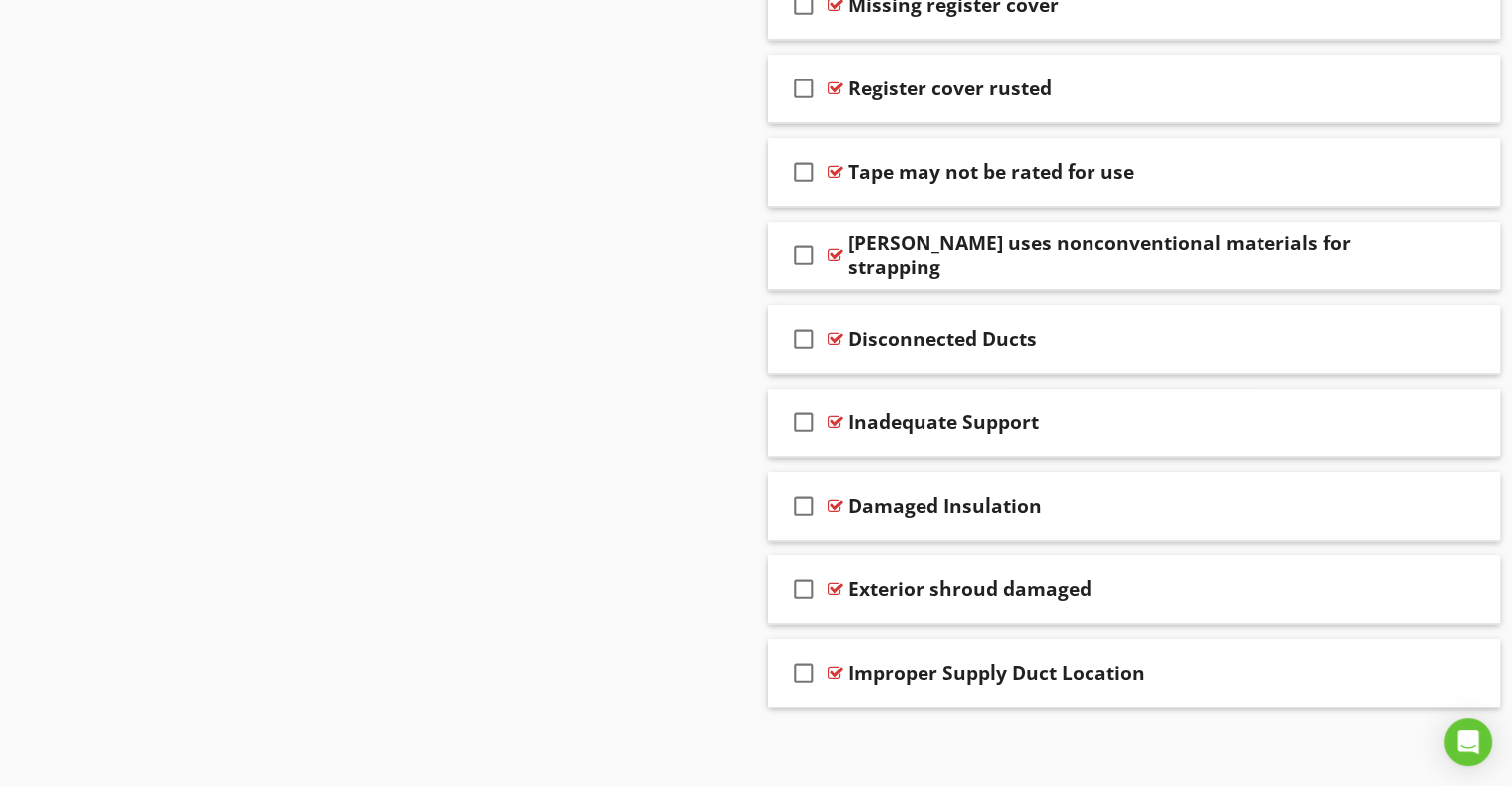 click on "check_box_outline_blank
Duct Damaged
check_box_outline_blank
Unbalanced Distribution of Conditioned Air
check_box_outline_blank
Duct Leaking
check_box_outline_blank
Ducts Not Sealed
check_box_outline_blank
Filter Dirty
check_box_outline_blank
Filter Missing
check_box_outline_blank
Radiator Damaged
check_box_outline_blank
Return Air System Missing/Insufficient
check_box_outline_blank
Missing register cover
check_box_outline_blank
Register cover rusted
check_box_outline_blank
Tape may not be rated for use
check_box_outline_blank" at bounding box center [1134, 5] 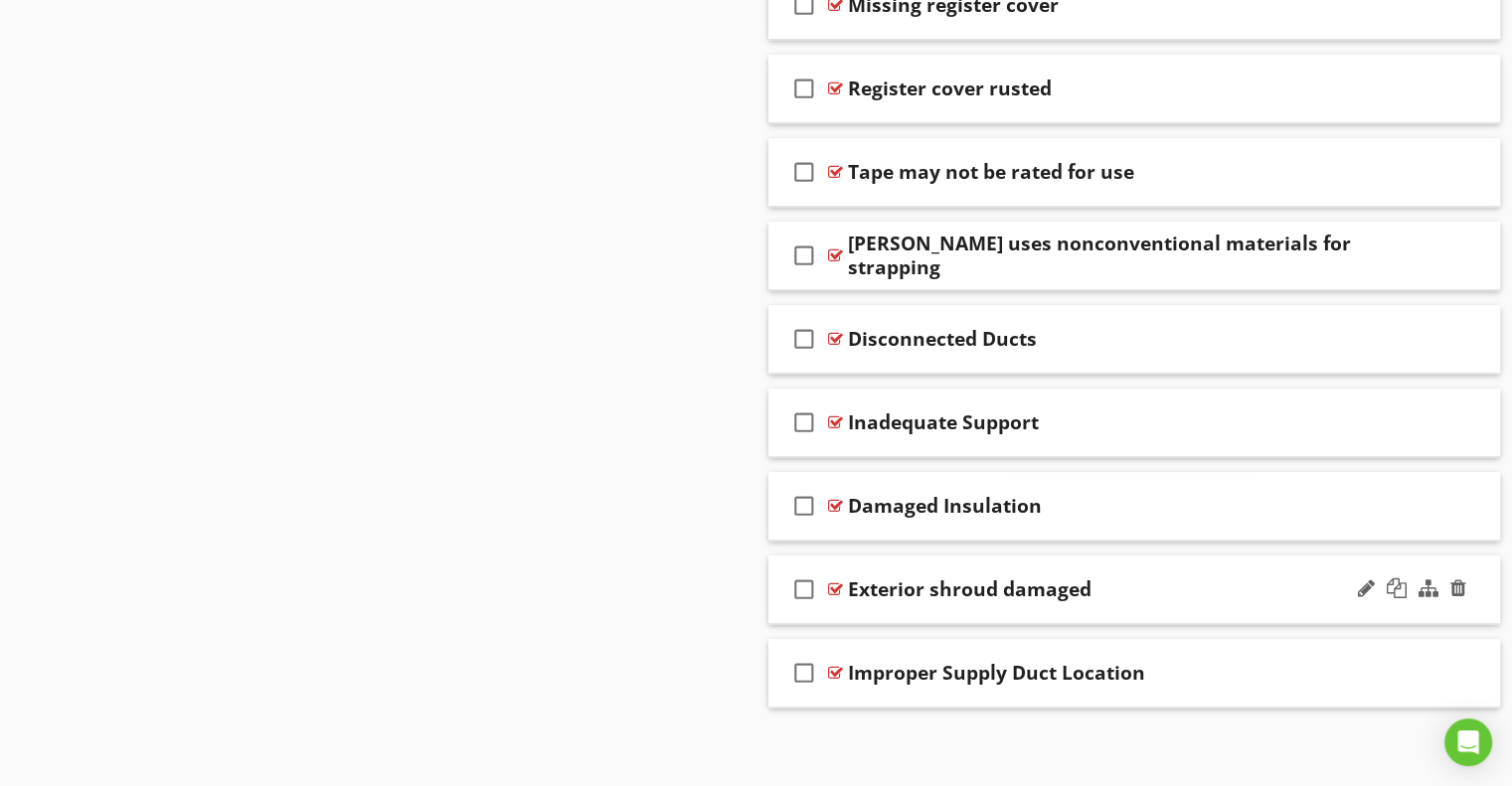 click on "check_box_outline_blank
Exterior shroud damaged" at bounding box center [1134, 589] 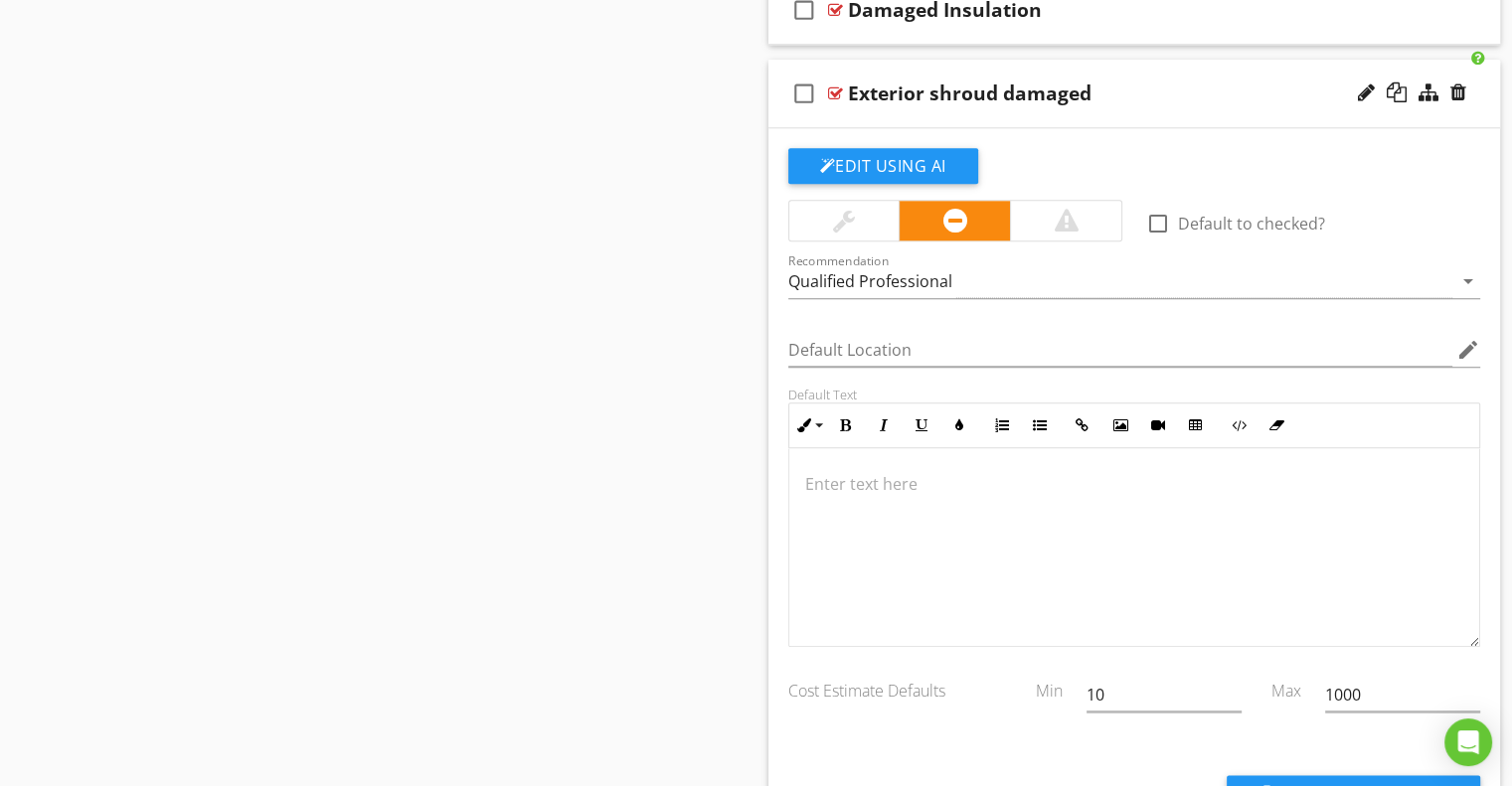 scroll, scrollTop: 2125, scrollLeft: 0, axis: vertical 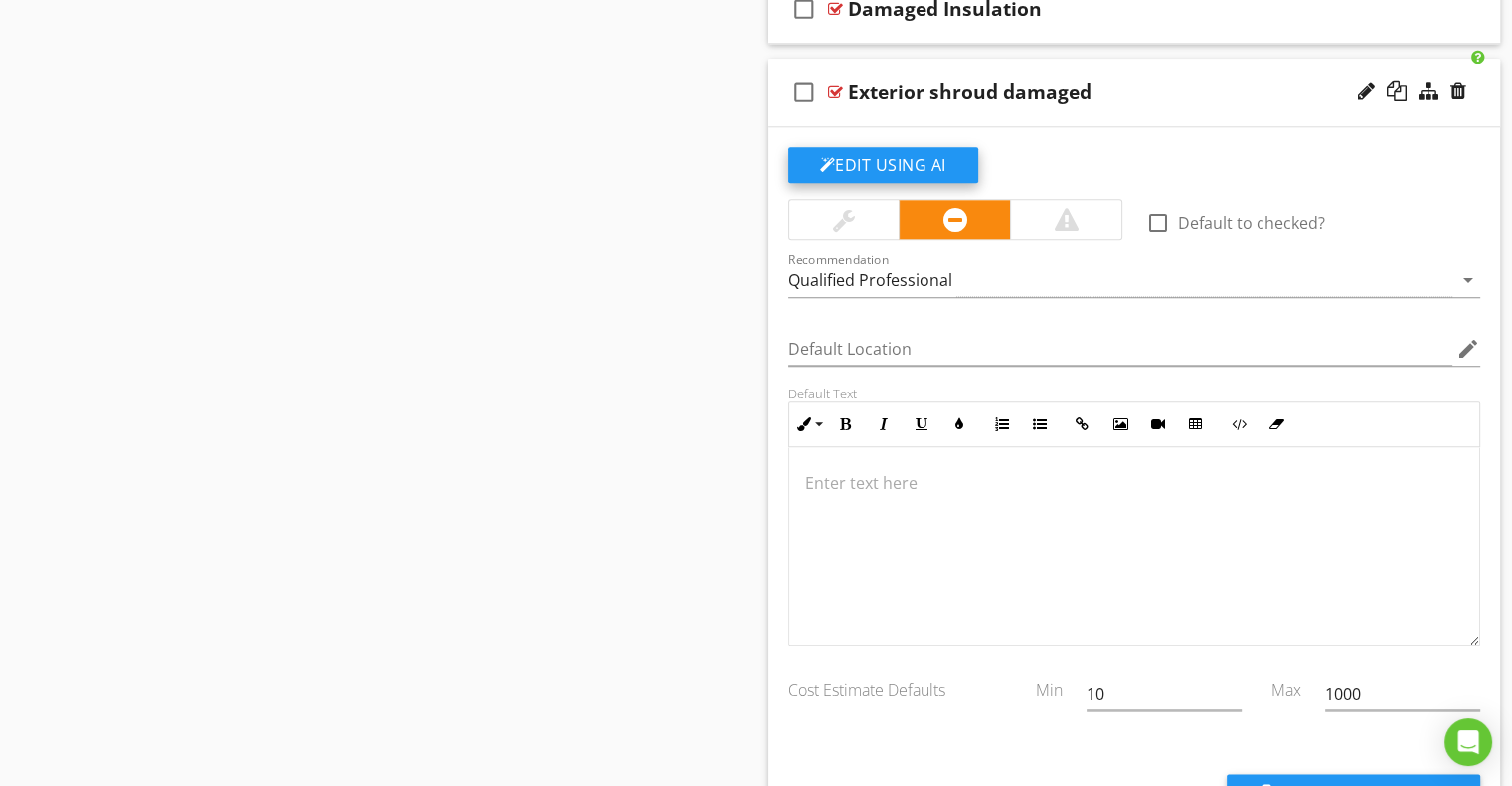 click on "Edit Using AI" at bounding box center [883, 165] 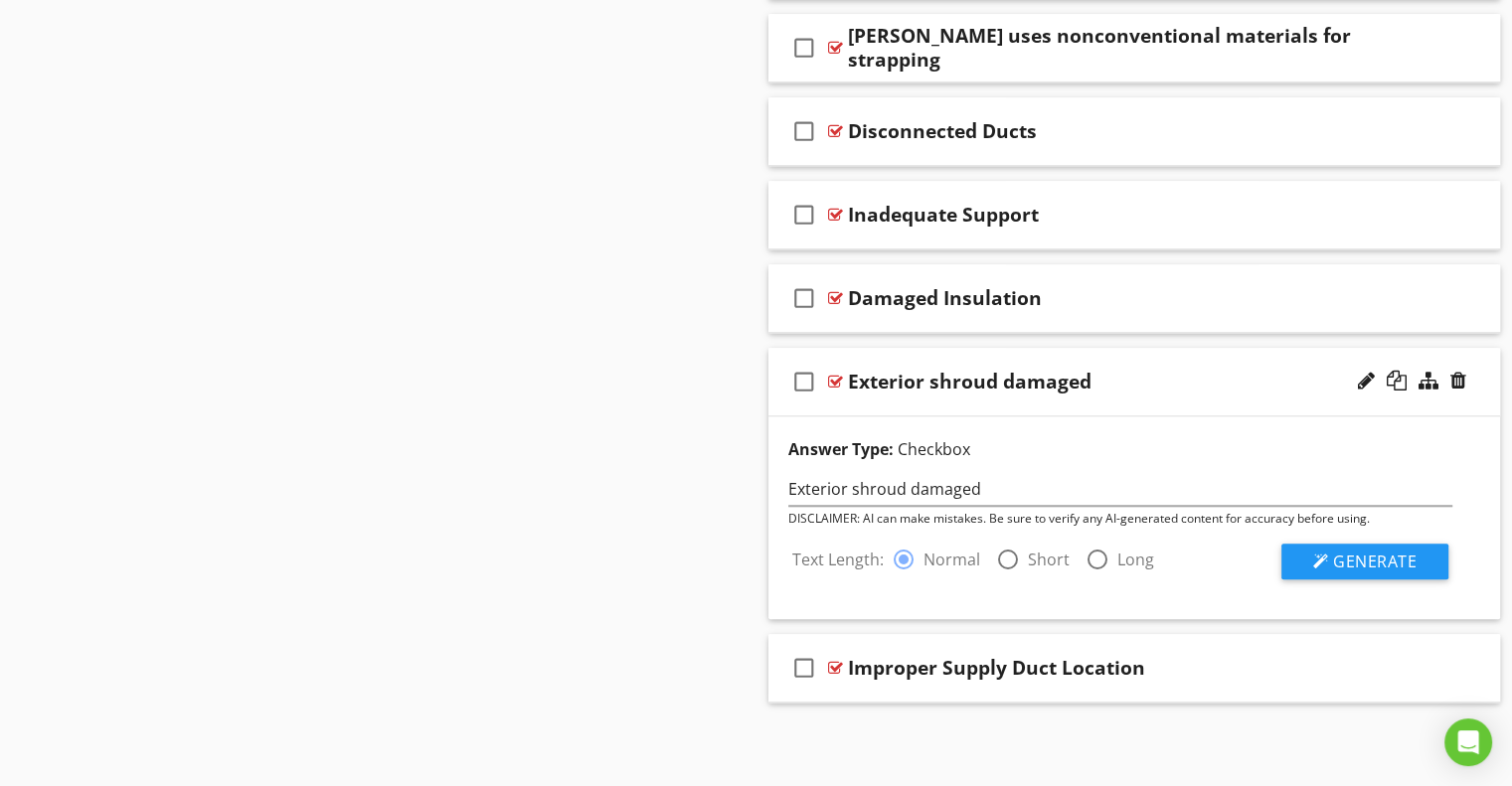 scroll, scrollTop: 1831, scrollLeft: 0, axis: vertical 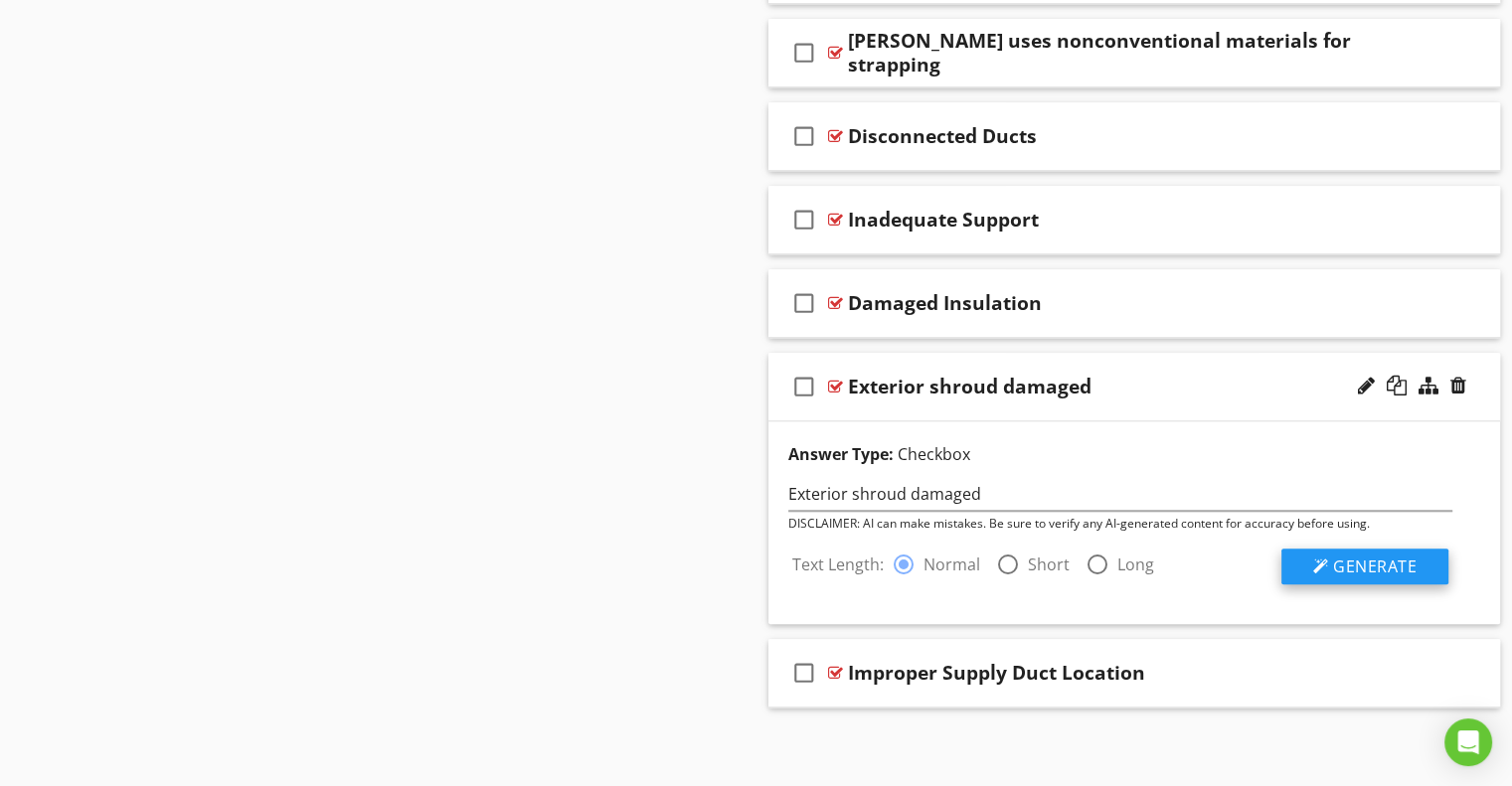 click at bounding box center [1321, 566] 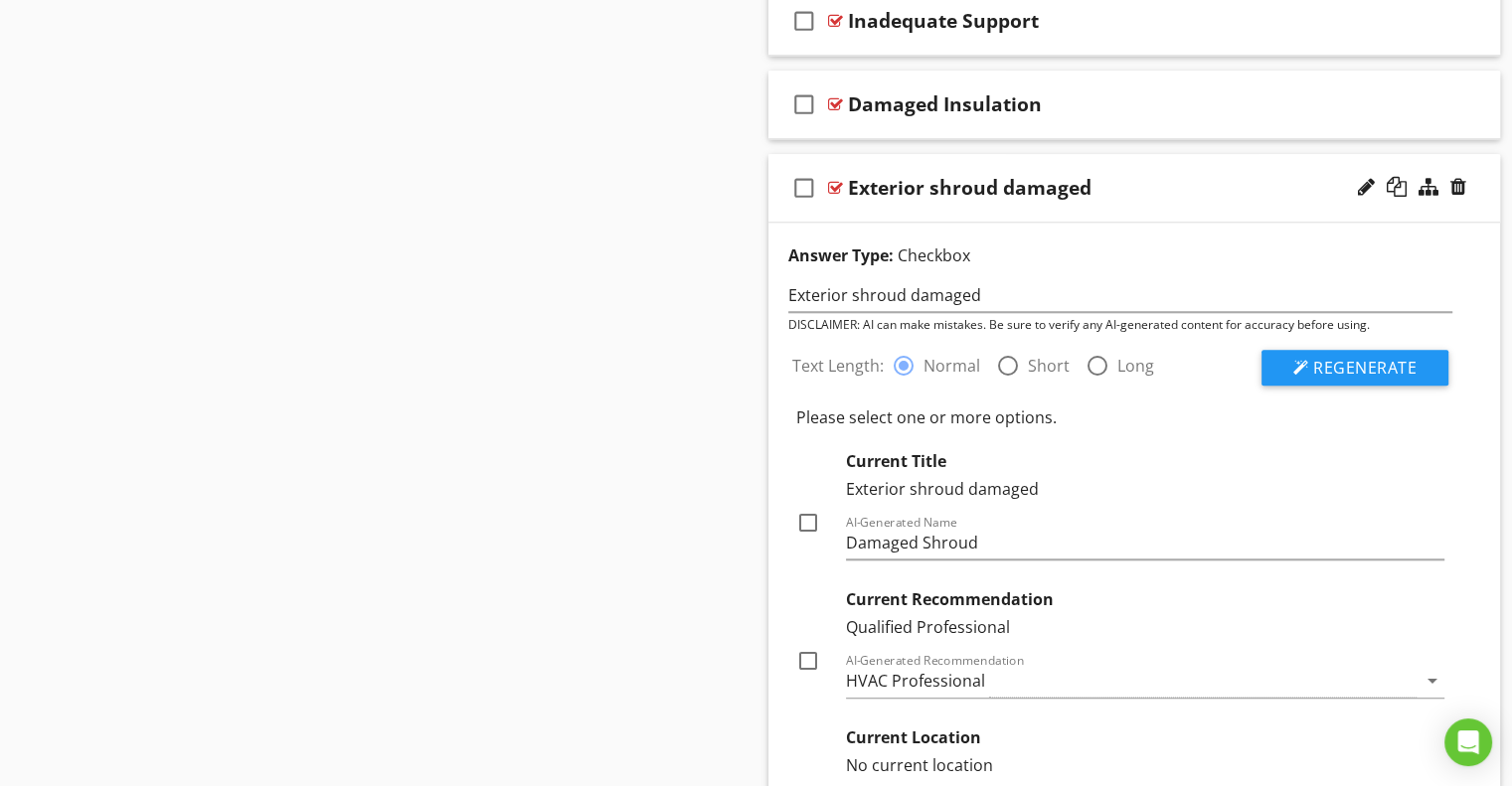 scroll, scrollTop: 2229, scrollLeft: 0, axis: vertical 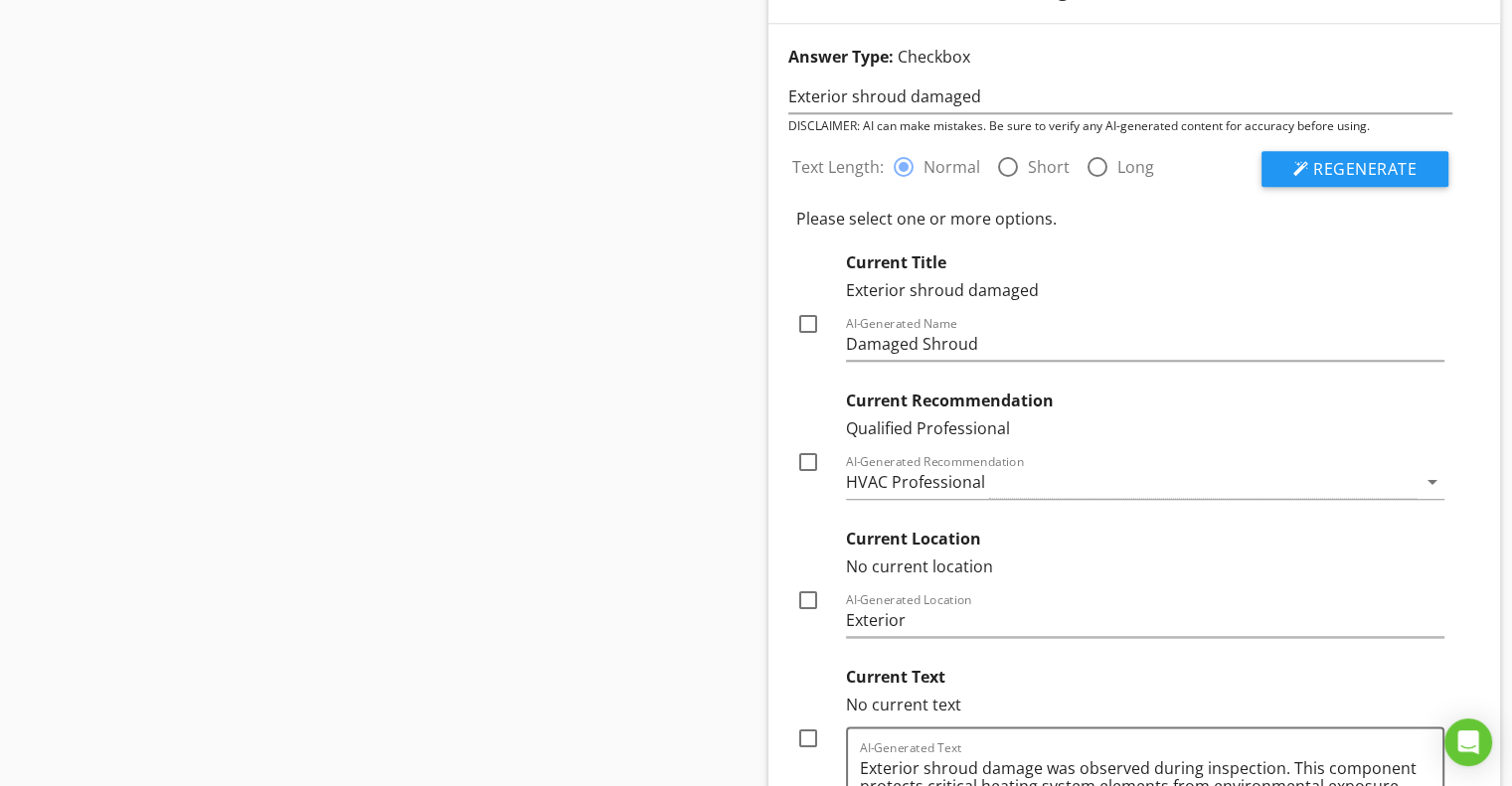 click at bounding box center (808, 324) 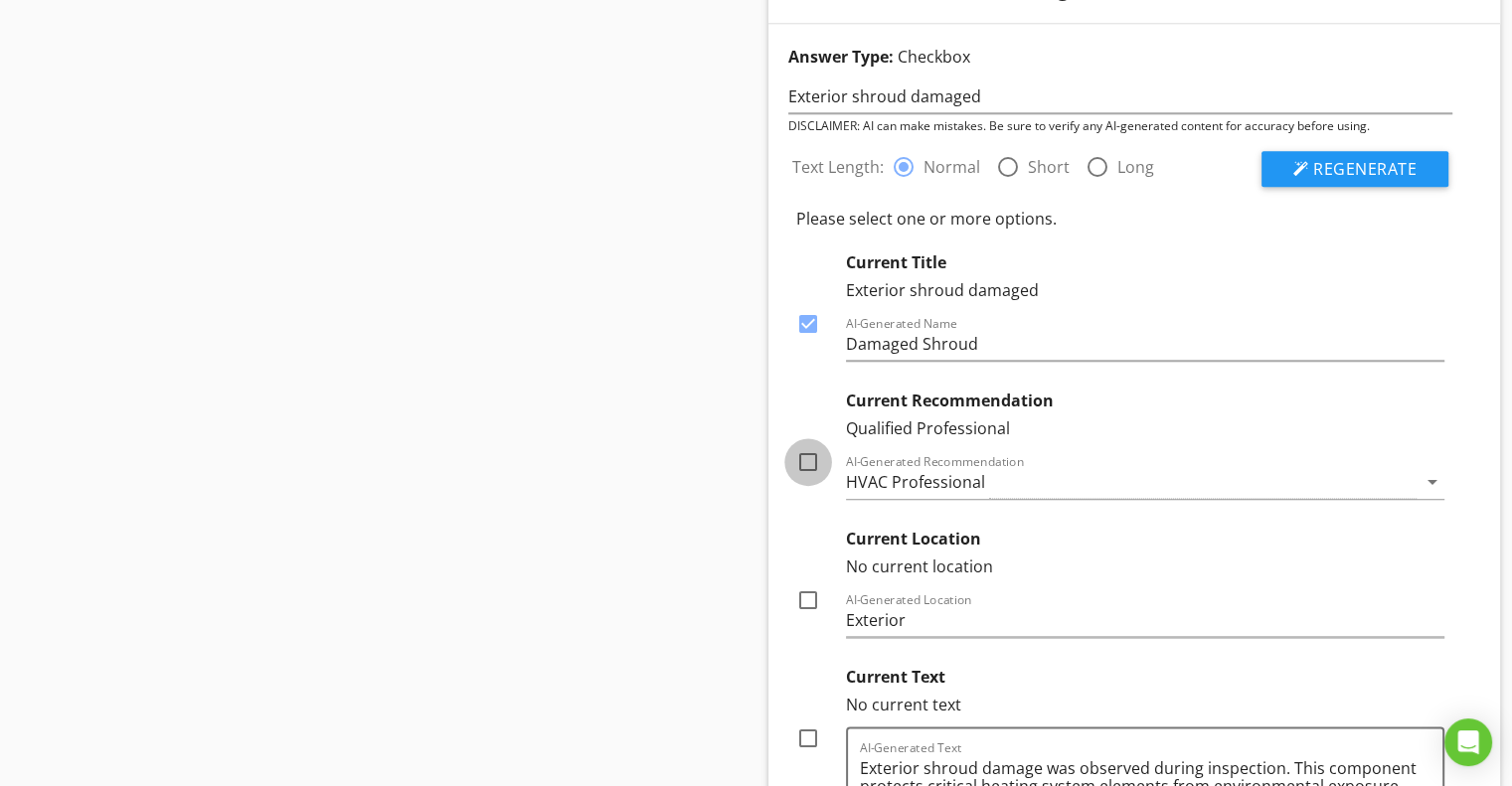 click at bounding box center [808, 462] 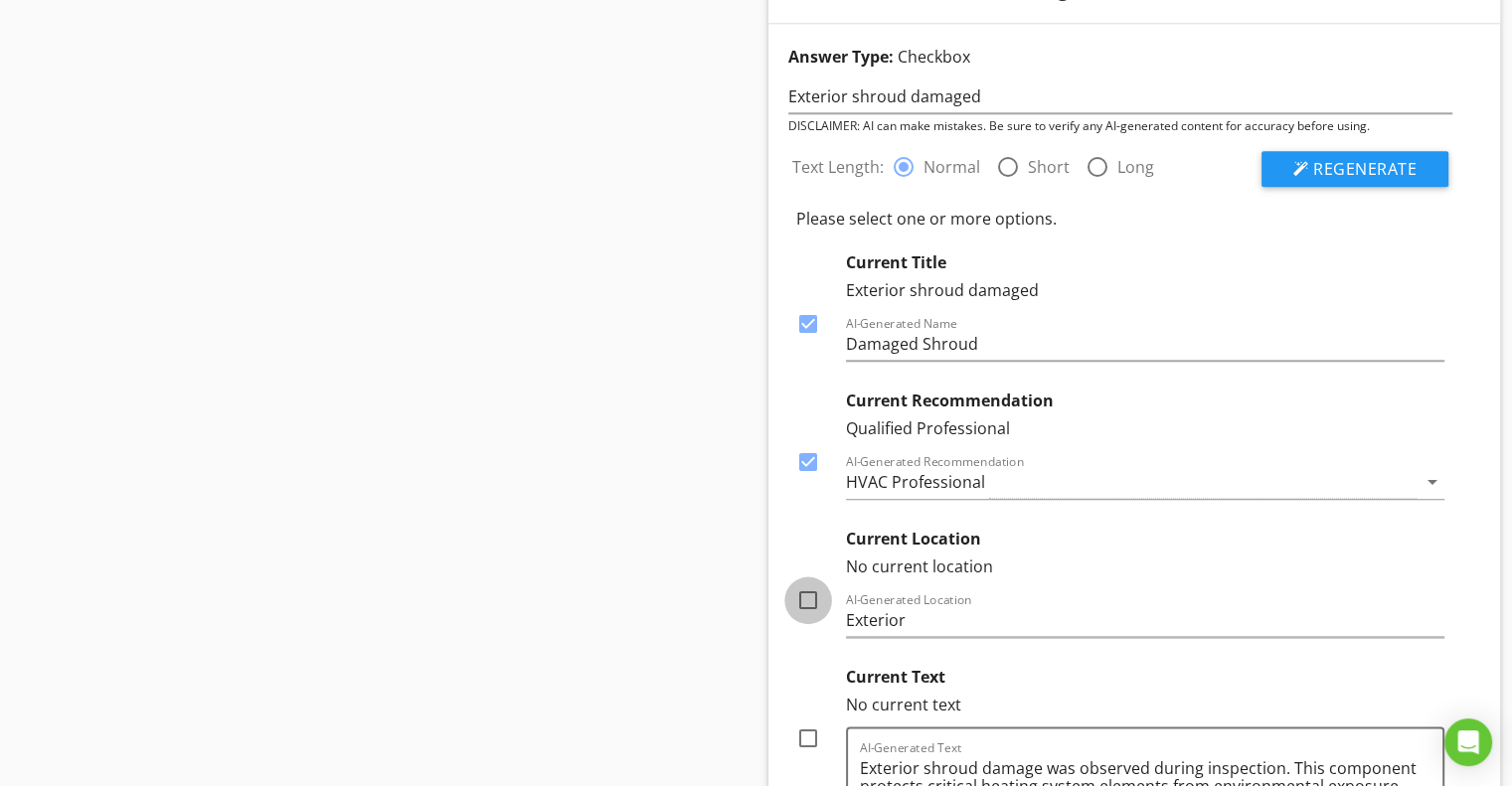 click at bounding box center (808, 600) 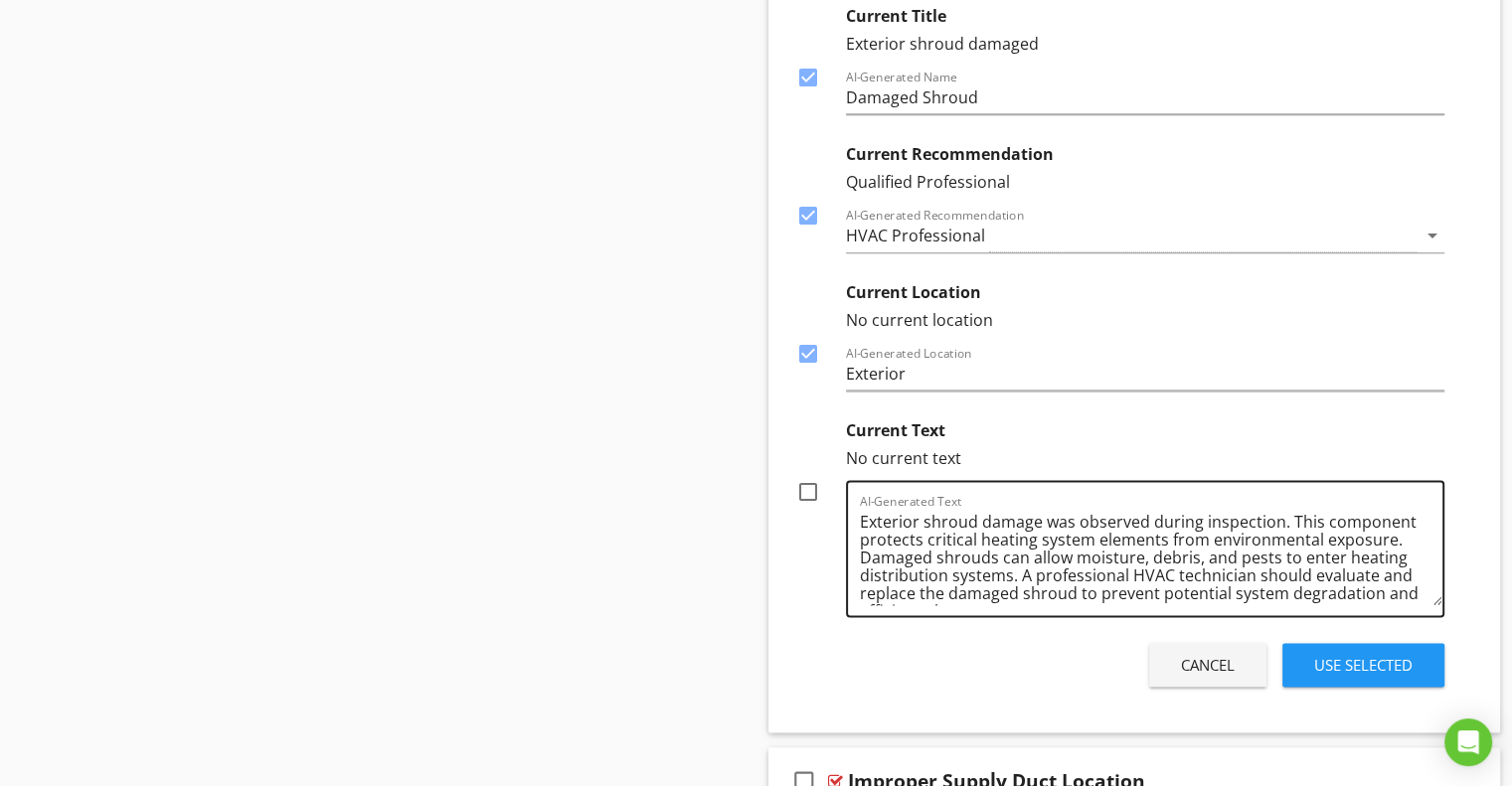 scroll, scrollTop: 2527, scrollLeft: 0, axis: vertical 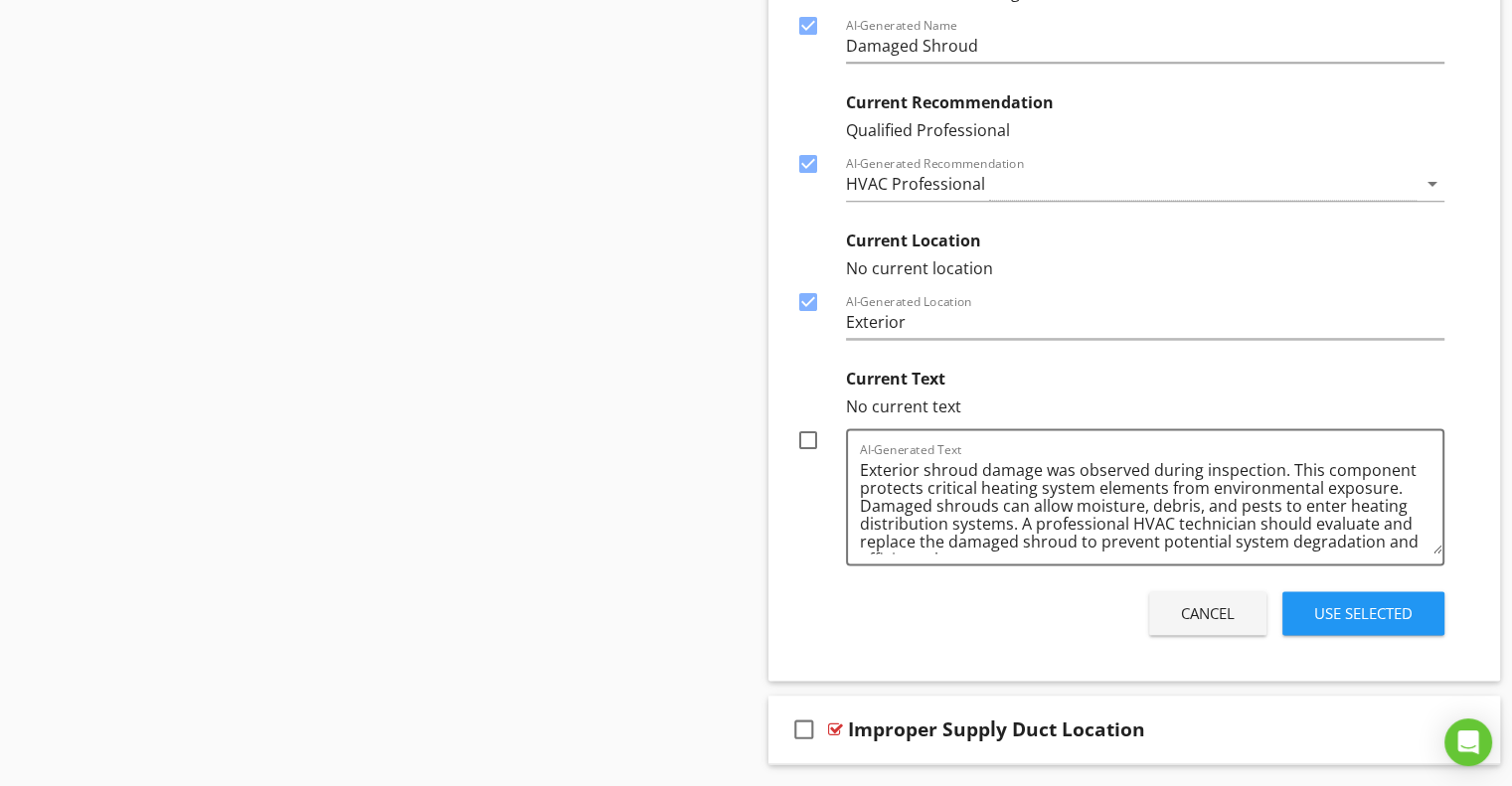 click at bounding box center [808, 440] 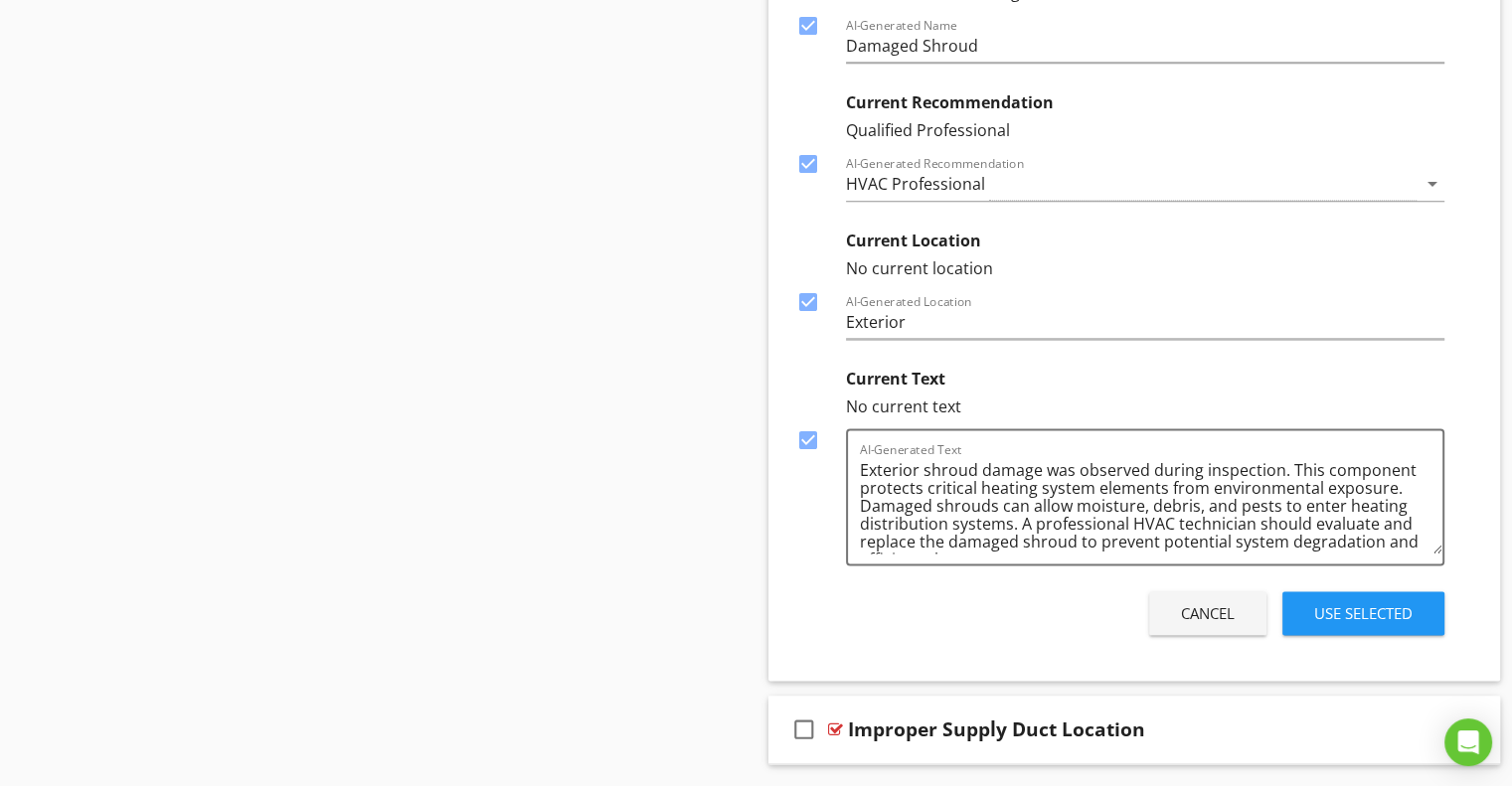 click on "Use Selected" at bounding box center [1363, 613] 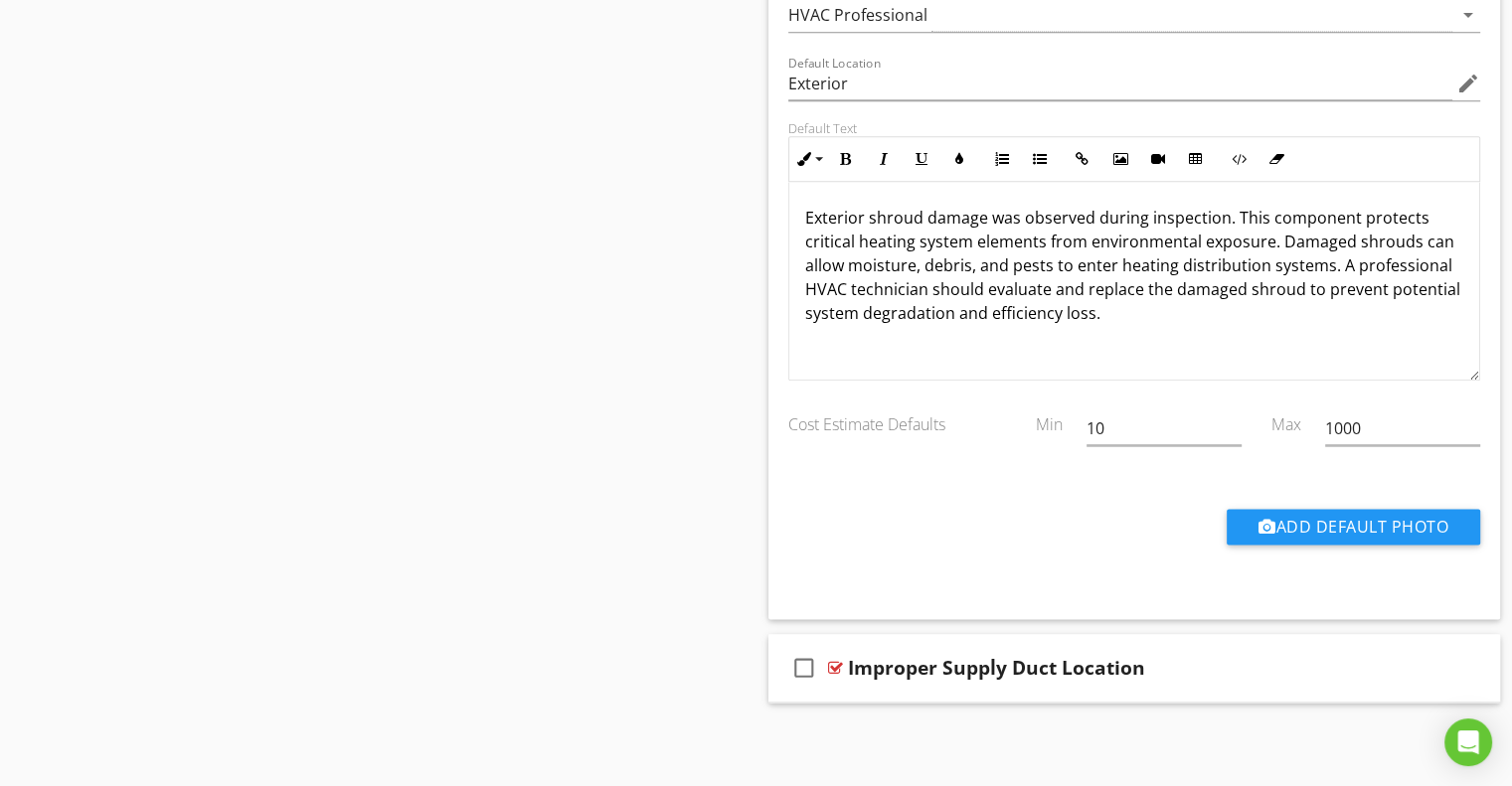 scroll, scrollTop: 2143, scrollLeft: 0, axis: vertical 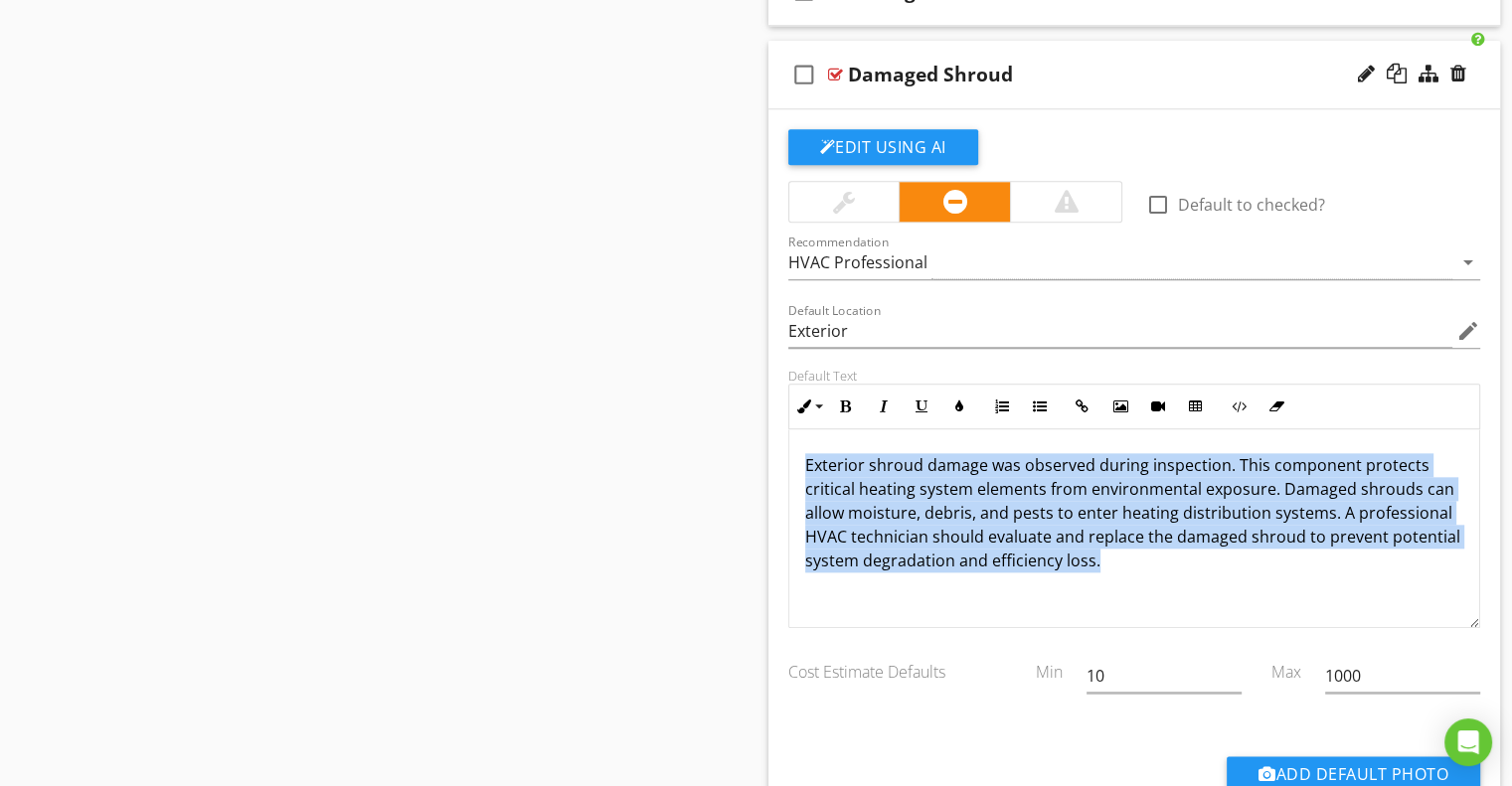 drag, startPoint x: 799, startPoint y: 453, endPoint x: 1187, endPoint y: 563, distance: 403.2915 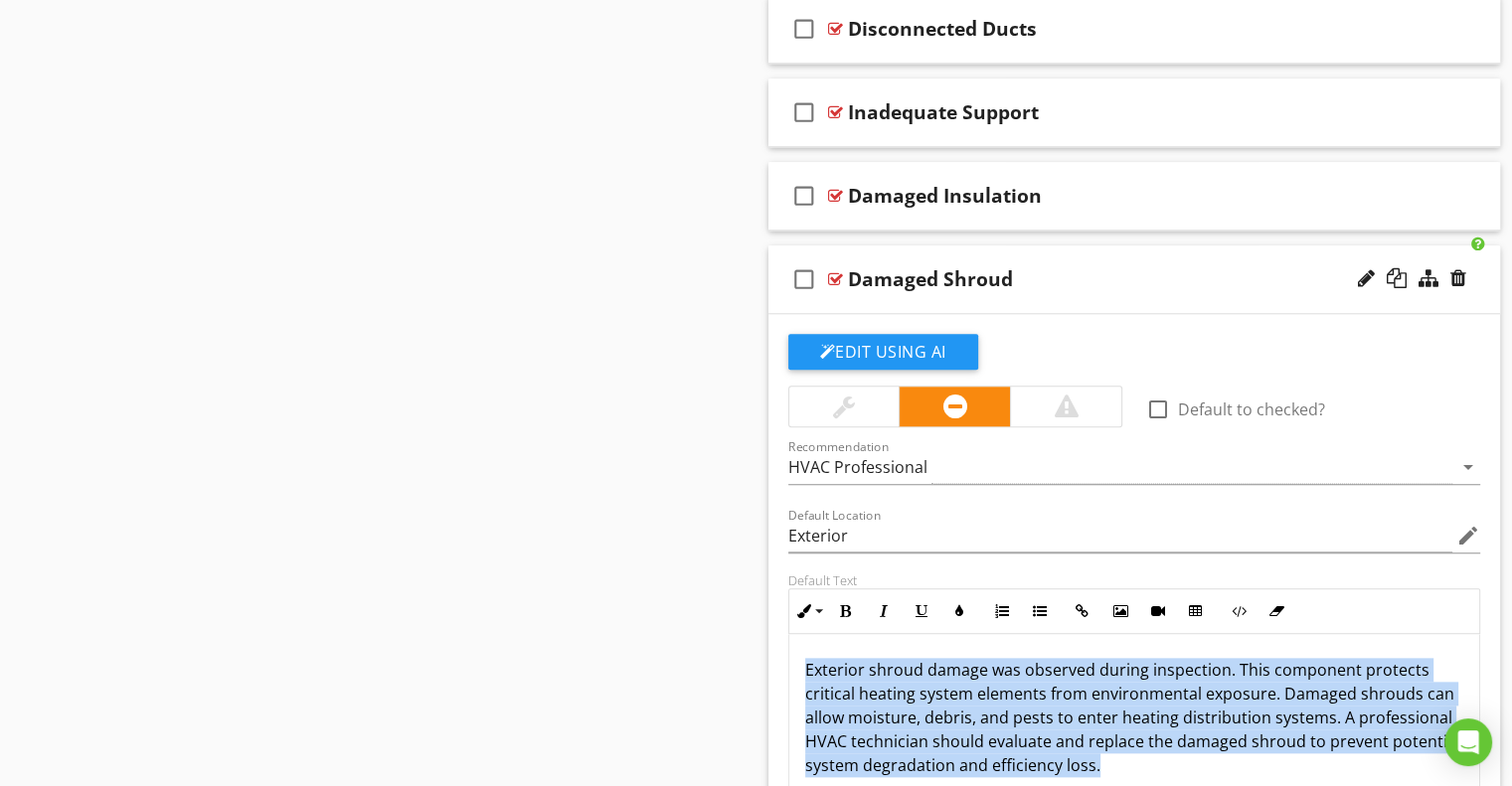 scroll, scrollTop: 1647, scrollLeft: 0, axis: vertical 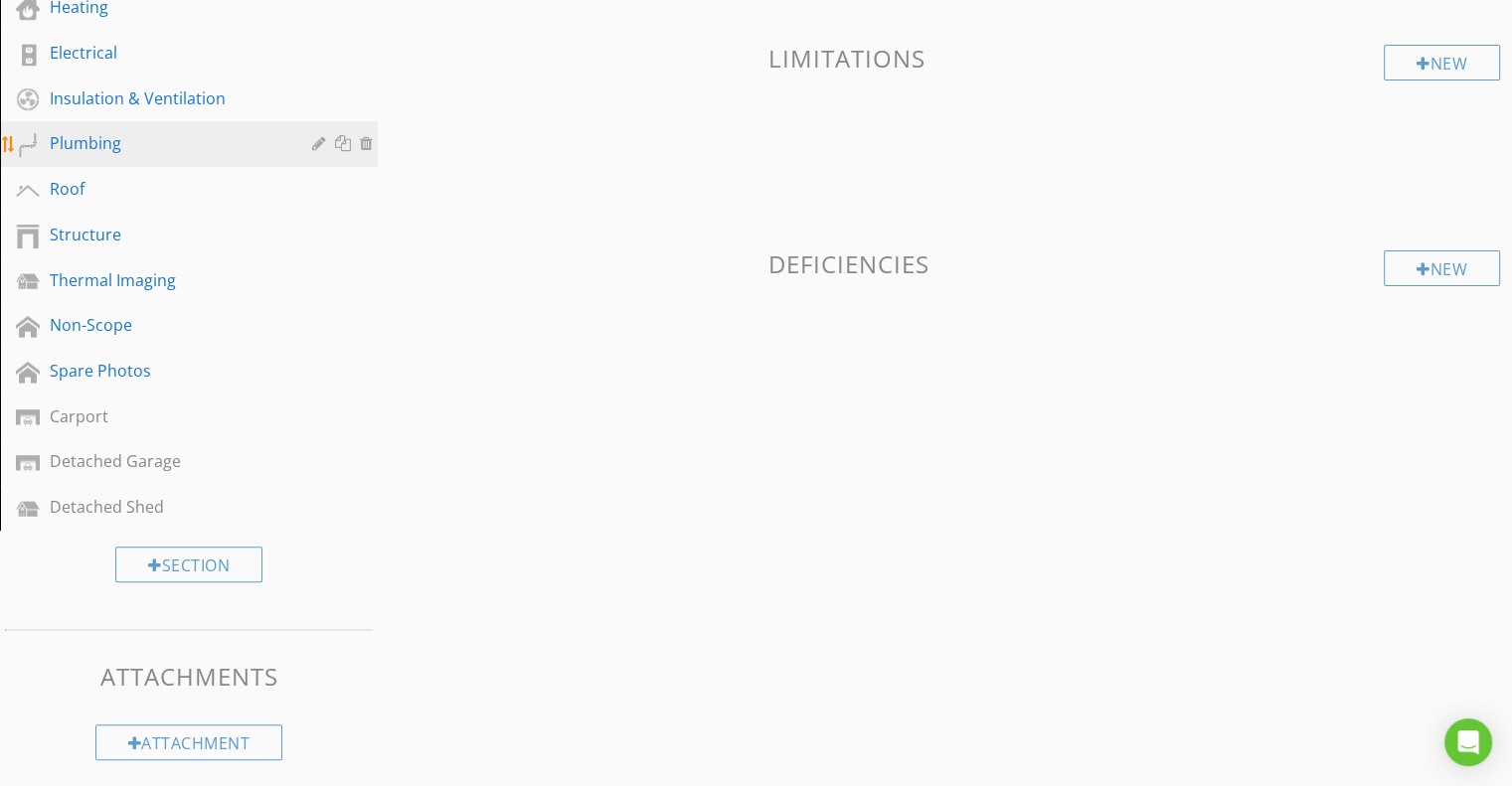 click on "Plumbing" at bounding box center [166, 143] 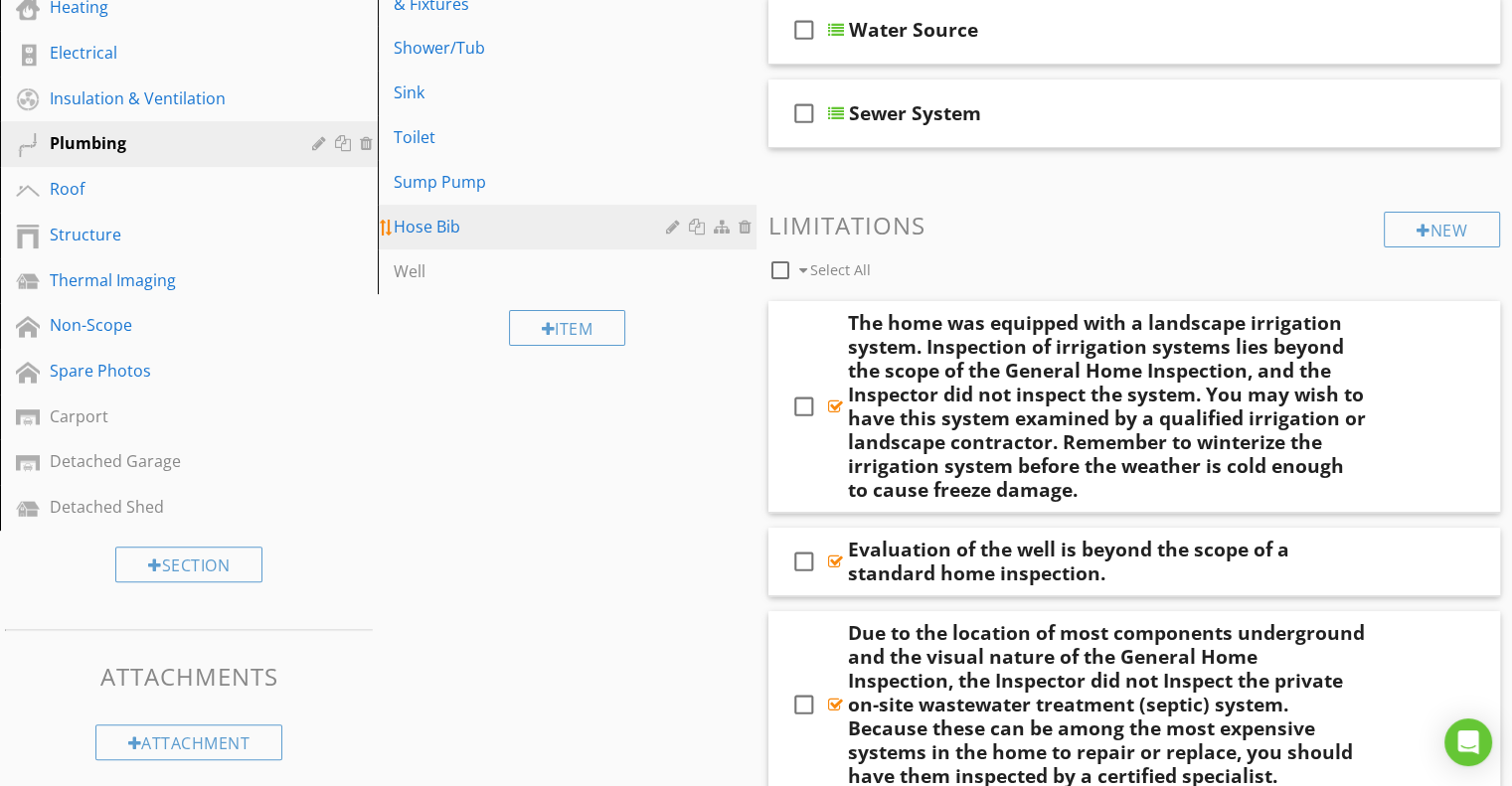 click on "Hose Bib" at bounding box center [532, 227] 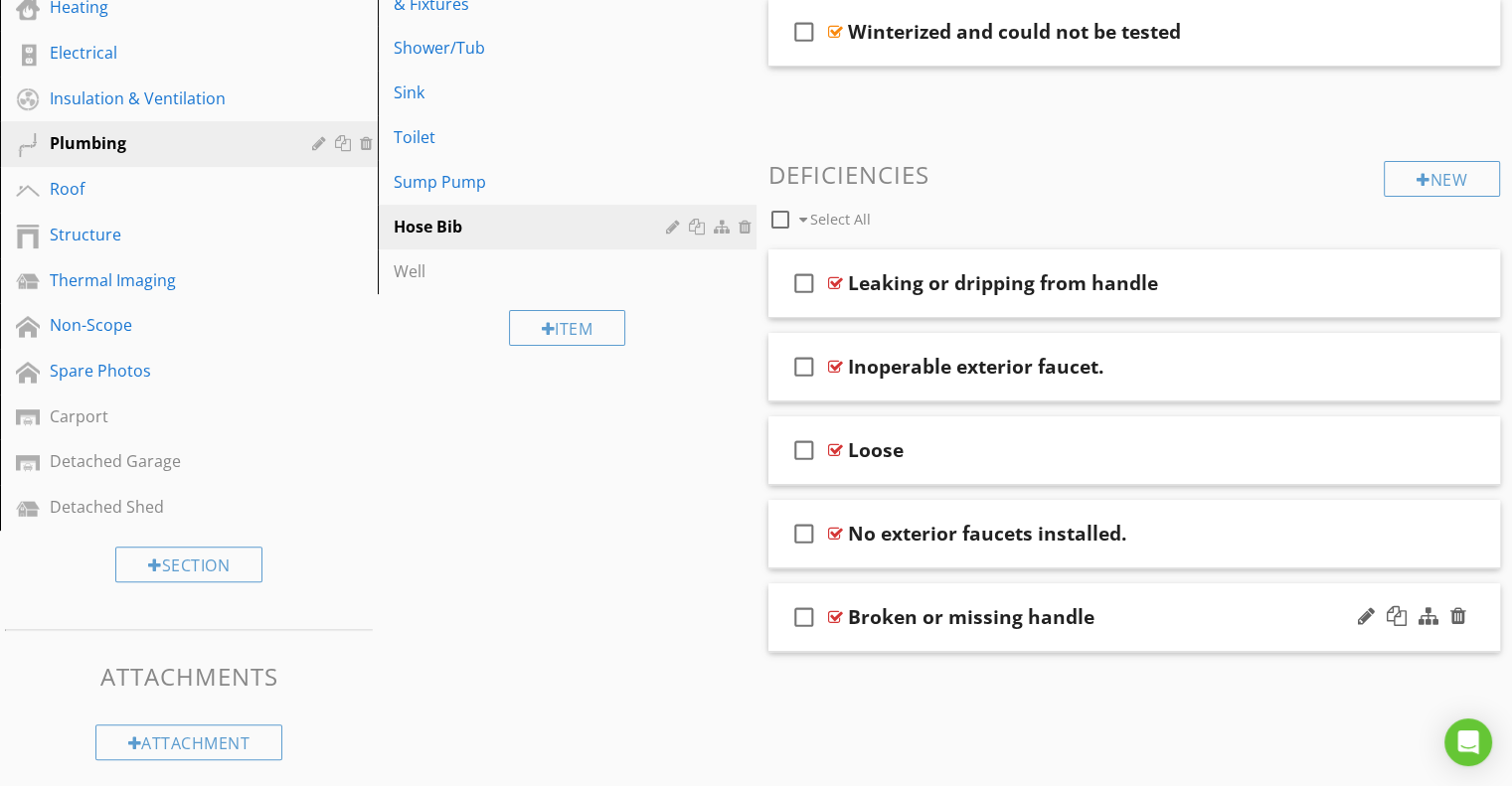 click on "Broken or missing handle" at bounding box center [1107, 617] 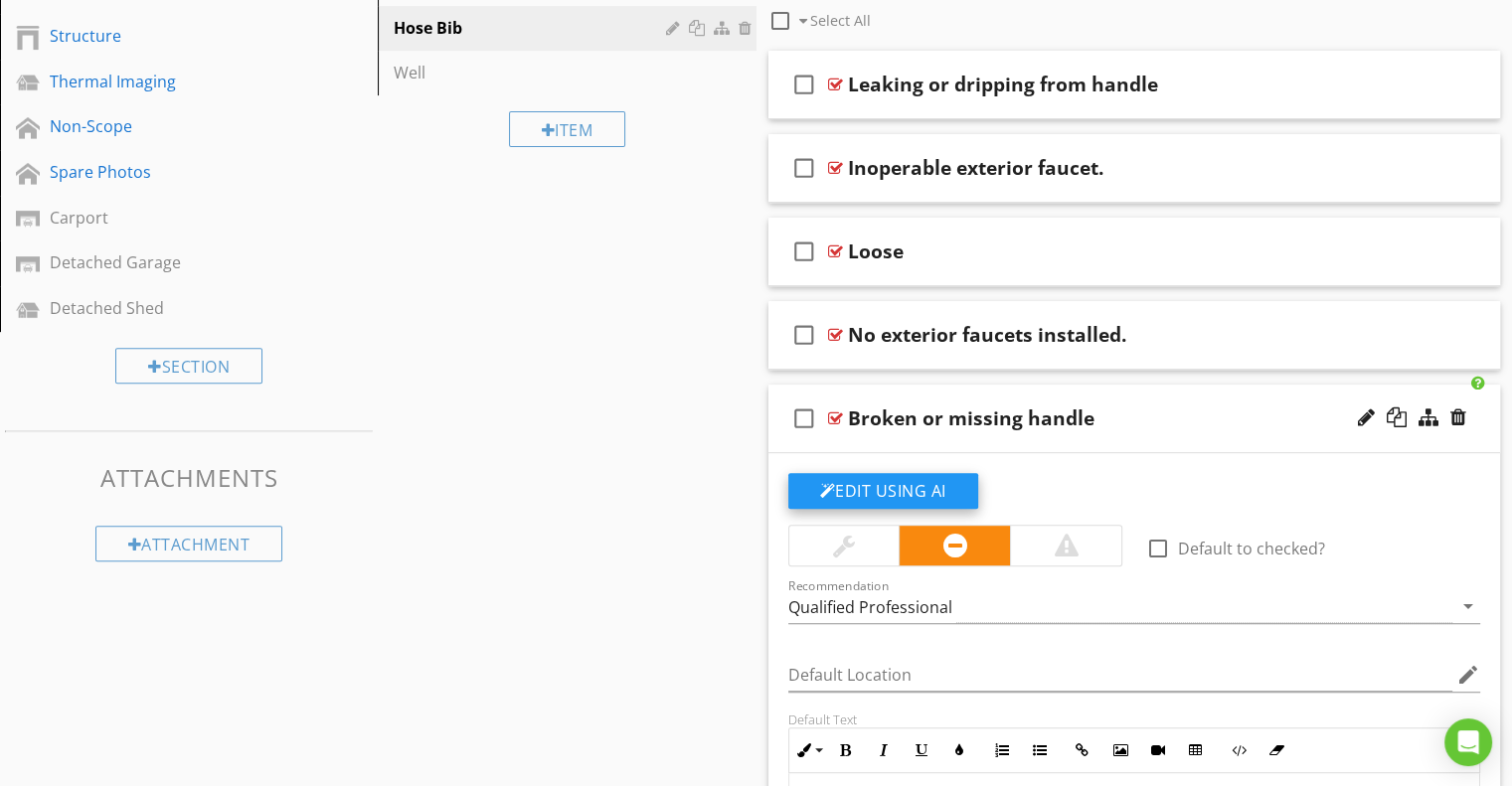 click on "Edit Using AI" at bounding box center [883, 491] 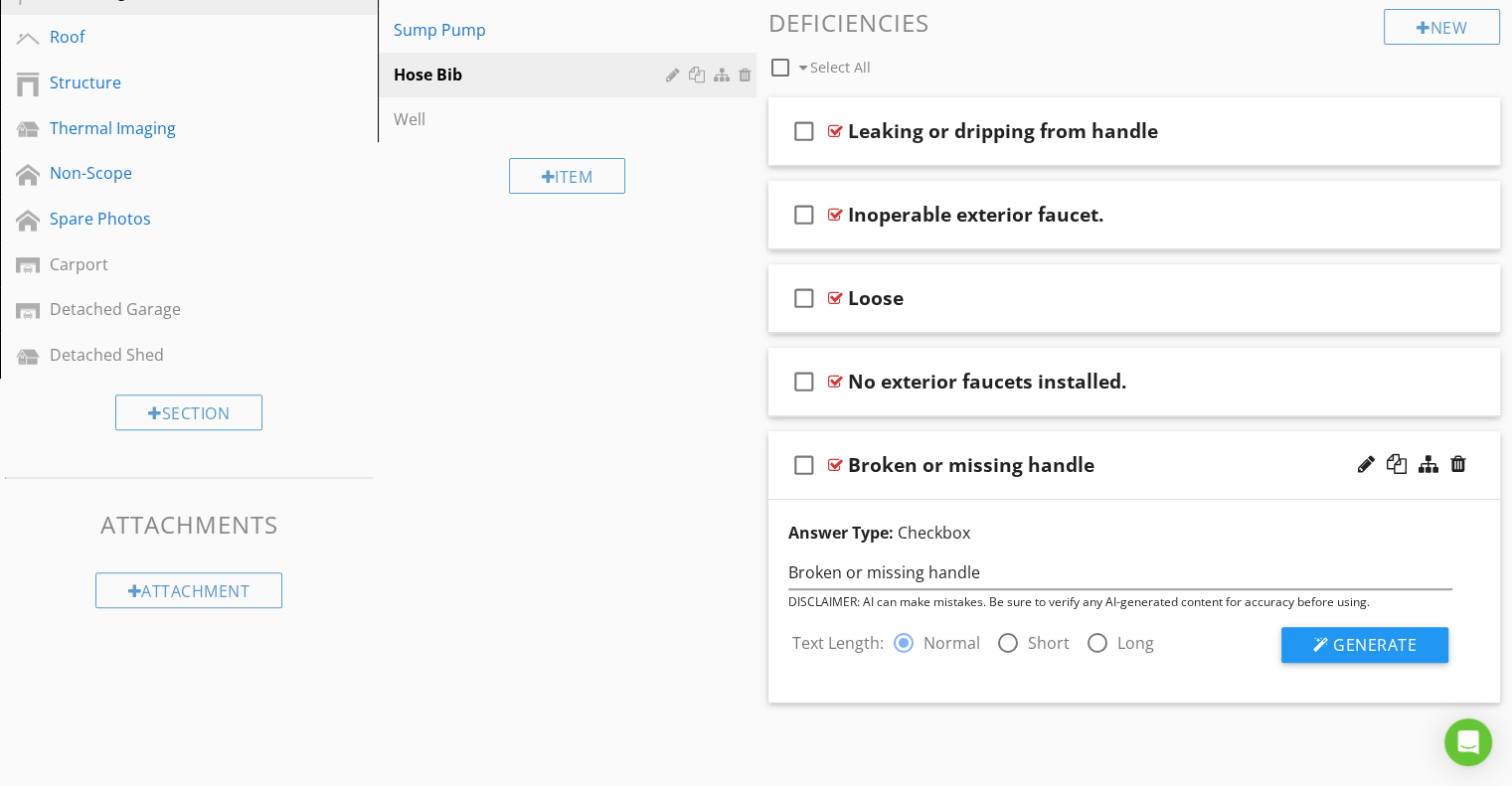 scroll, scrollTop: 743, scrollLeft: 0, axis: vertical 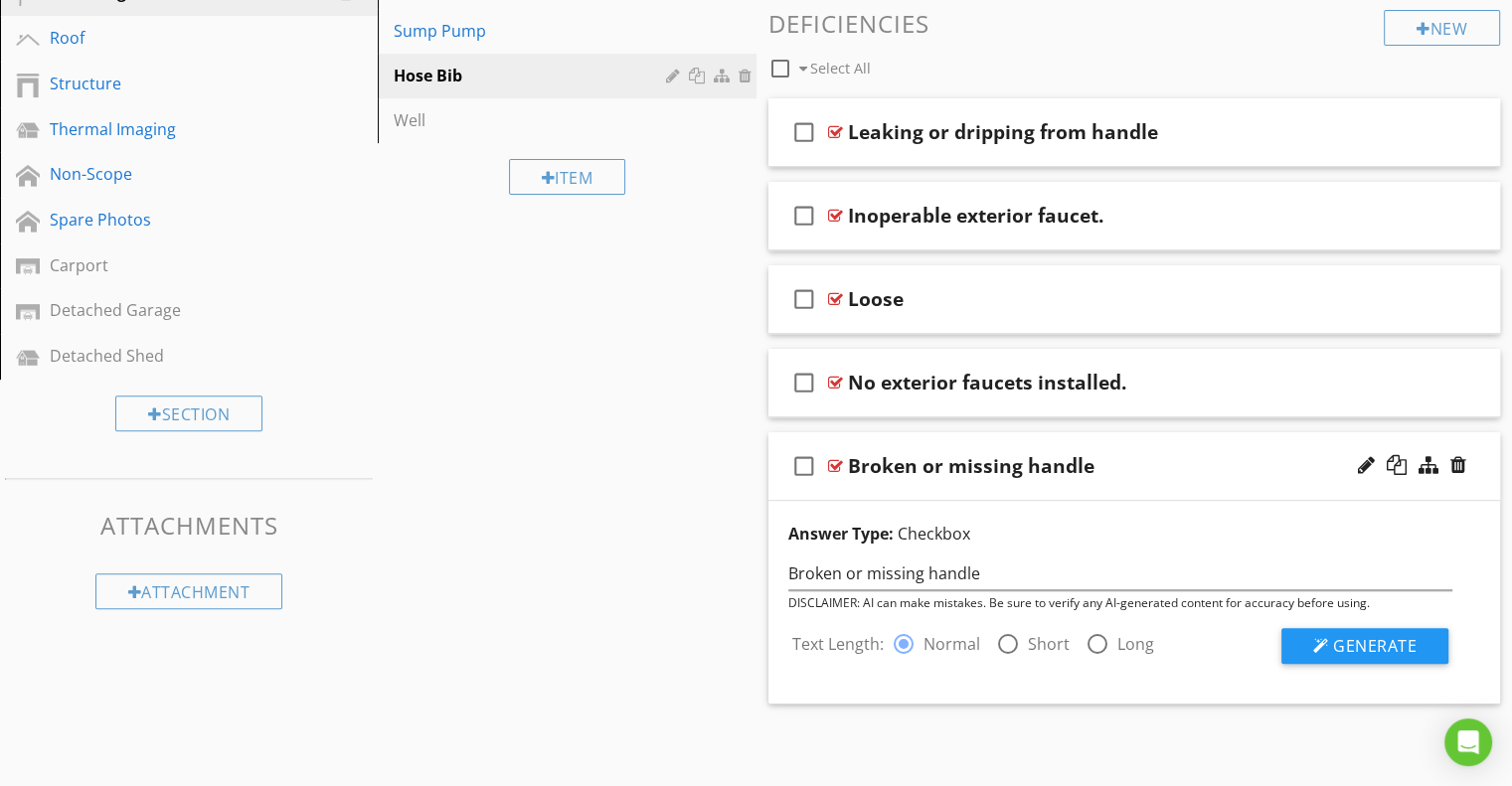 click at bounding box center [1008, 644] 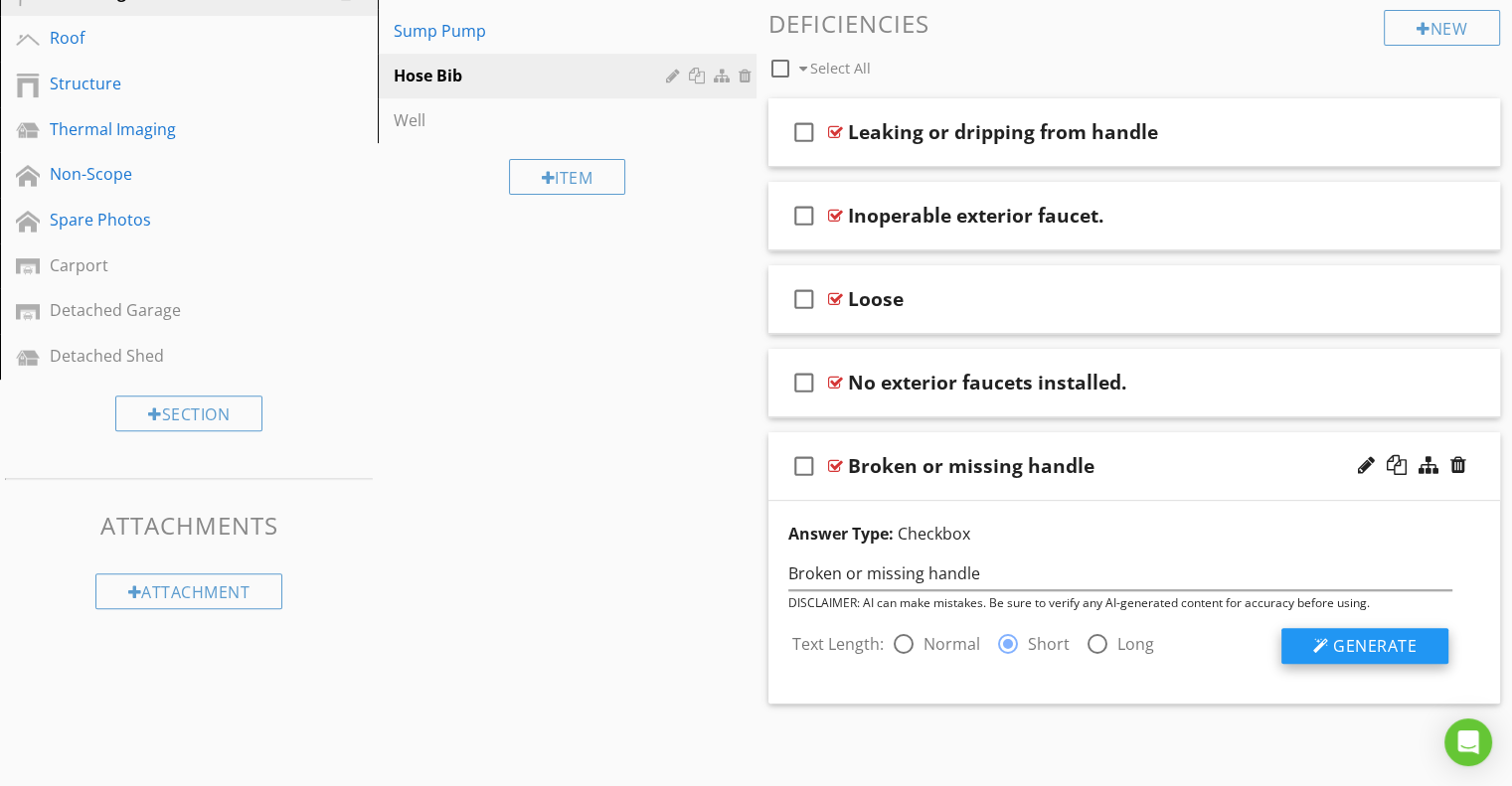 click on "Generate" at bounding box center [1375, 646] 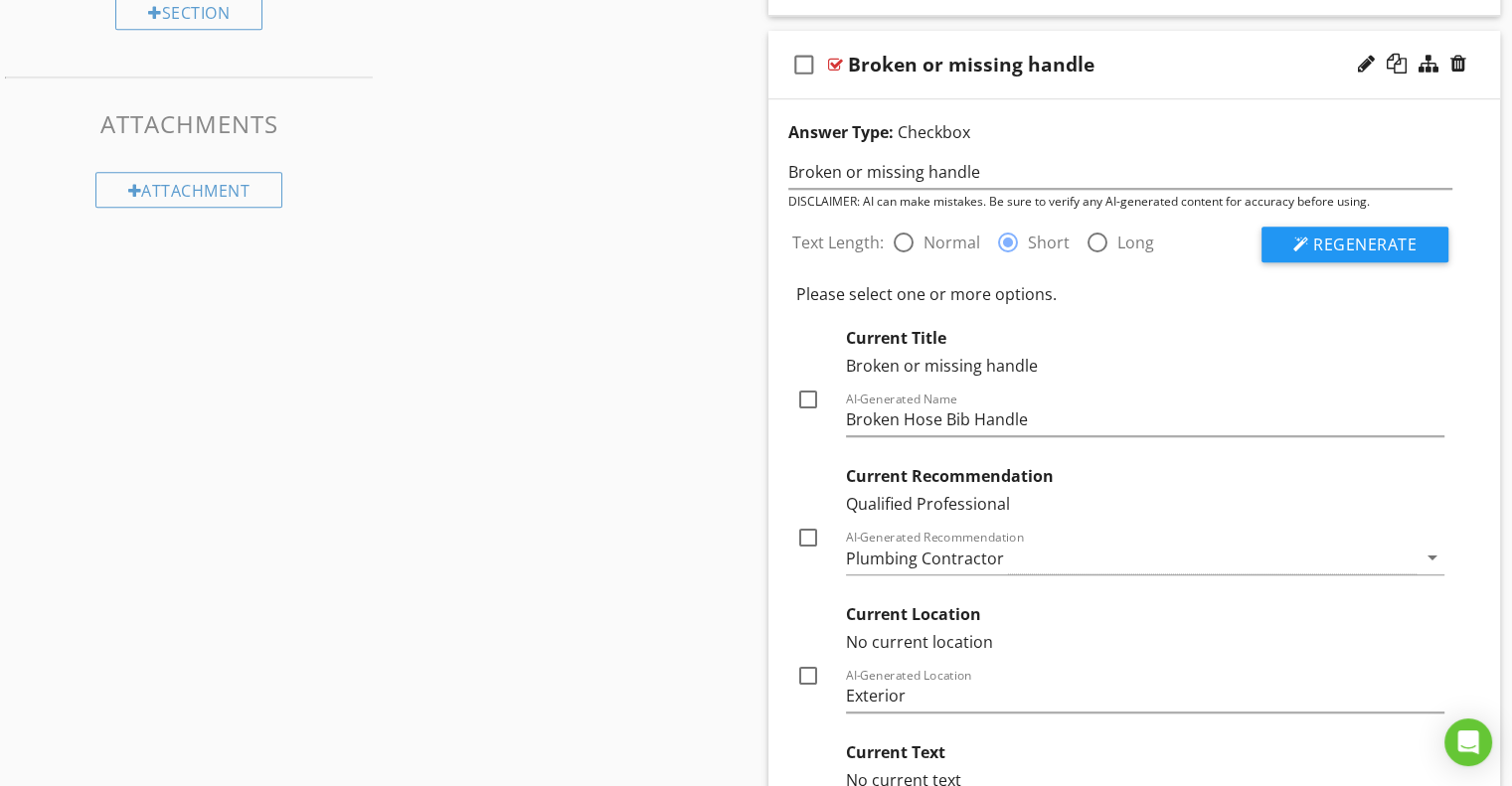scroll, scrollTop: 1240, scrollLeft: 0, axis: vertical 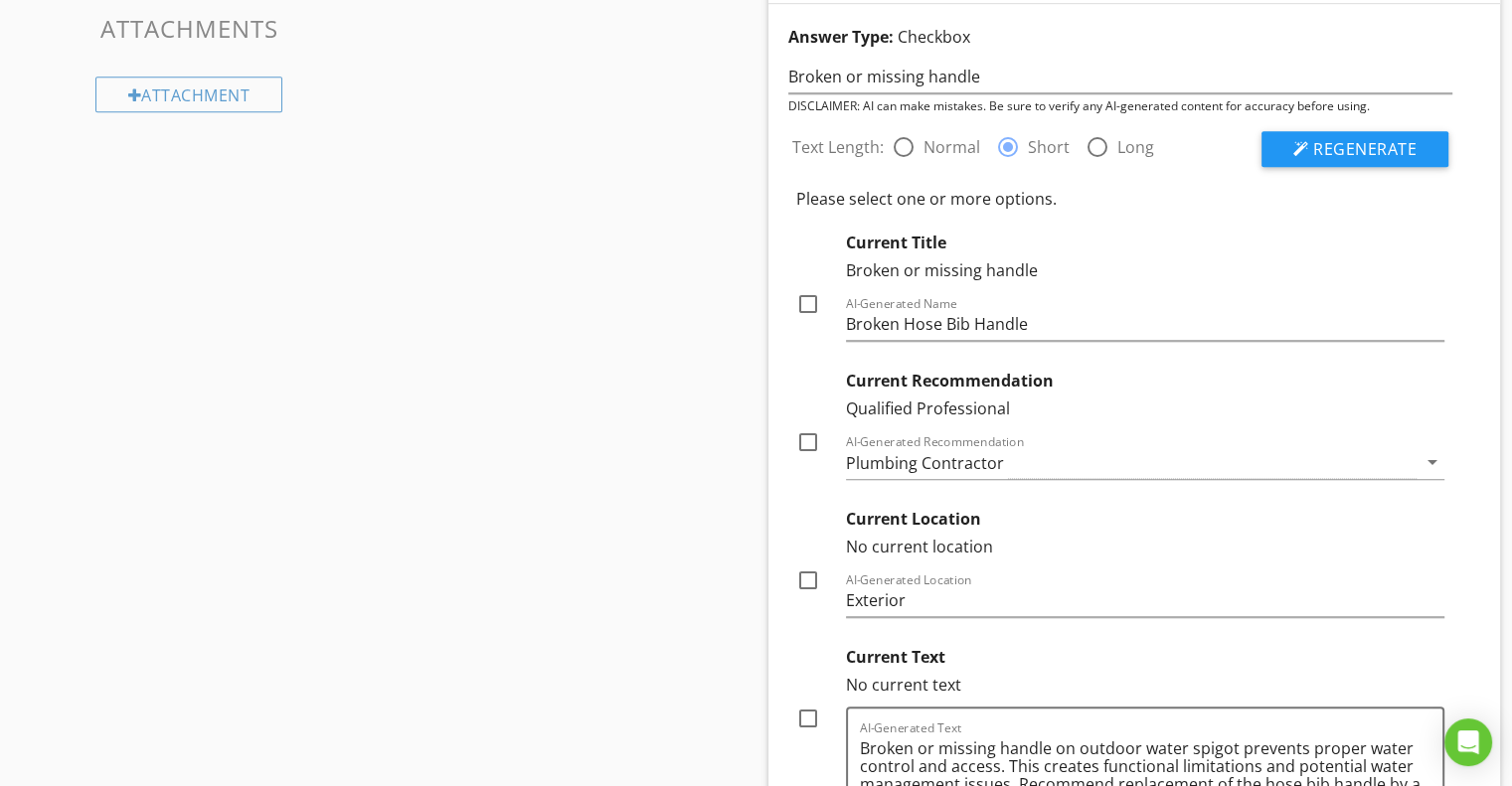 click at bounding box center (808, 304) 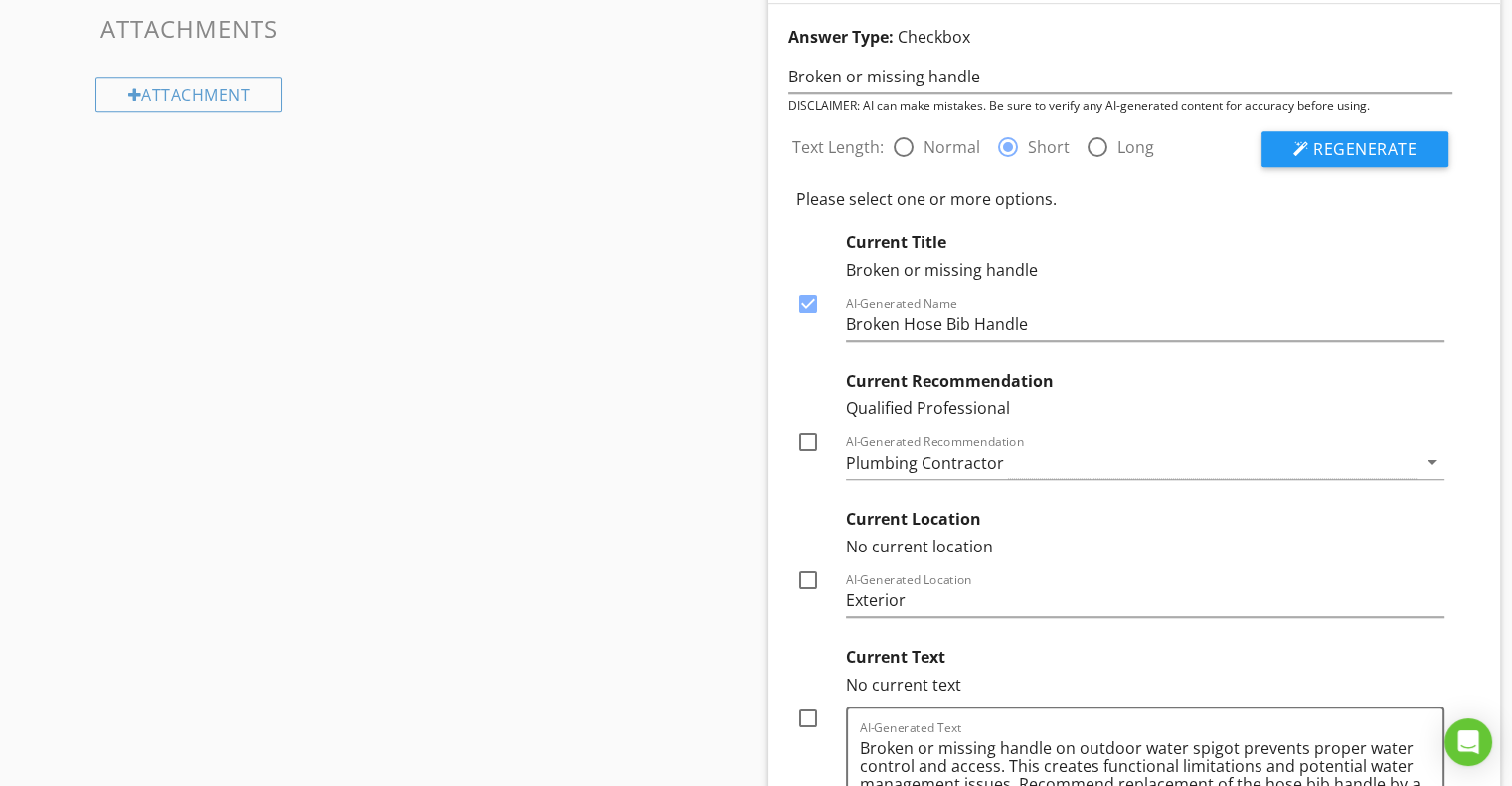 click at bounding box center (808, 442) 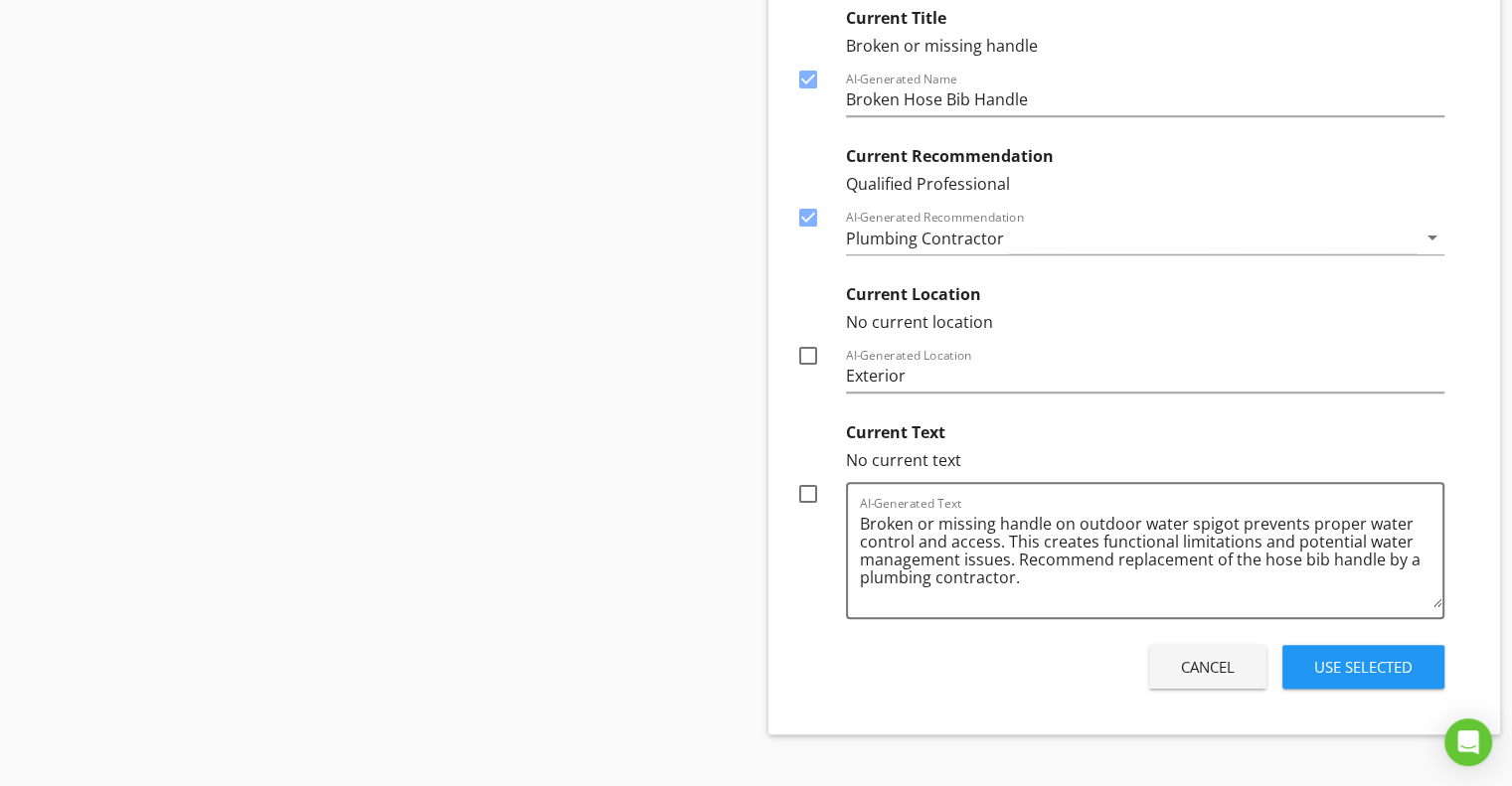 scroll, scrollTop: 1493, scrollLeft: 0, axis: vertical 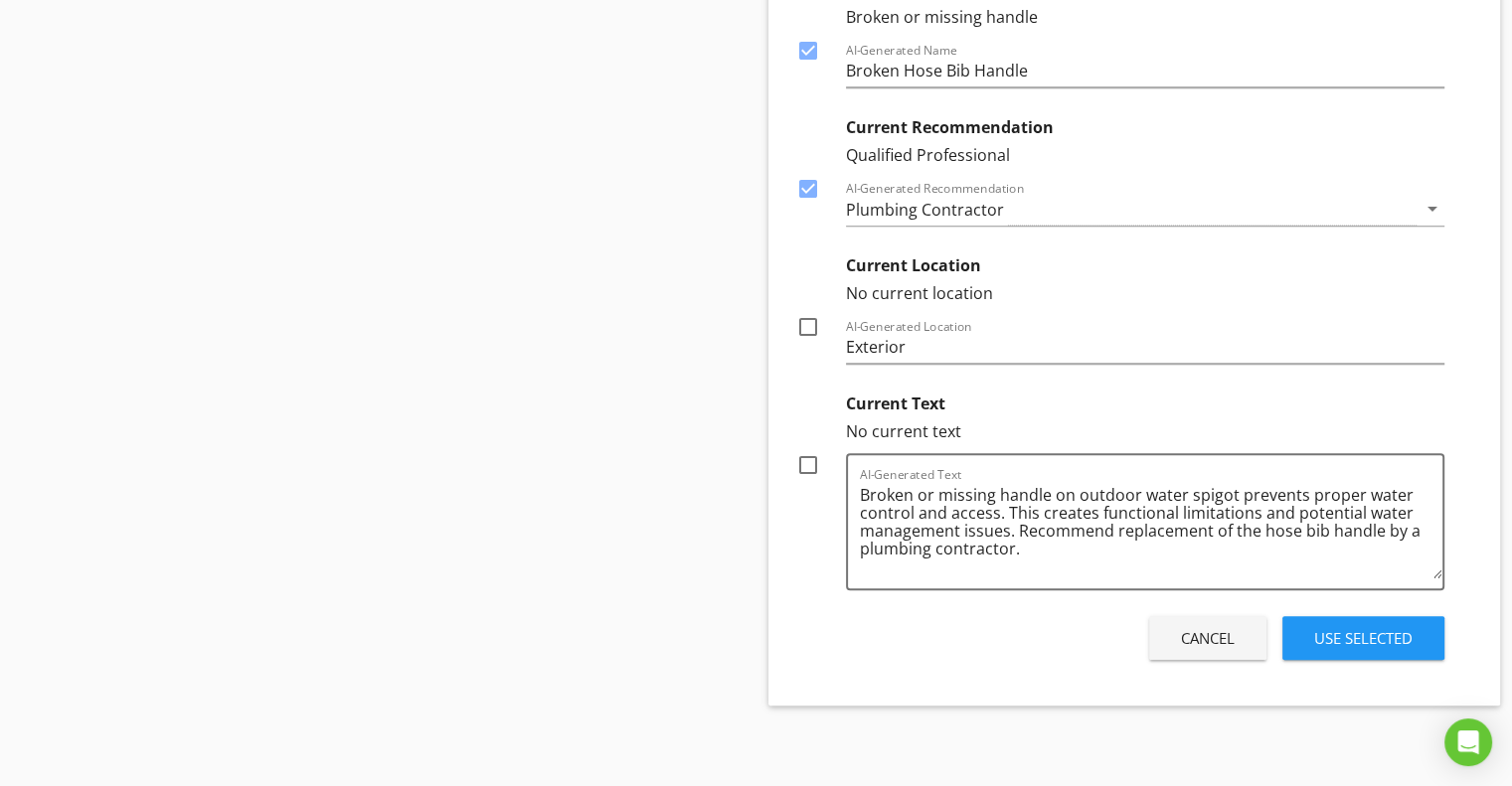 click at bounding box center [808, 327] 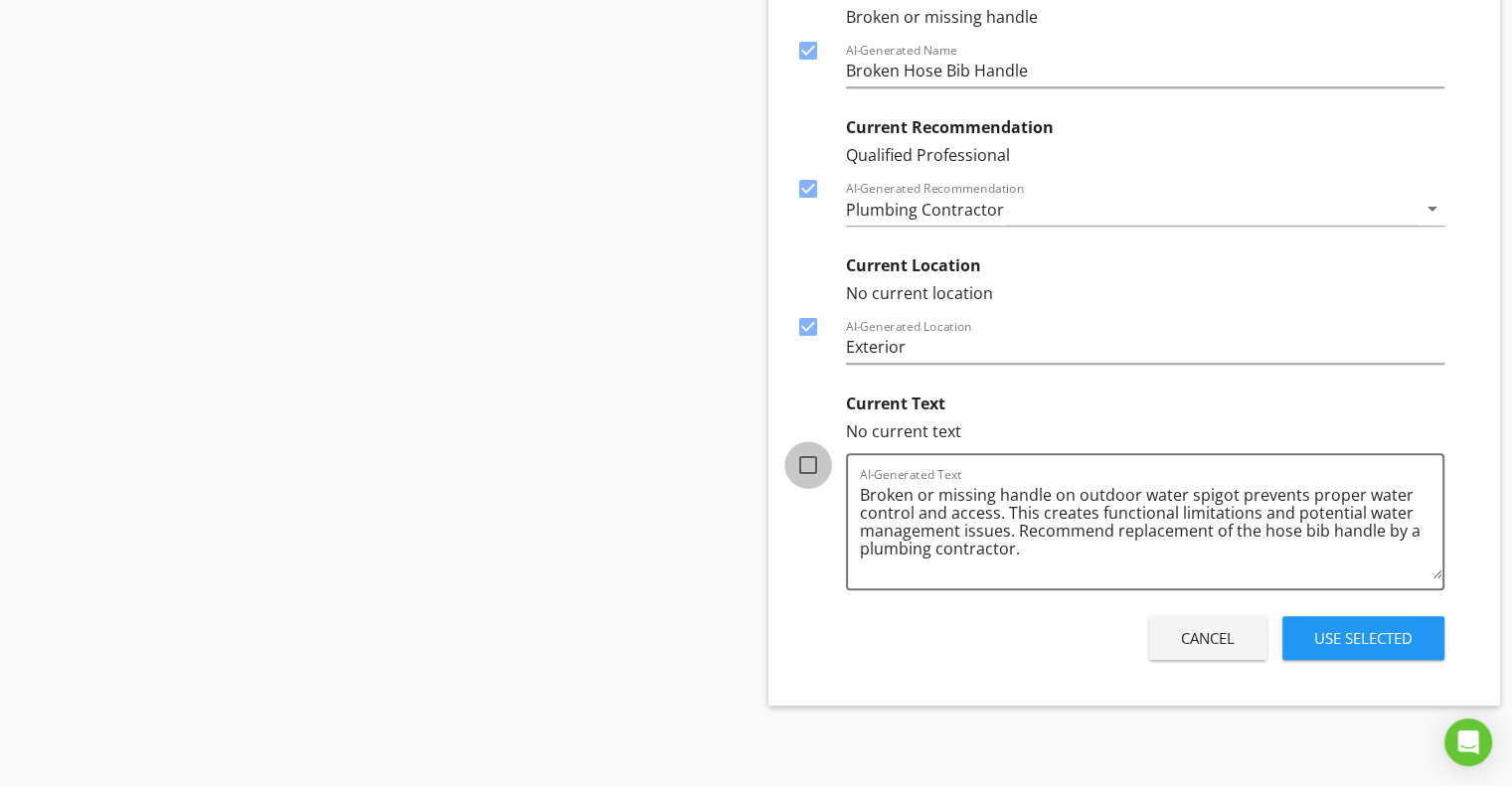 click at bounding box center [808, 465] 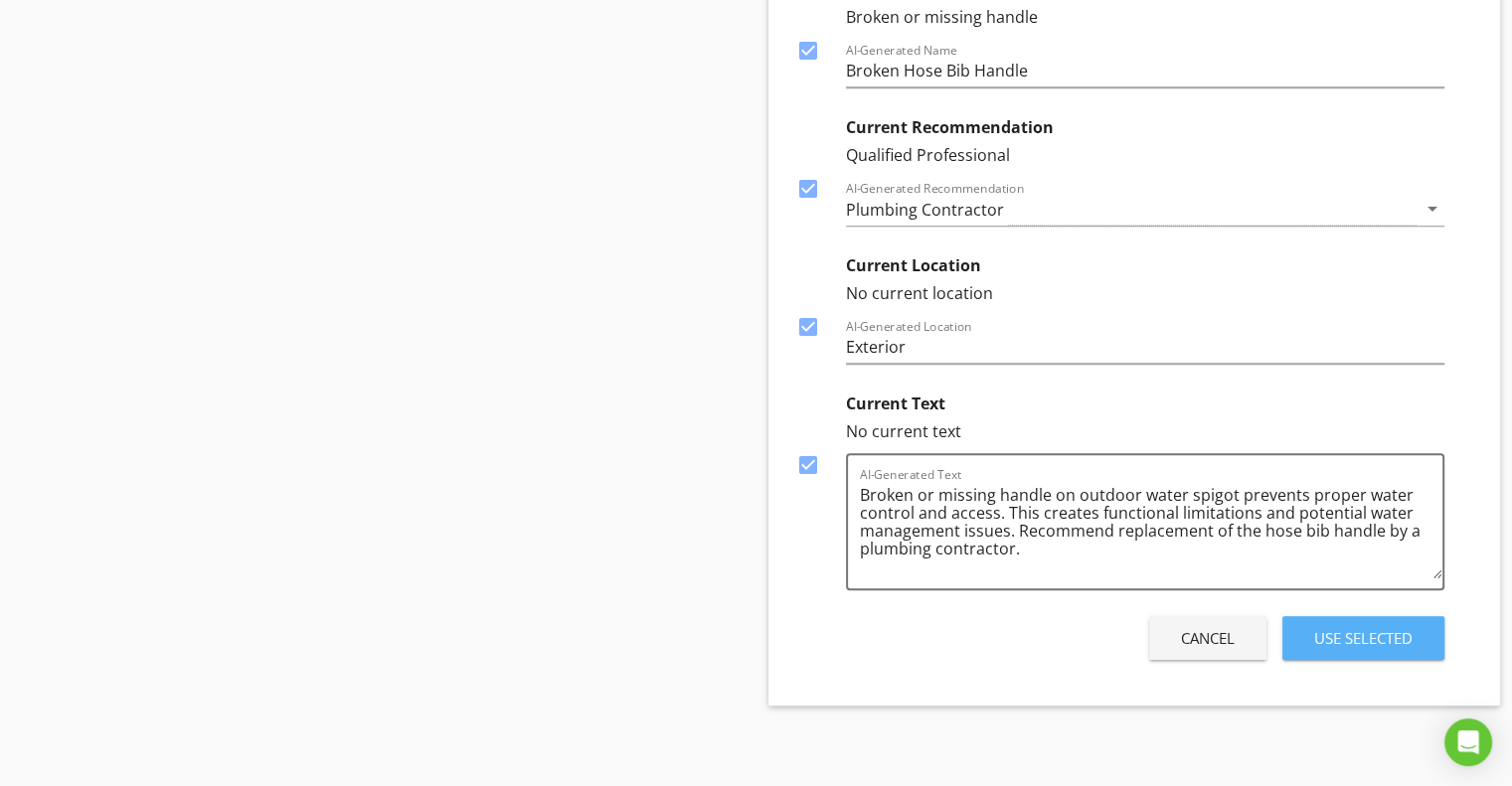 click on "Use Selected" at bounding box center [1363, 638] 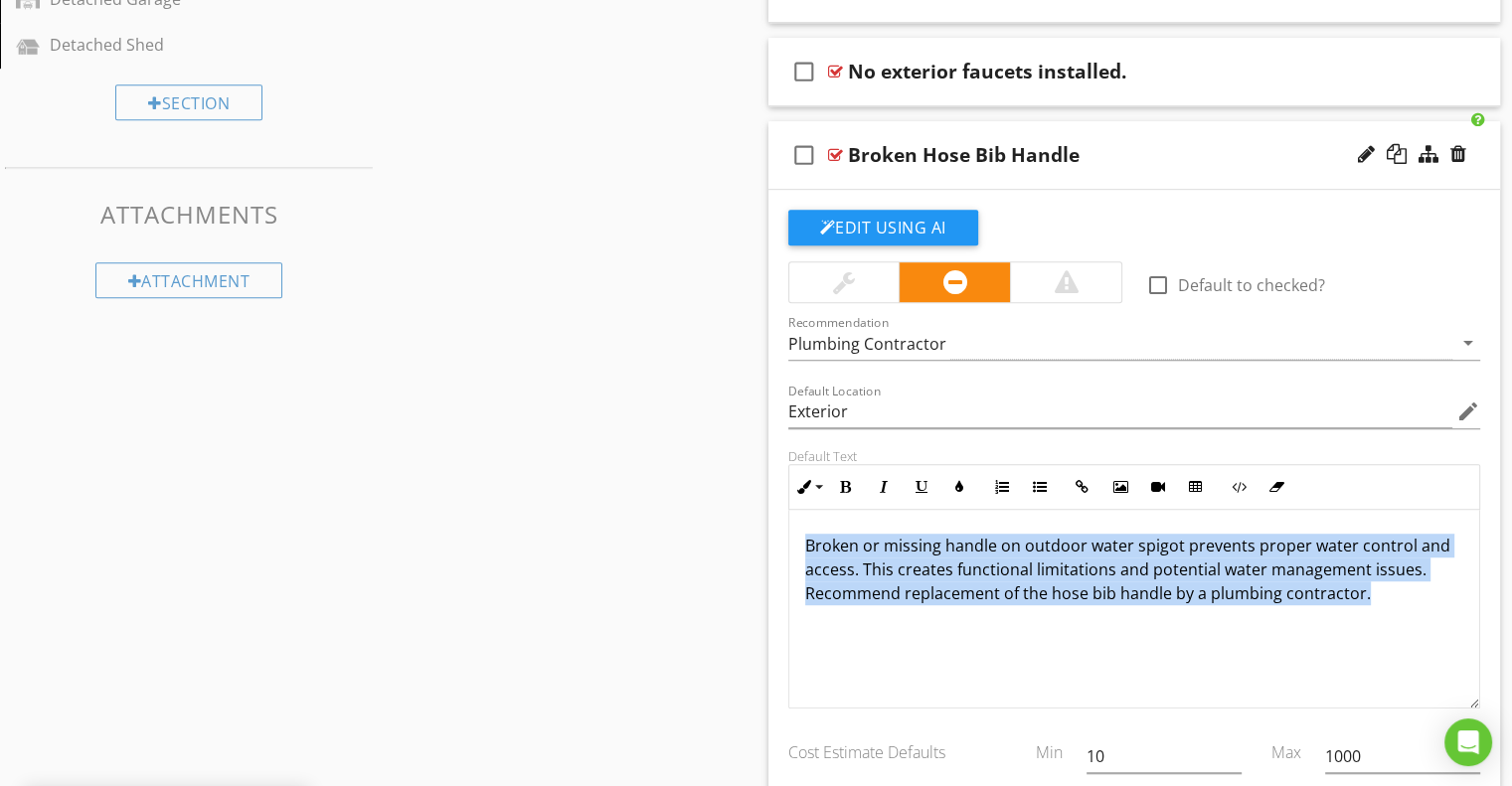 drag, startPoint x: 795, startPoint y: 540, endPoint x: 1412, endPoint y: 609, distance: 620.8462 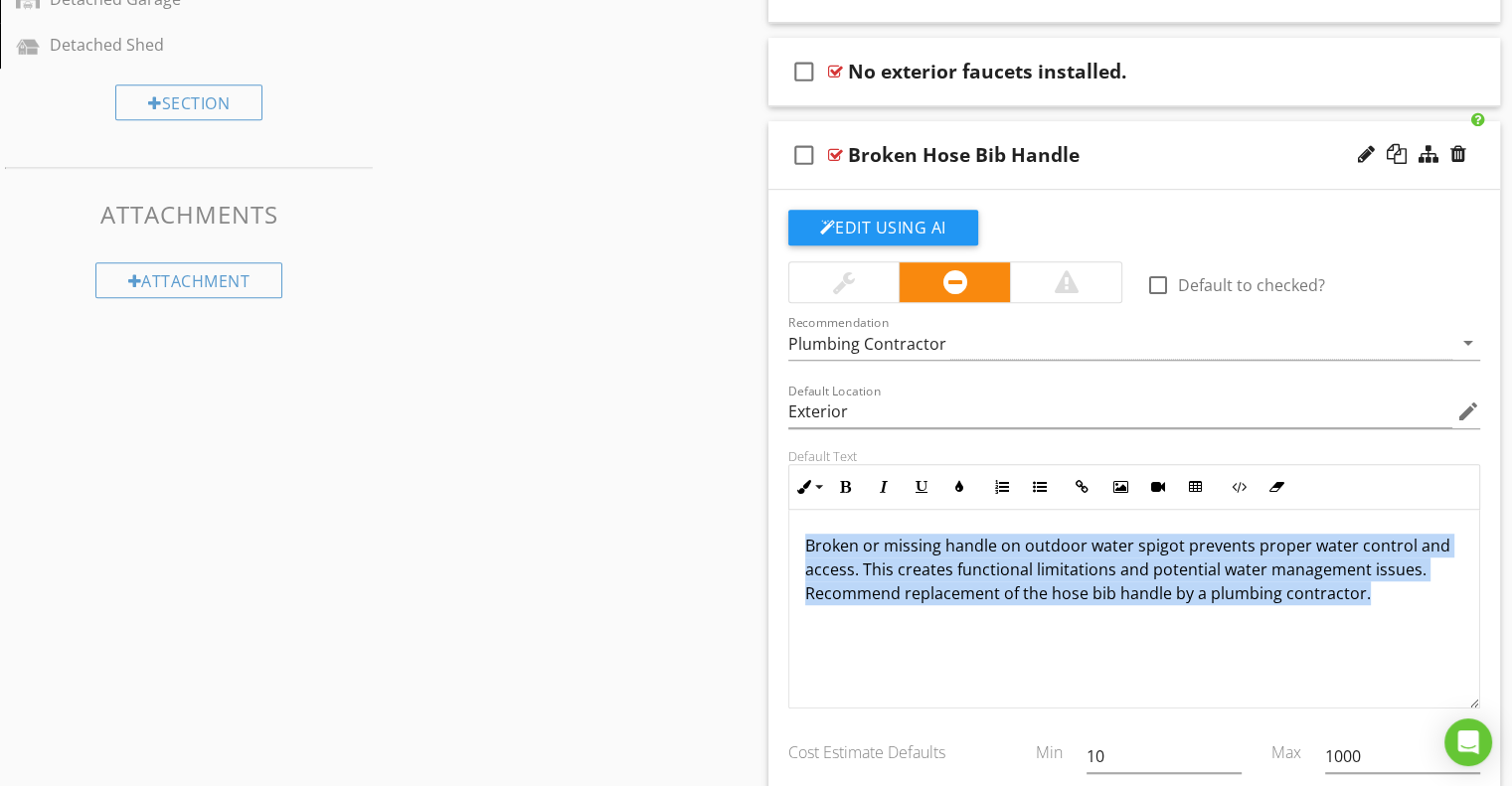 copy on "Broken or missing handle on outdoor water spigot prevents proper water control and access. This creates functional limitations and potential water management issues. Recommend replacement of the hose bib handle by a plumbing contractor." 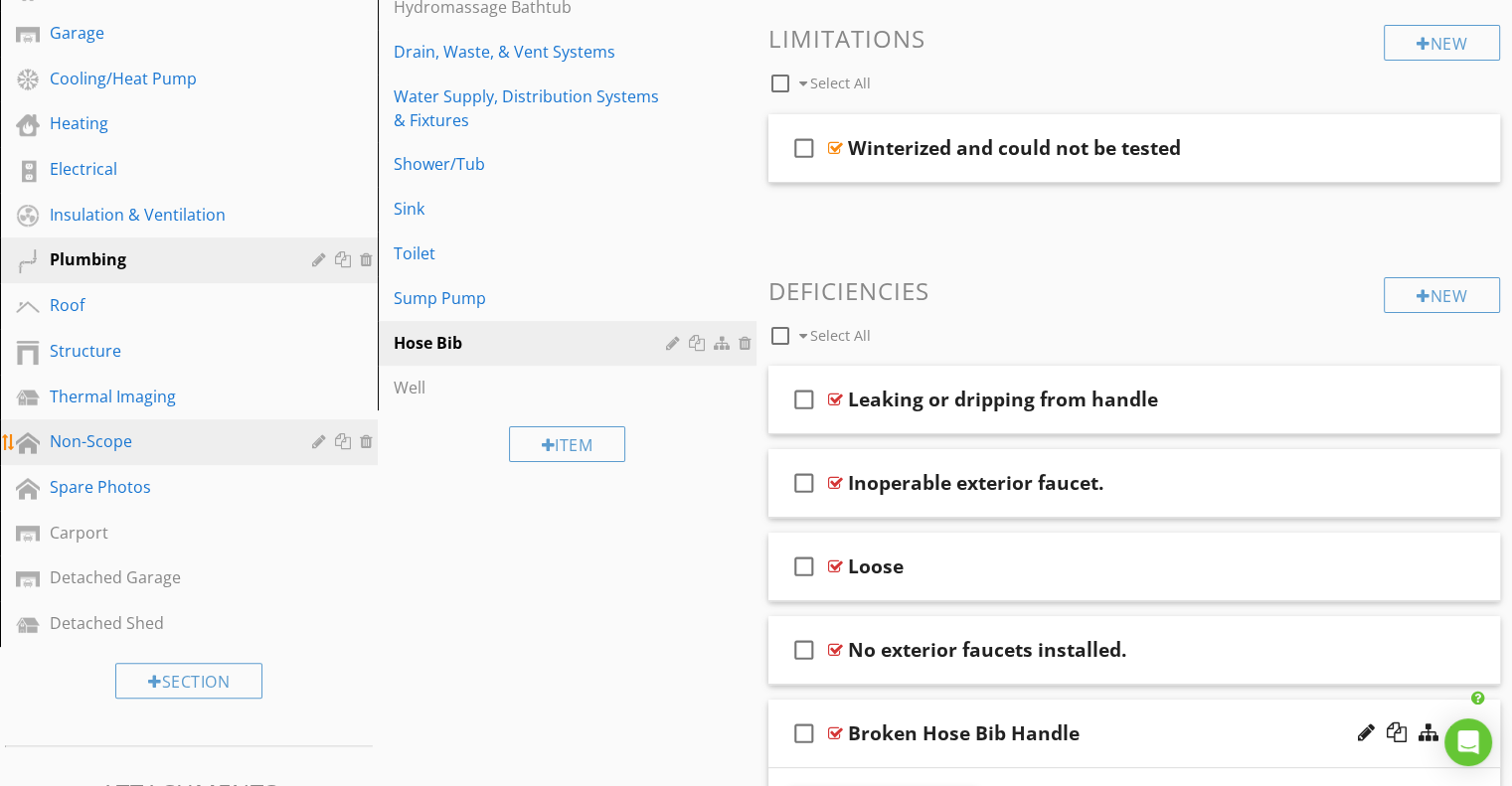 scroll, scrollTop: 458, scrollLeft: 0, axis: vertical 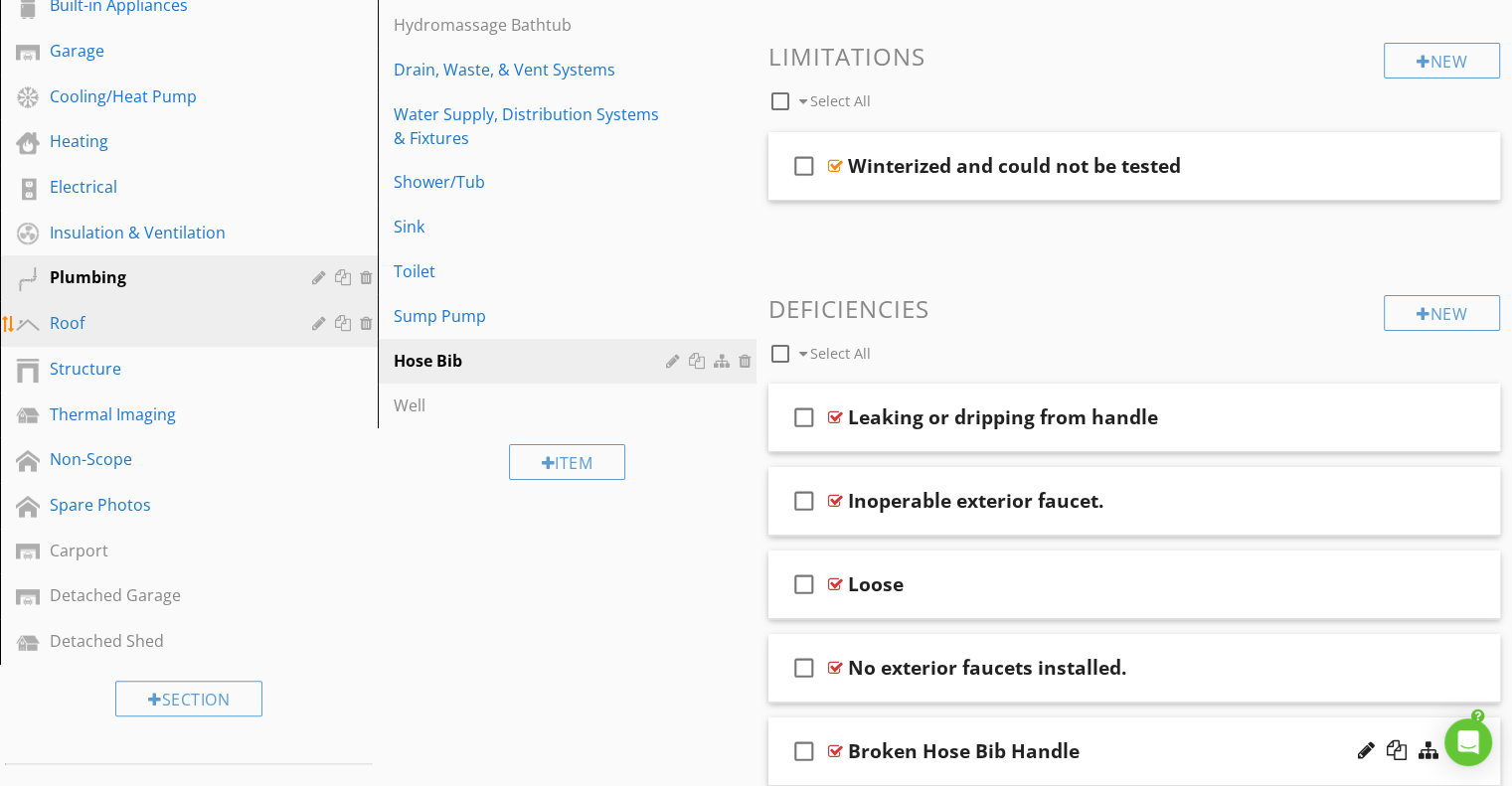 click on "Roof" at bounding box center (166, 323) 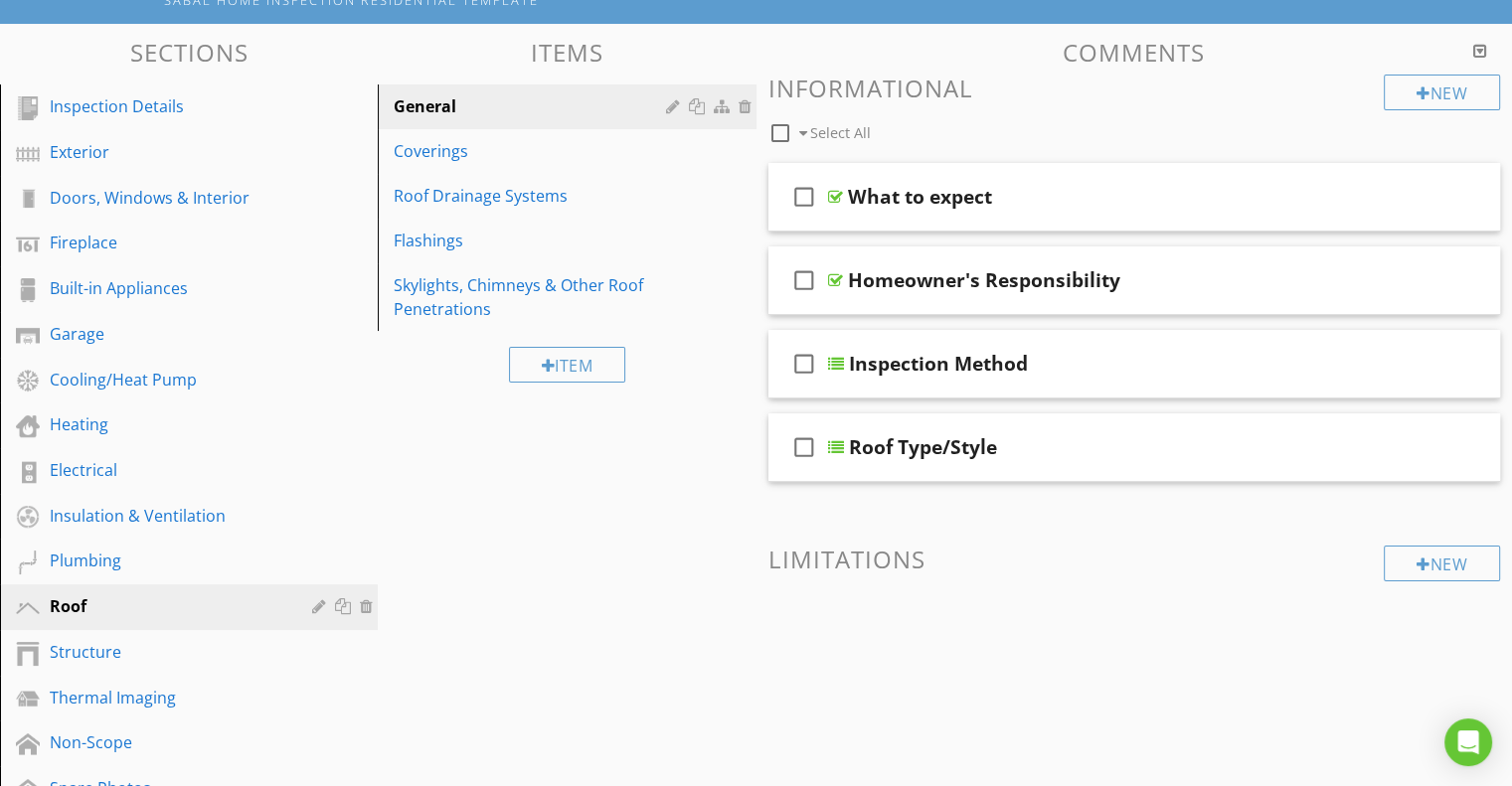 scroll, scrollTop: 160, scrollLeft: 0, axis: vertical 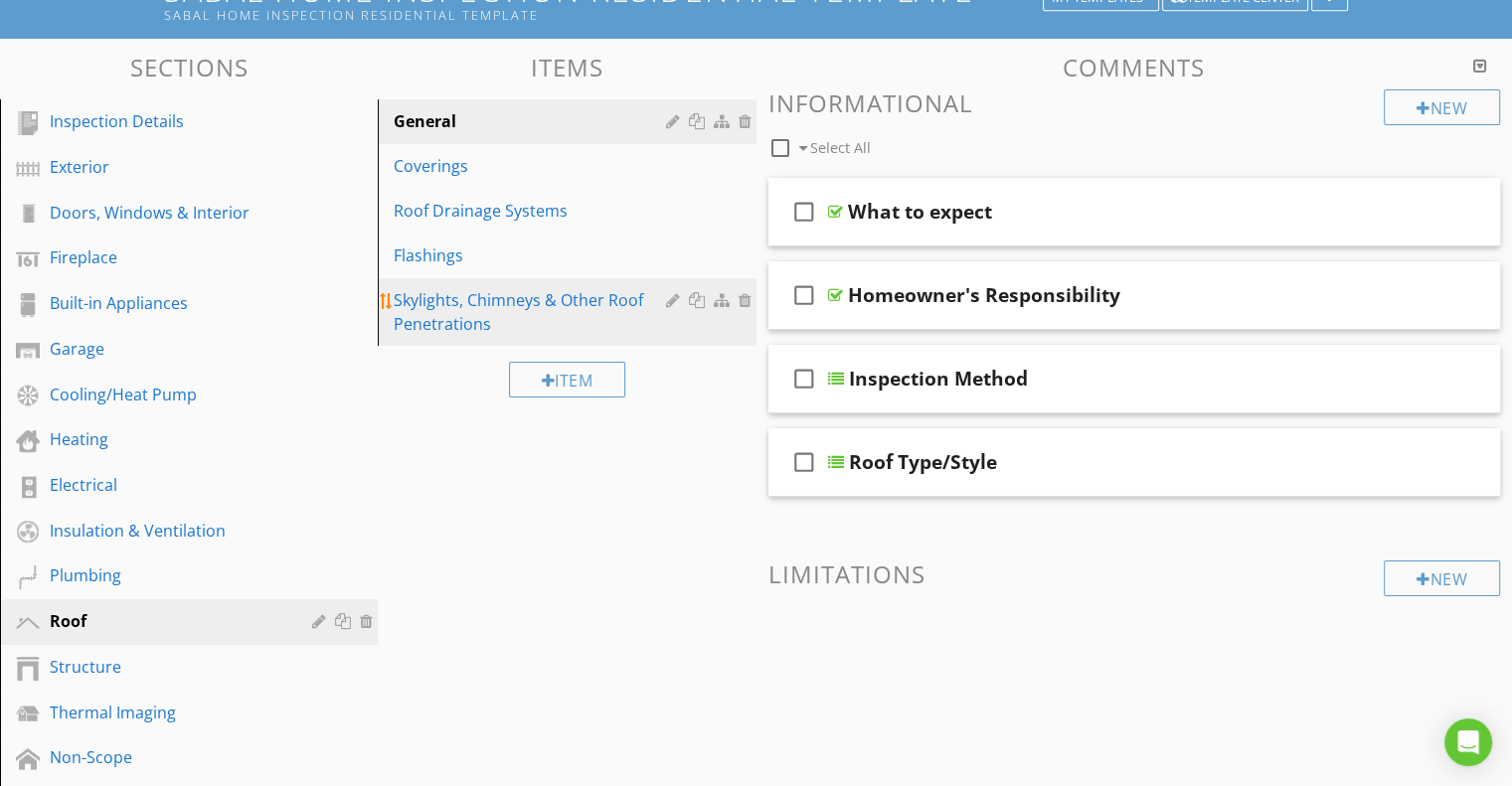 click on "Skylights, Chimneys & Other Roof Penetrations" at bounding box center [532, 312] 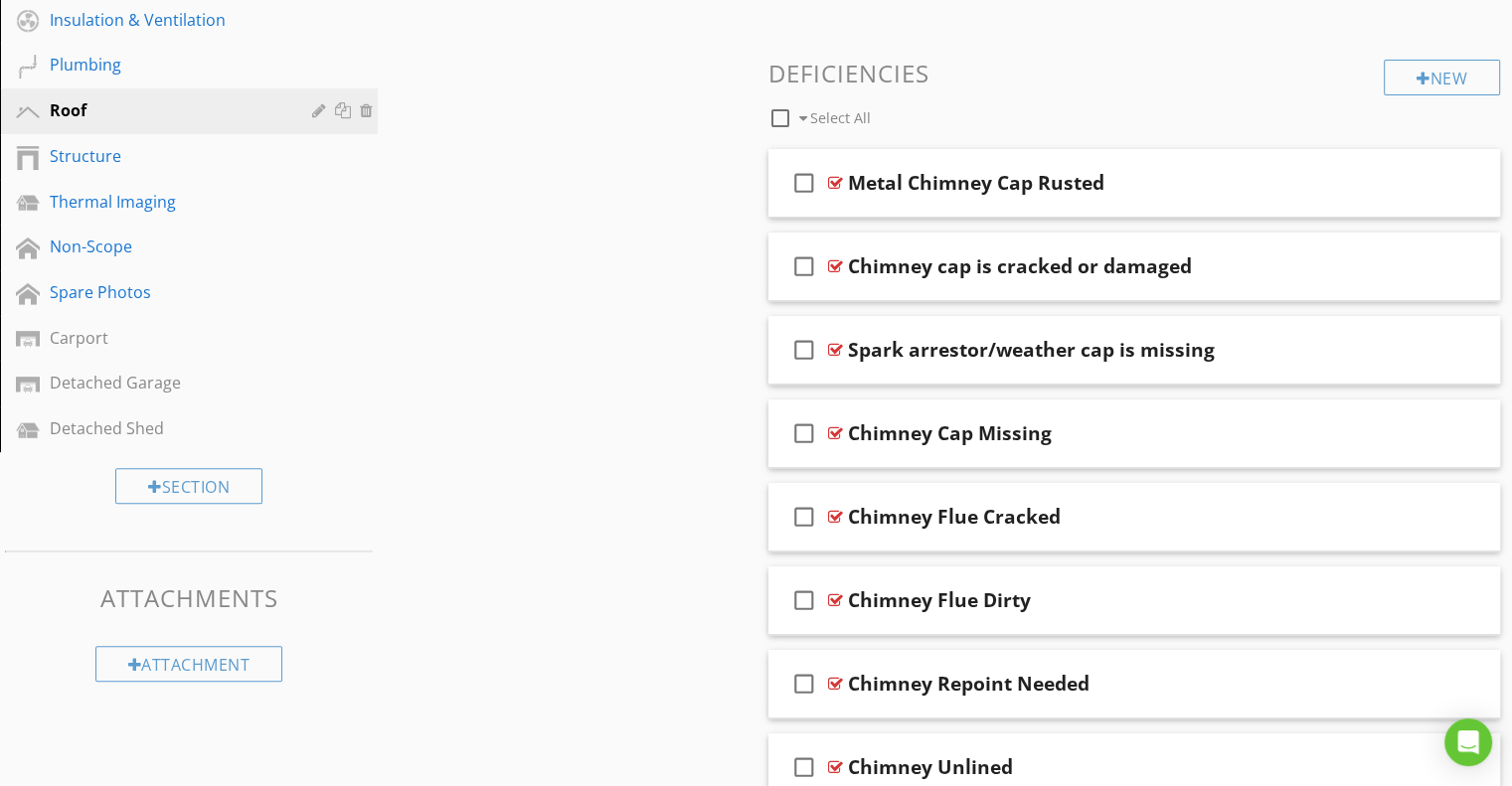 scroll, scrollTop: 0, scrollLeft: 0, axis: both 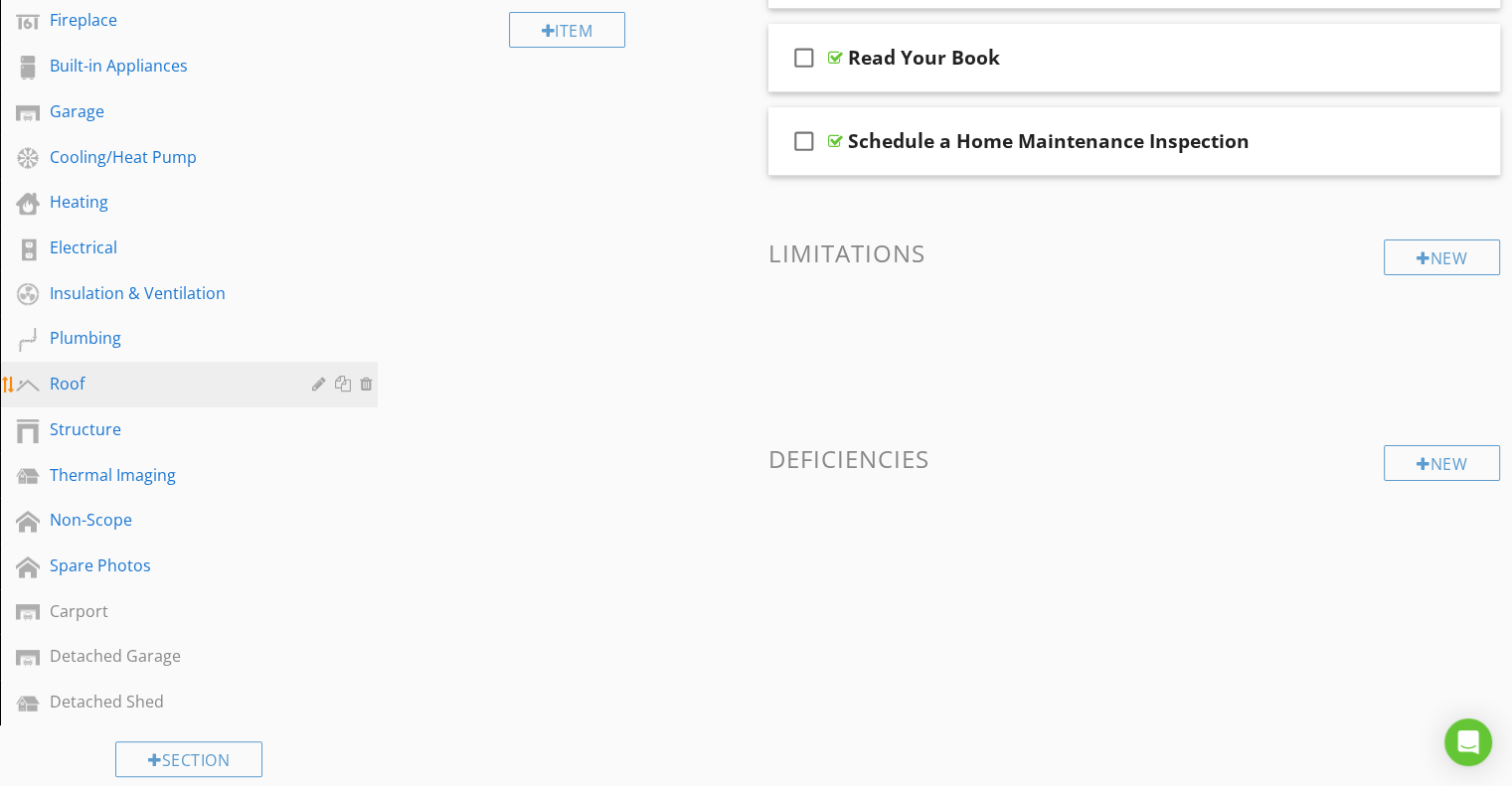 click on "Roof" at bounding box center (166, 384) 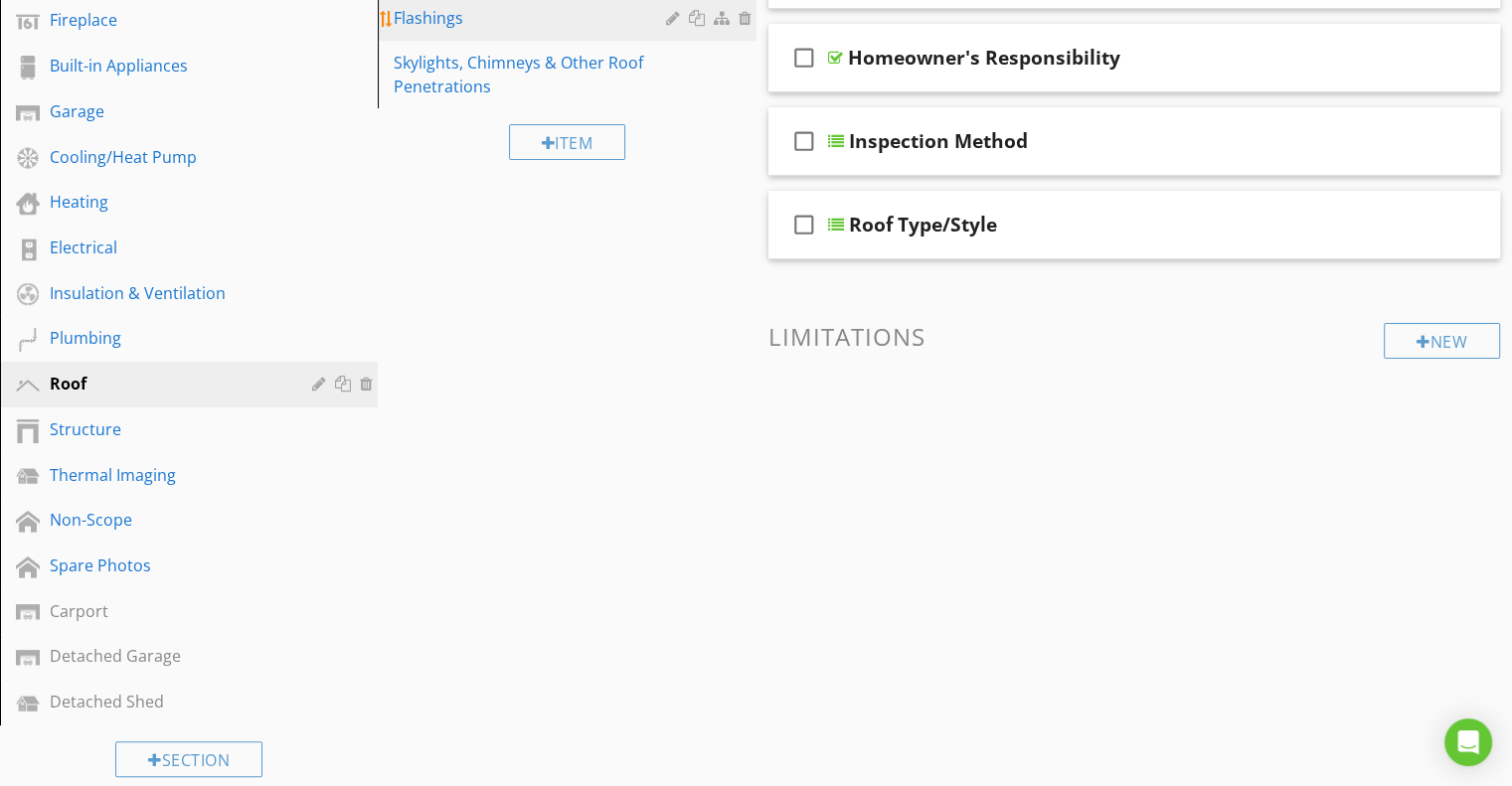 scroll, scrollTop: 95, scrollLeft: 0, axis: vertical 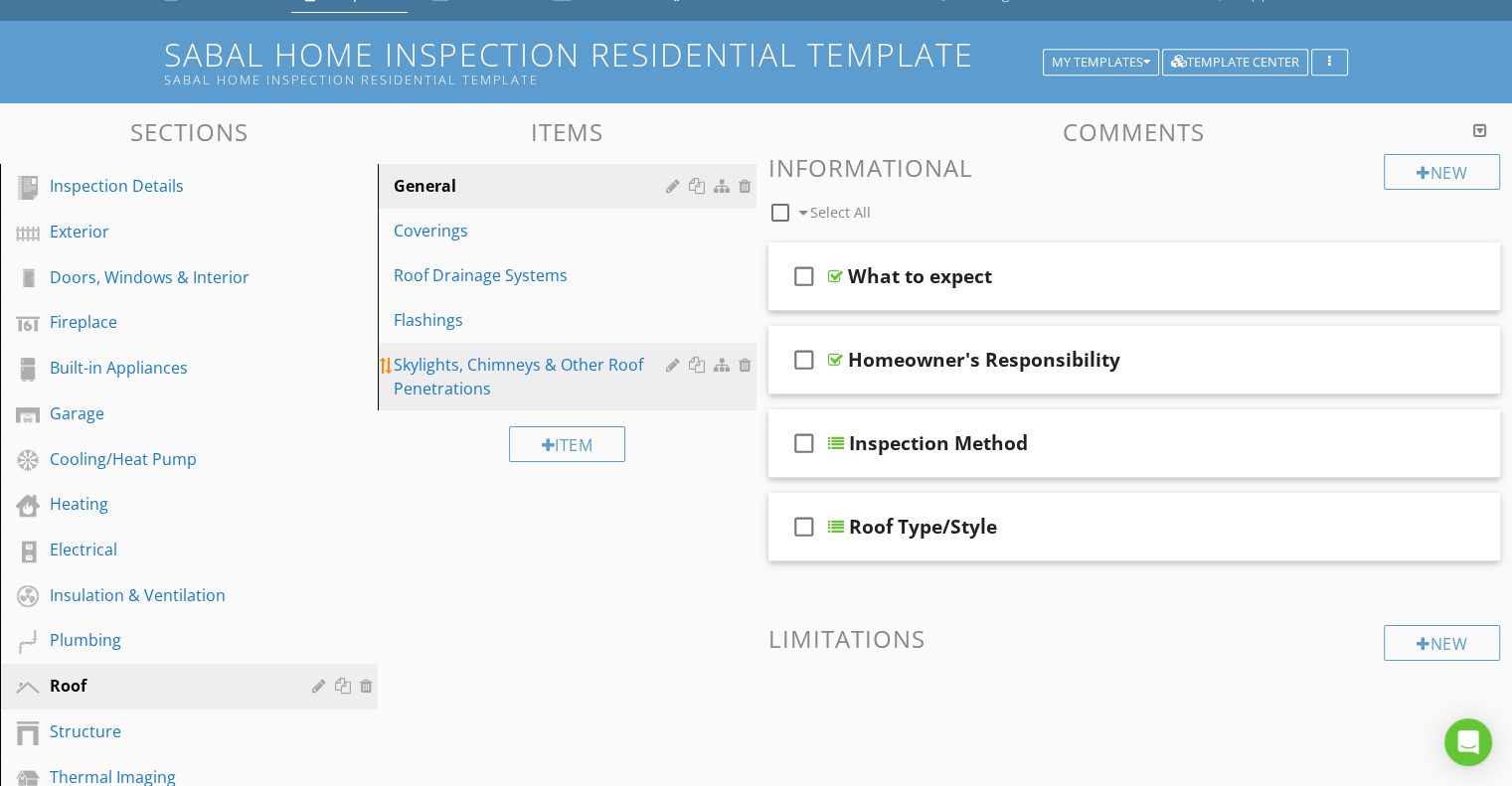 click on "Skylights, Chimneys & Other Roof Penetrations" at bounding box center [532, 377] 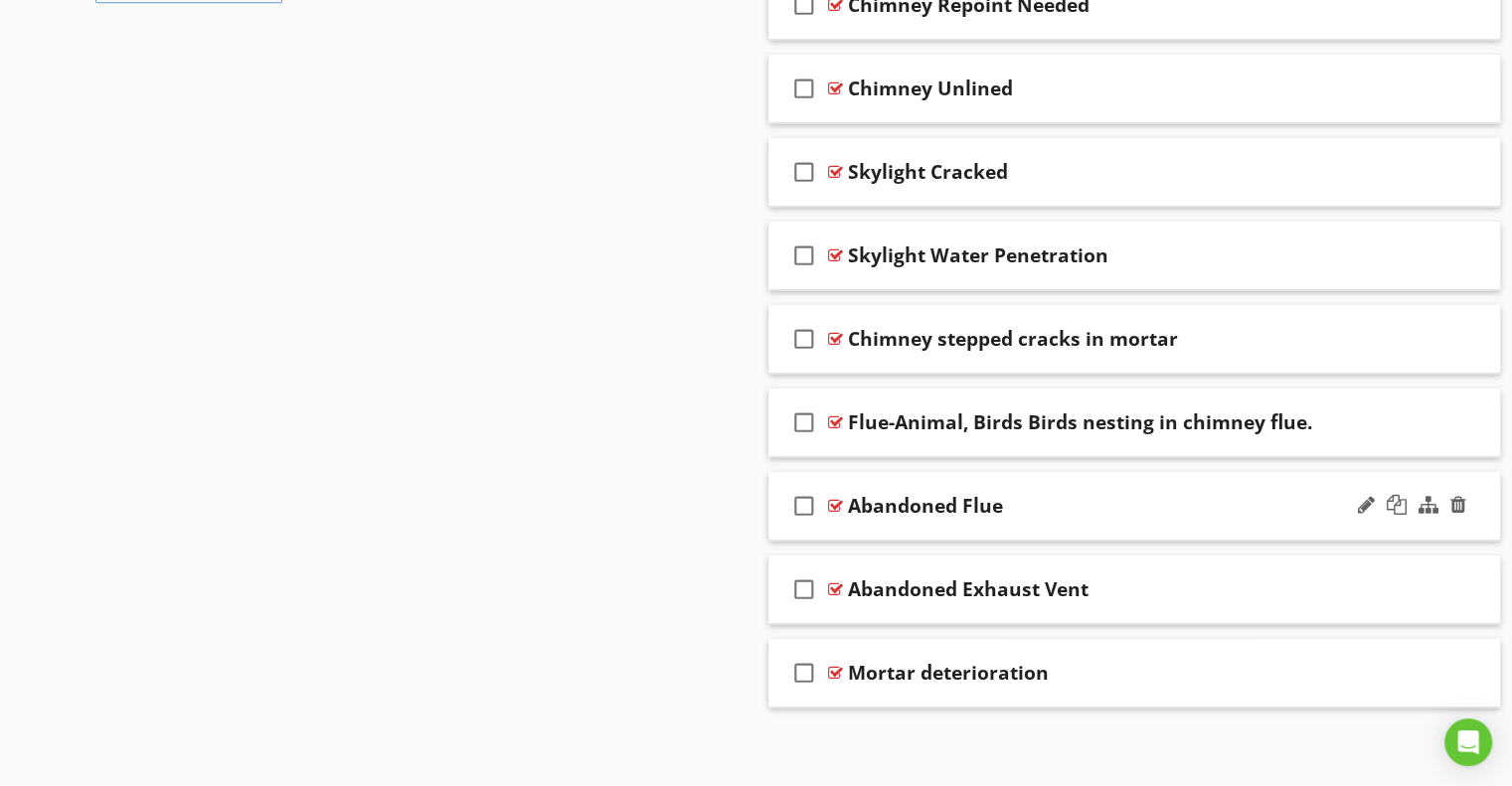 scroll, scrollTop: 1350, scrollLeft: 0, axis: vertical 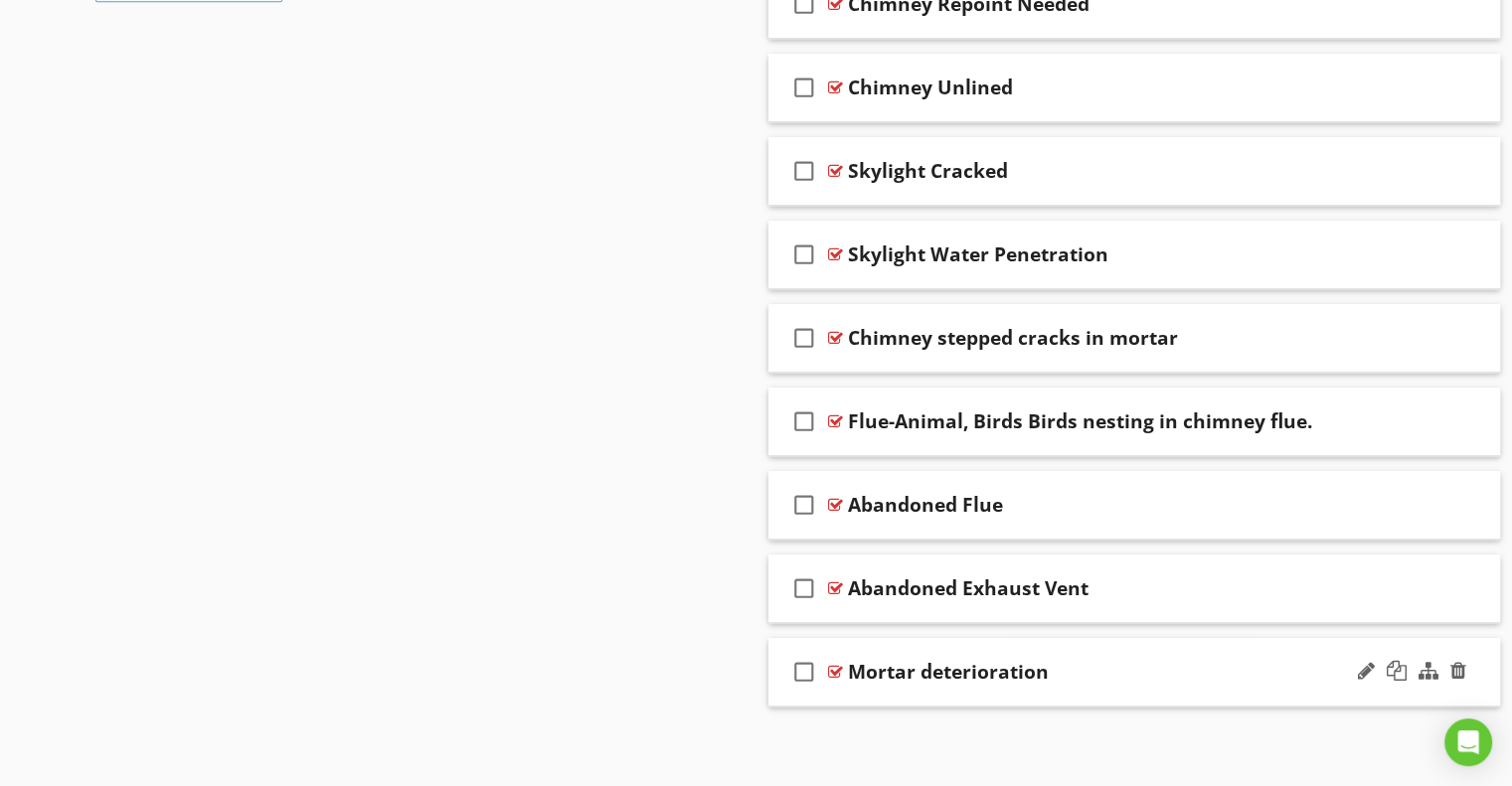 click on "Mortar deterioration" at bounding box center (1107, 672) 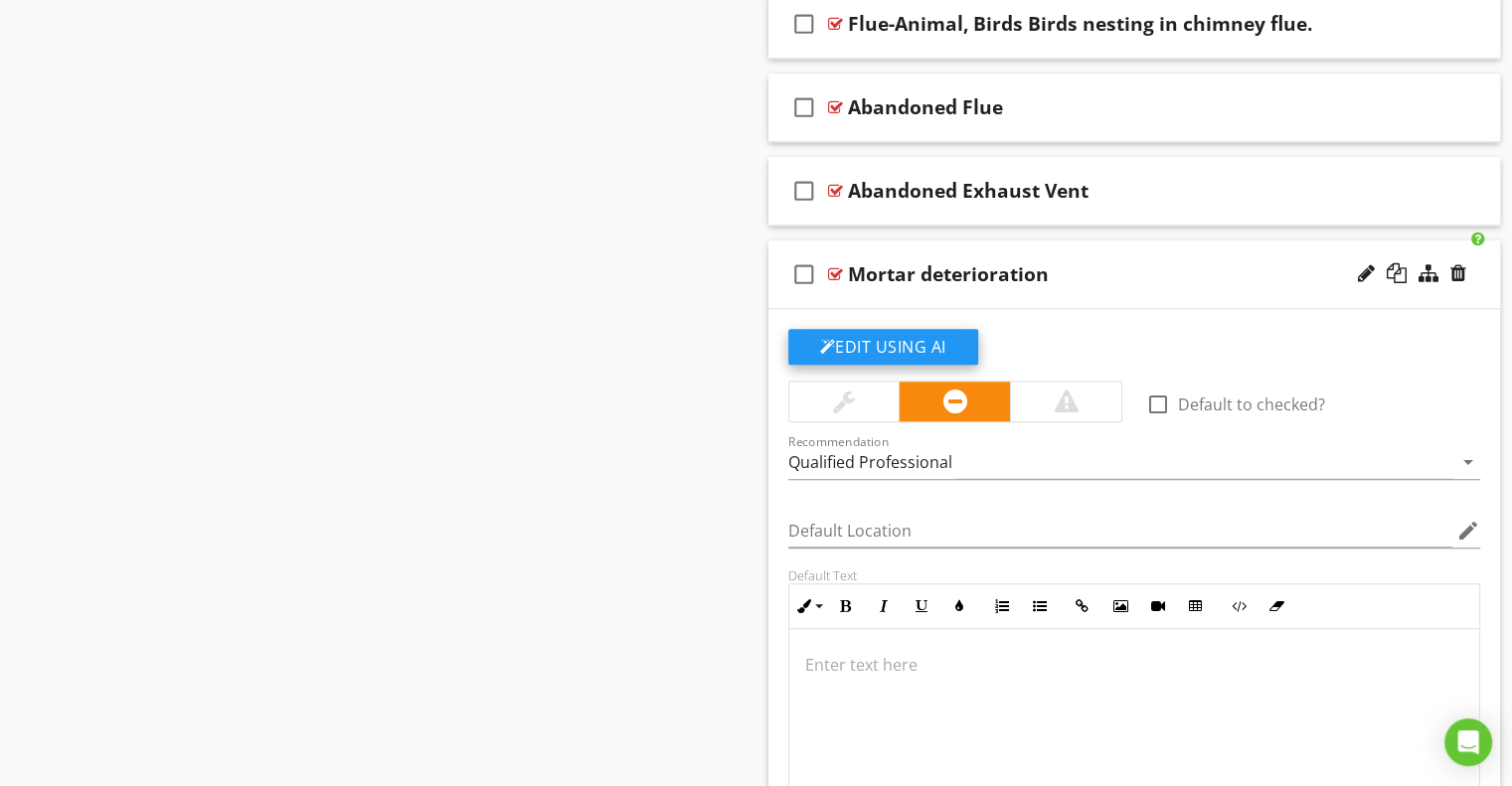 click on "Edit Using AI" at bounding box center [883, 347] 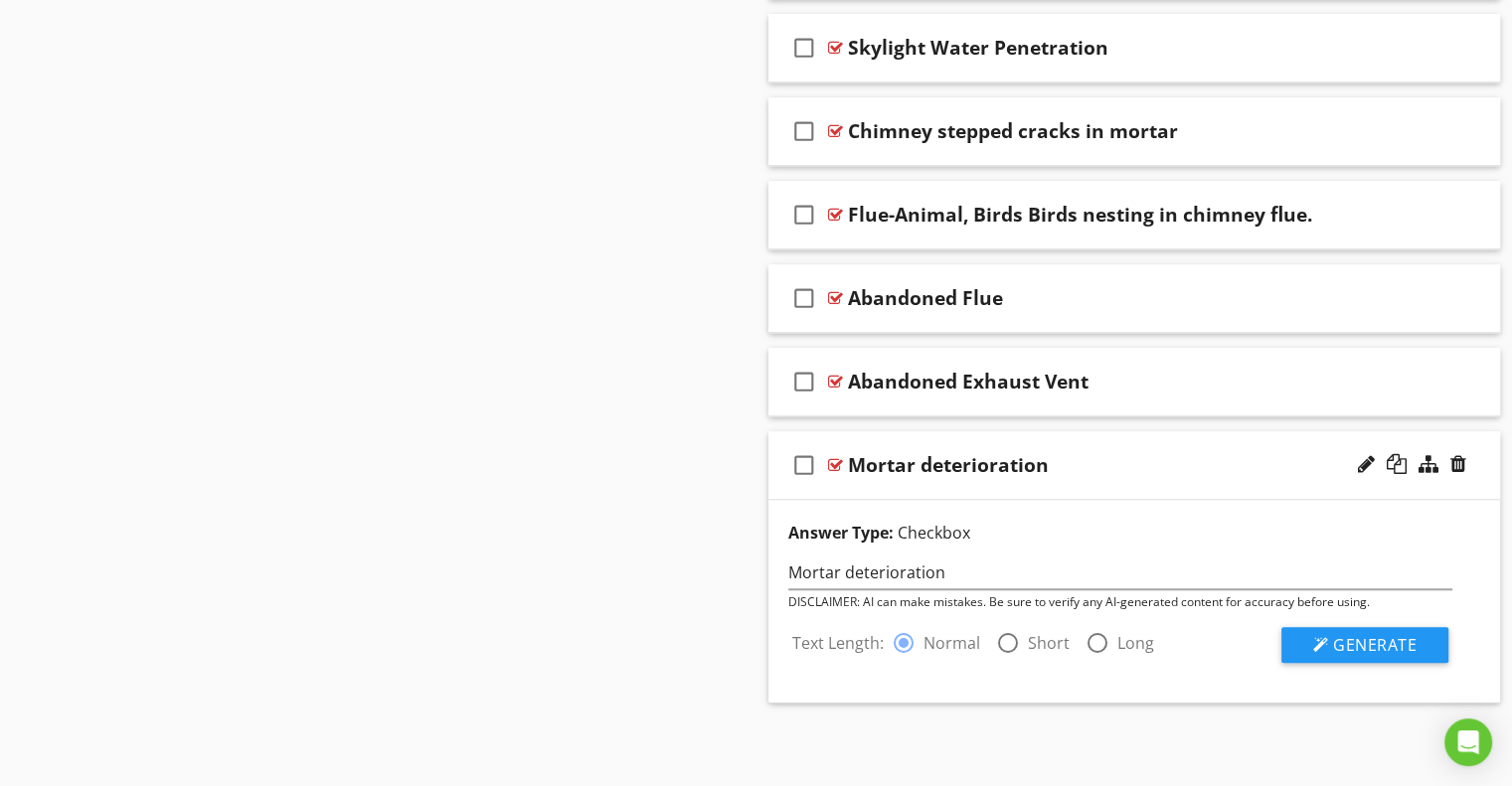scroll, scrollTop: 1553, scrollLeft: 0, axis: vertical 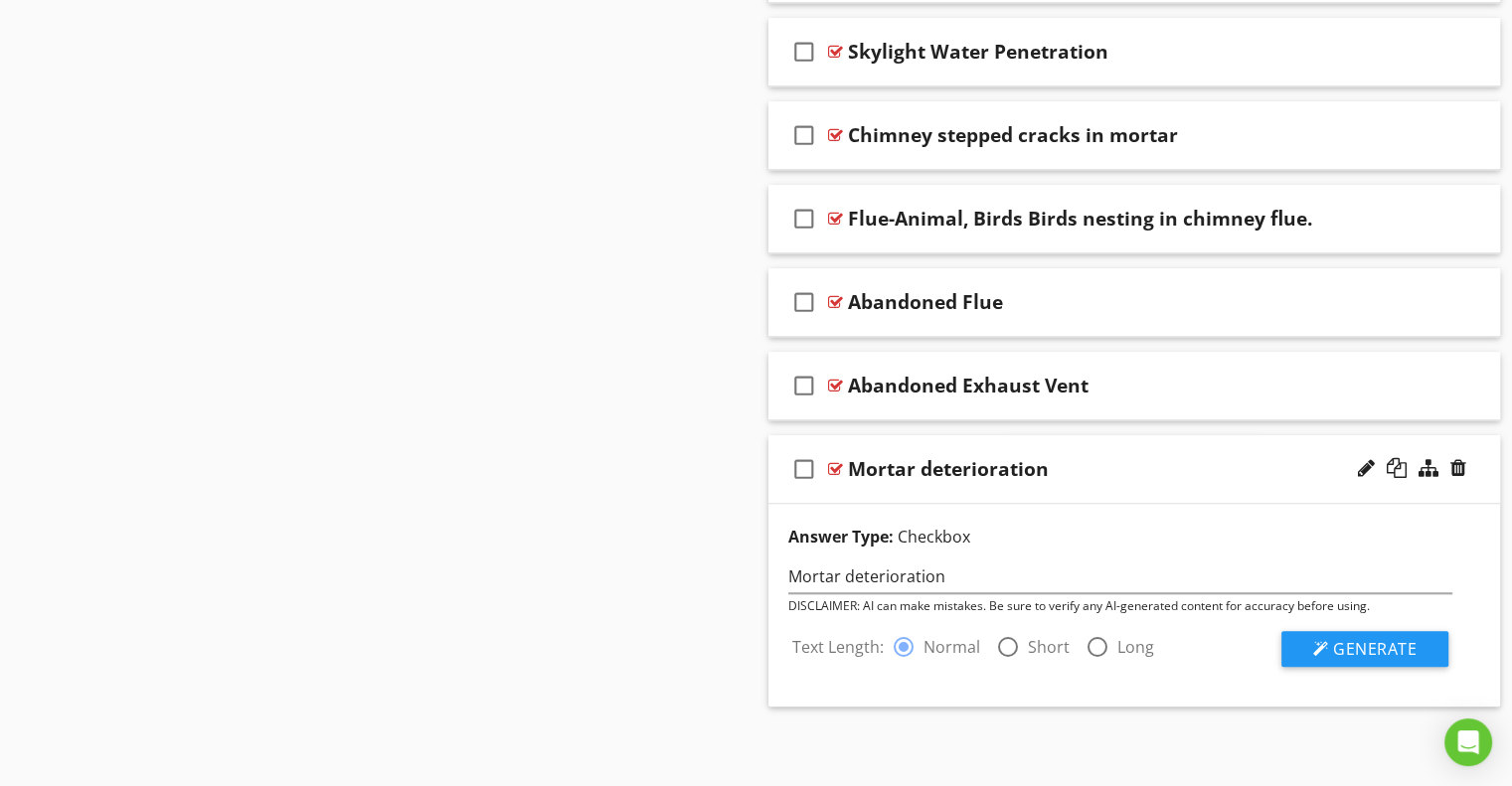 click at bounding box center [1008, 647] 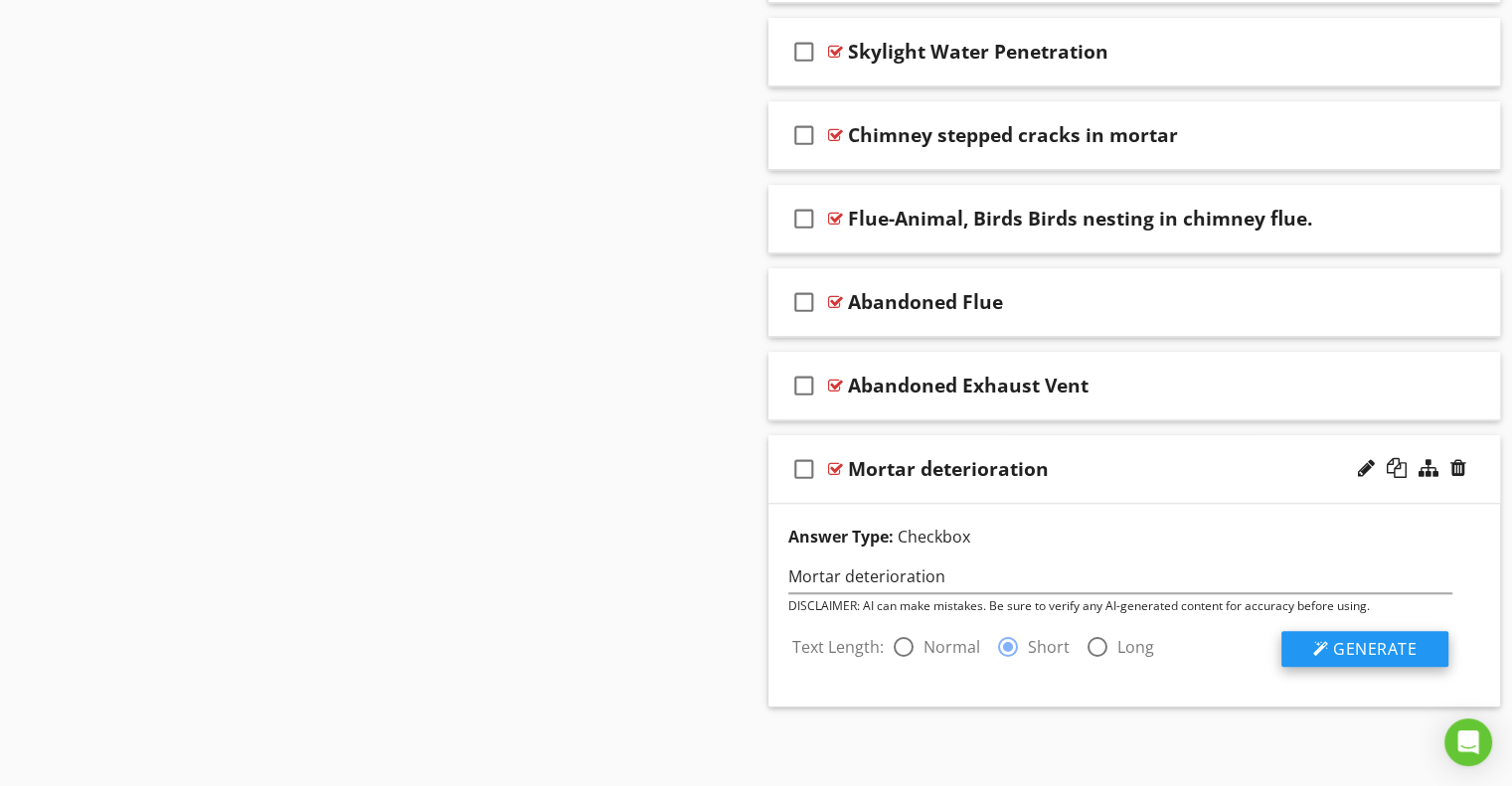 click on "Generate" at bounding box center (1375, 649) 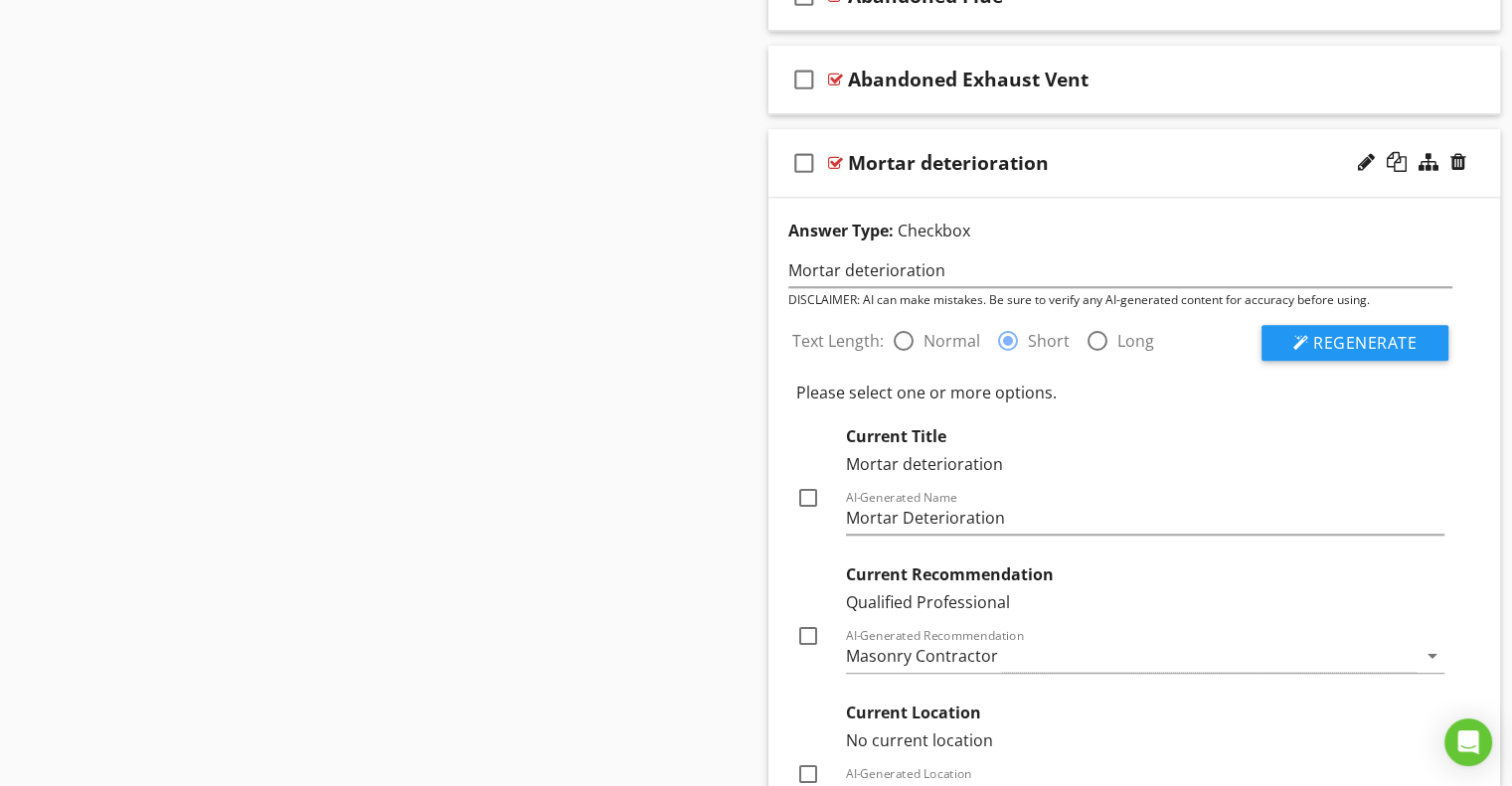 scroll, scrollTop: 2050, scrollLeft: 0, axis: vertical 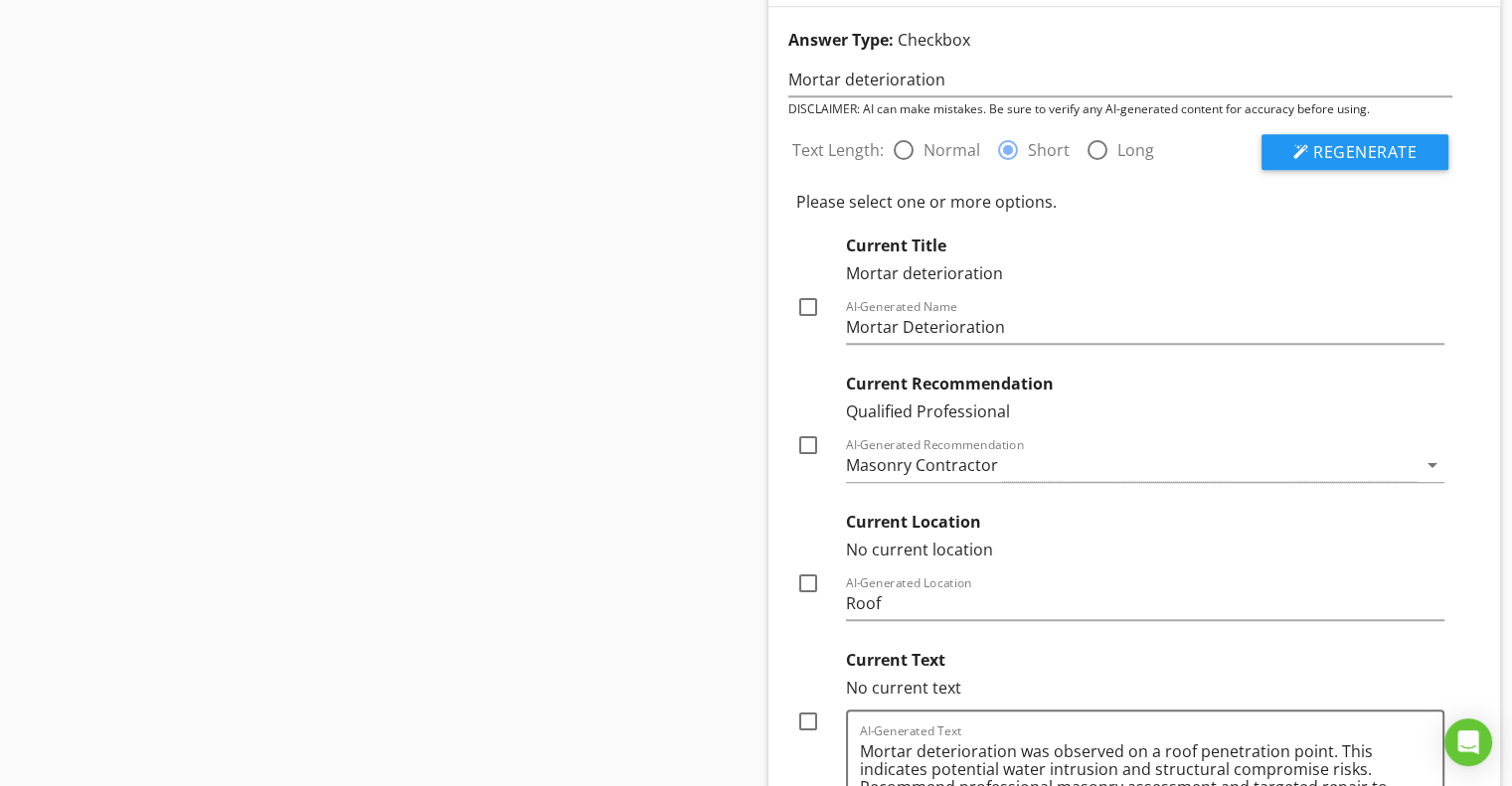 click at bounding box center (808, 307) 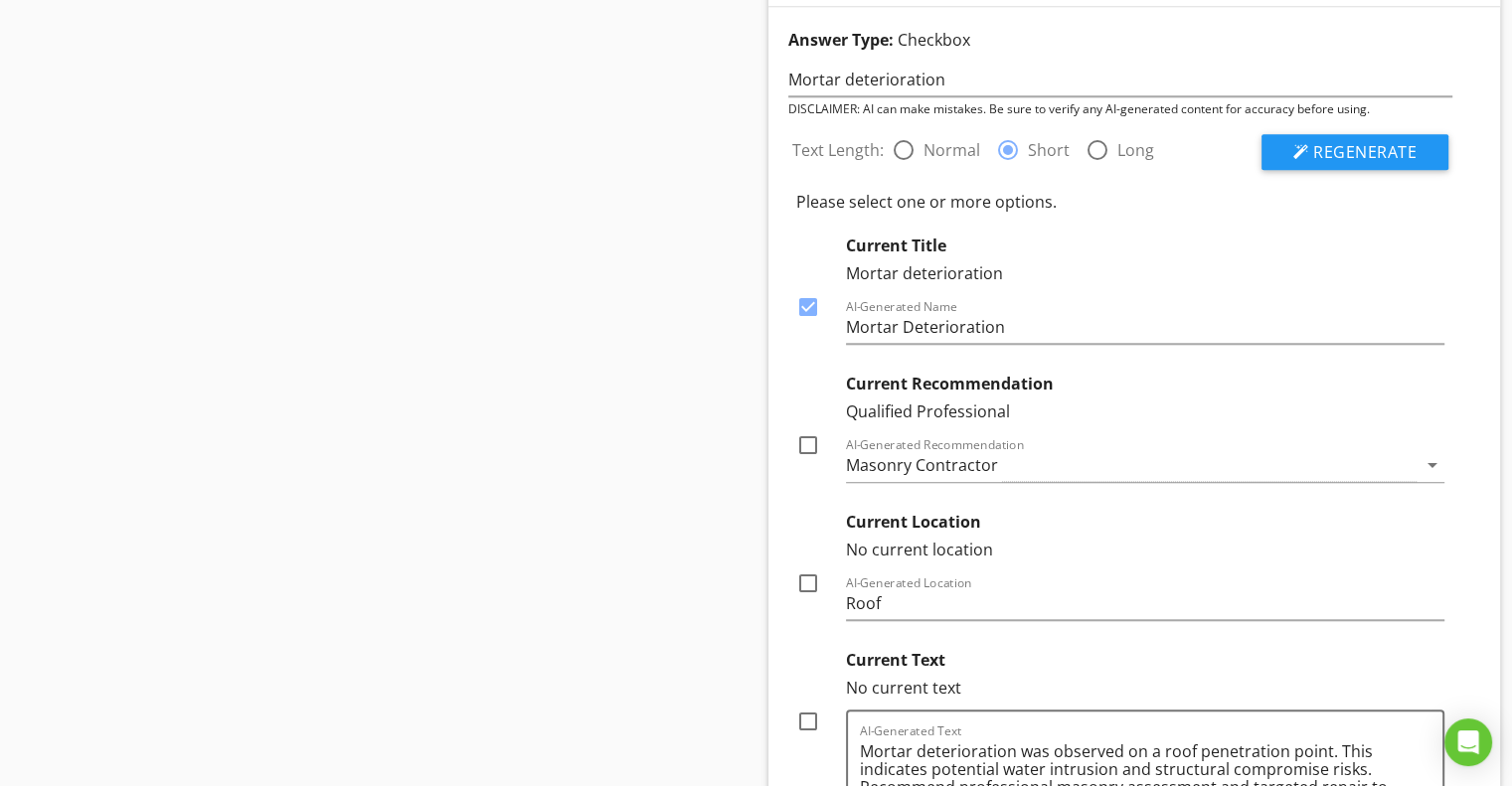 click at bounding box center [808, 445] 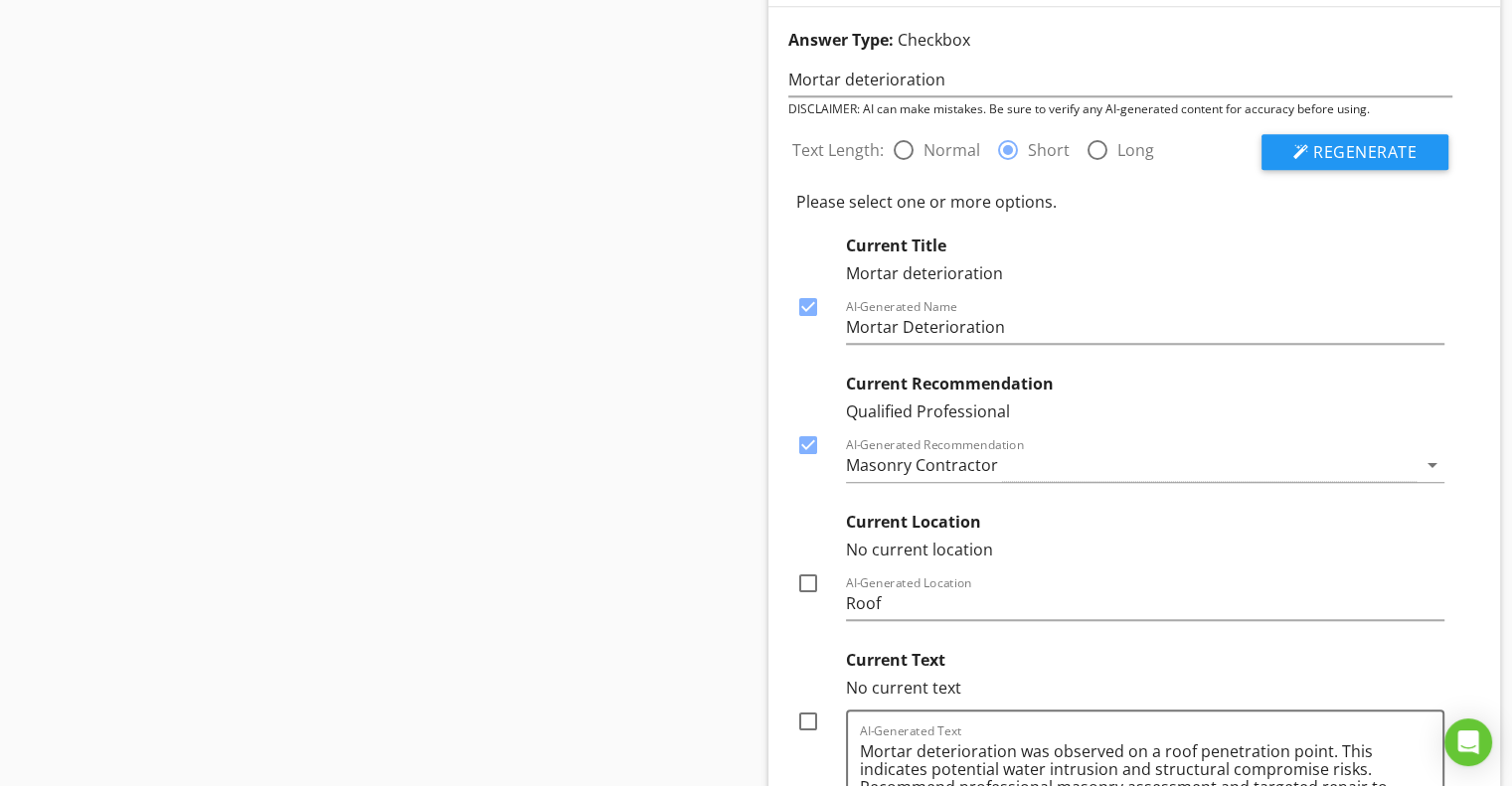click at bounding box center (808, 583) 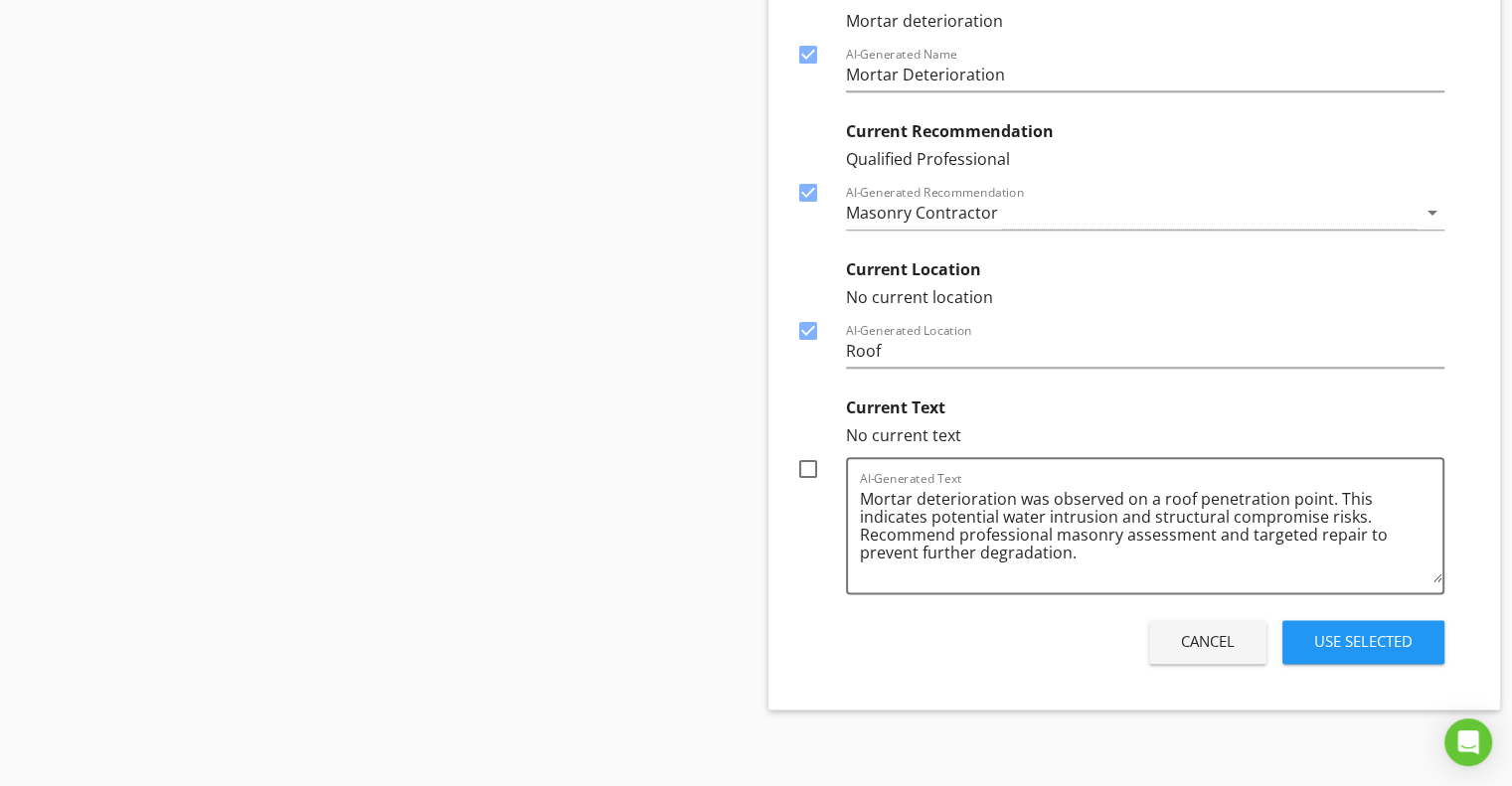 scroll, scrollTop: 2303, scrollLeft: 0, axis: vertical 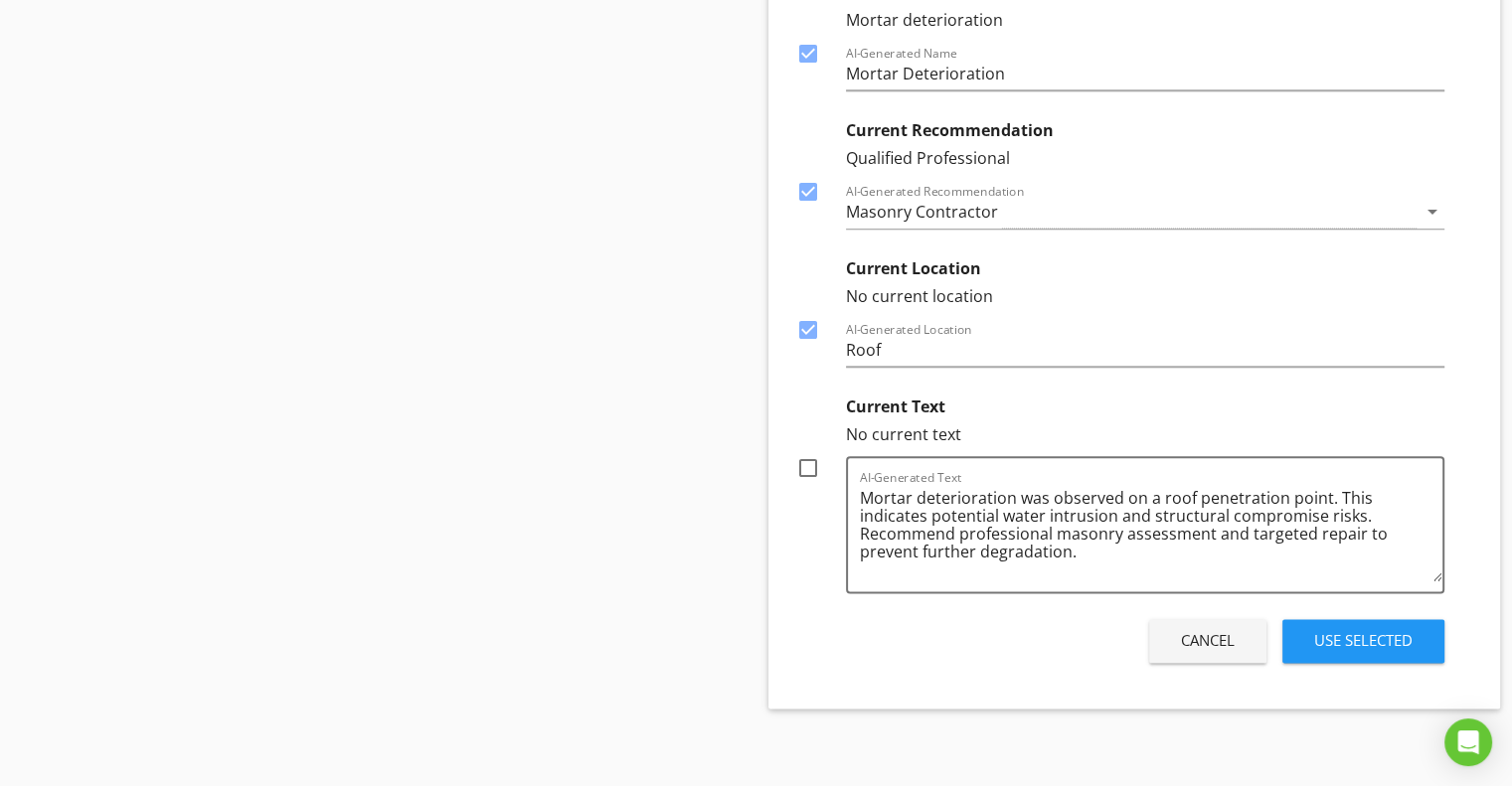 click at bounding box center (808, 468) 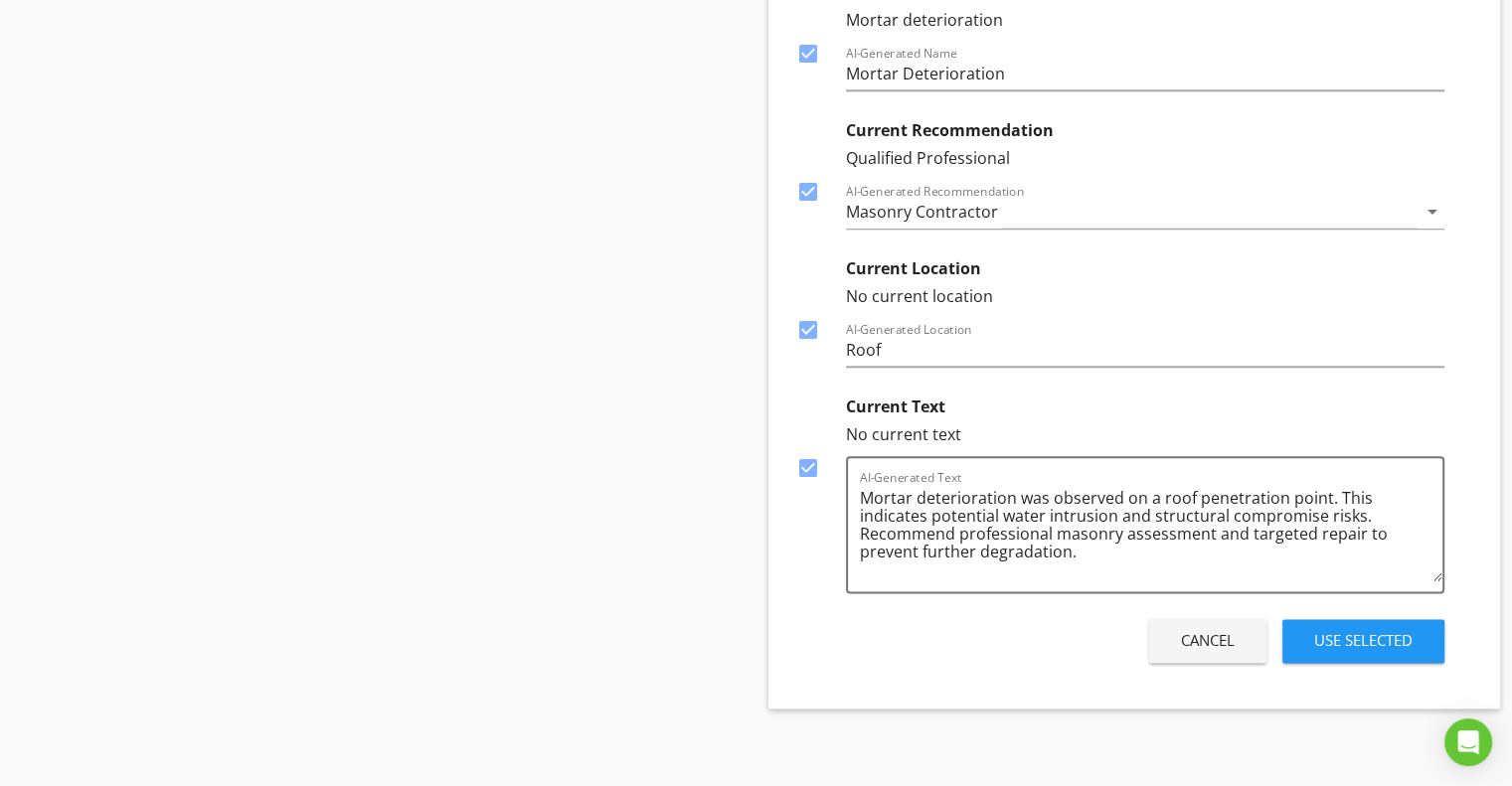 click on "Use Selected" at bounding box center [1363, 640] 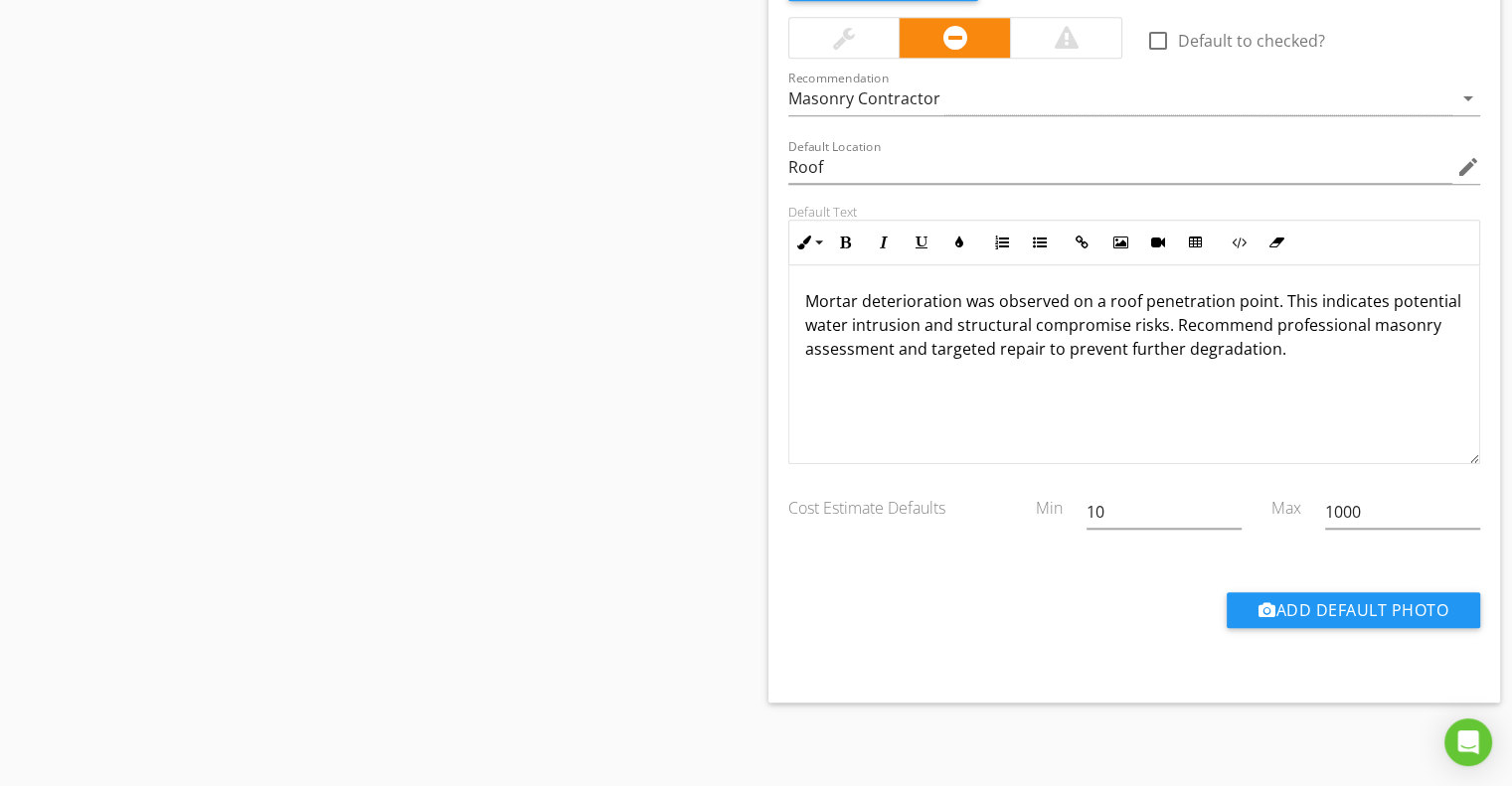 scroll, scrollTop: 1864, scrollLeft: 0, axis: vertical 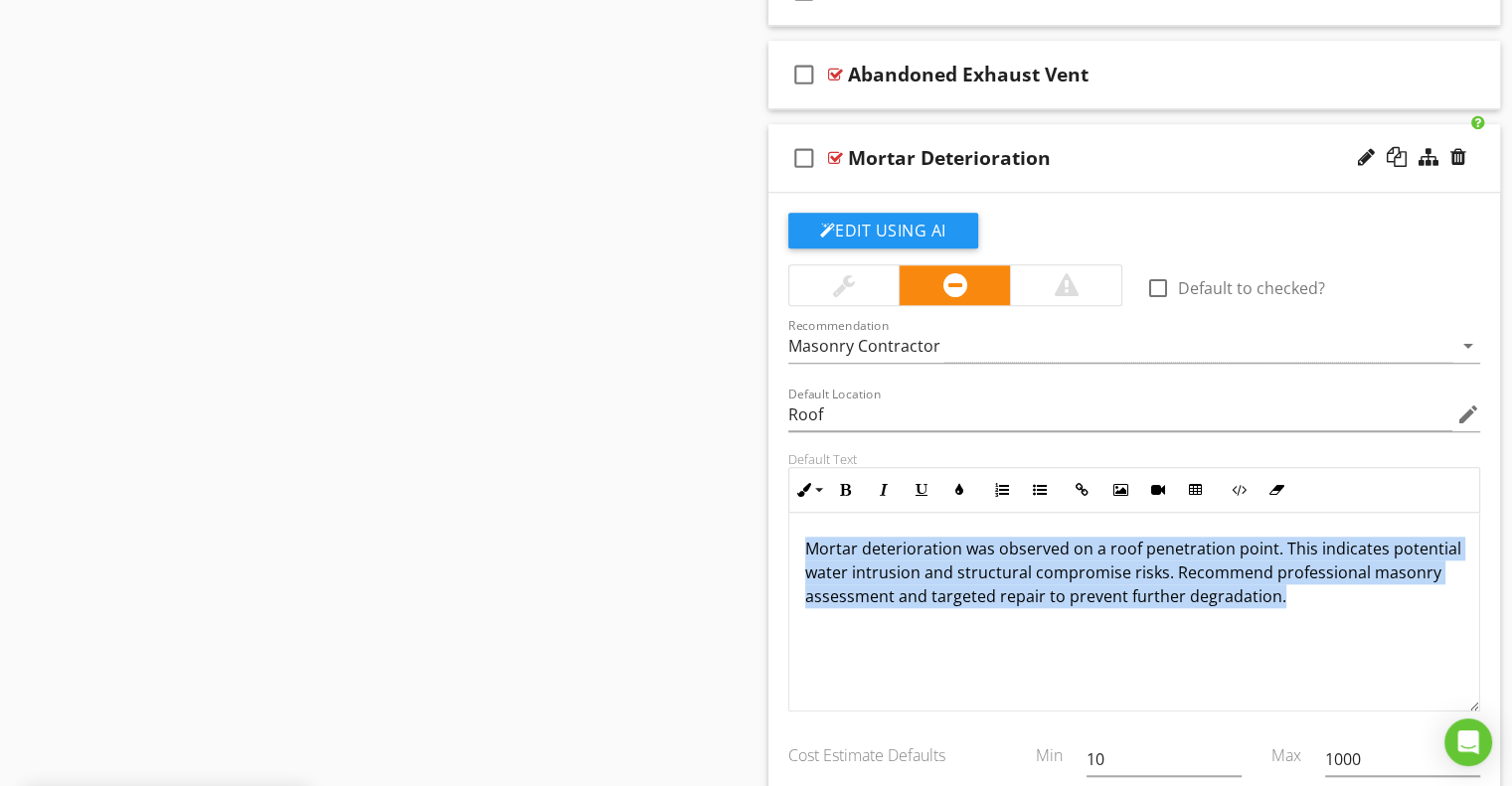 drag, startPoint x: 802, startPoint y: 540, endPoint x: 1389, endPoint y: 597, distance: 589.761 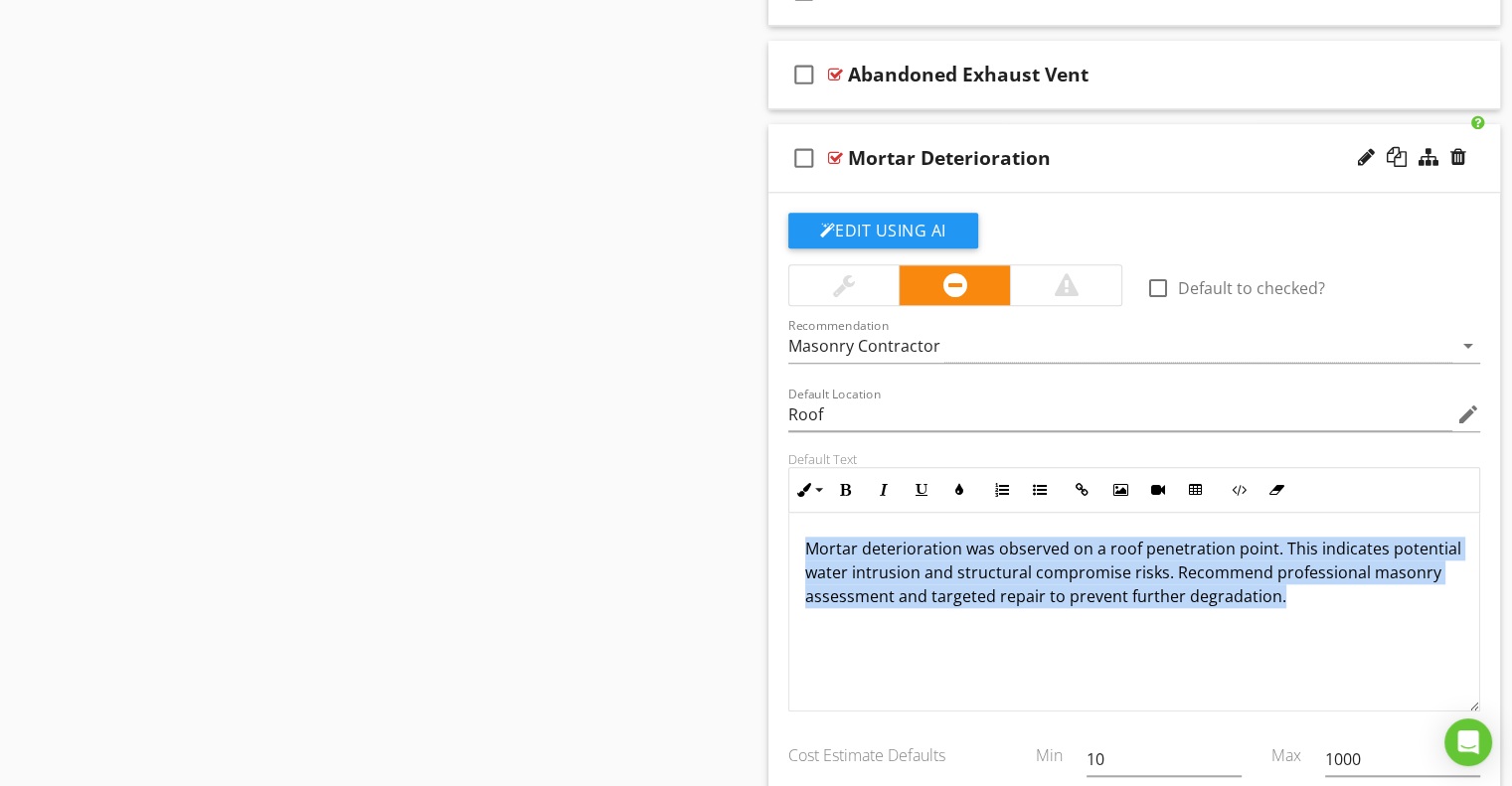 copy on "Mortar deterioration was observed on a roof penetration point. This indicates potential water intrusion and structural compromise risks. Recommend professional masonry assessment and targeted repair to prevent further degradation." 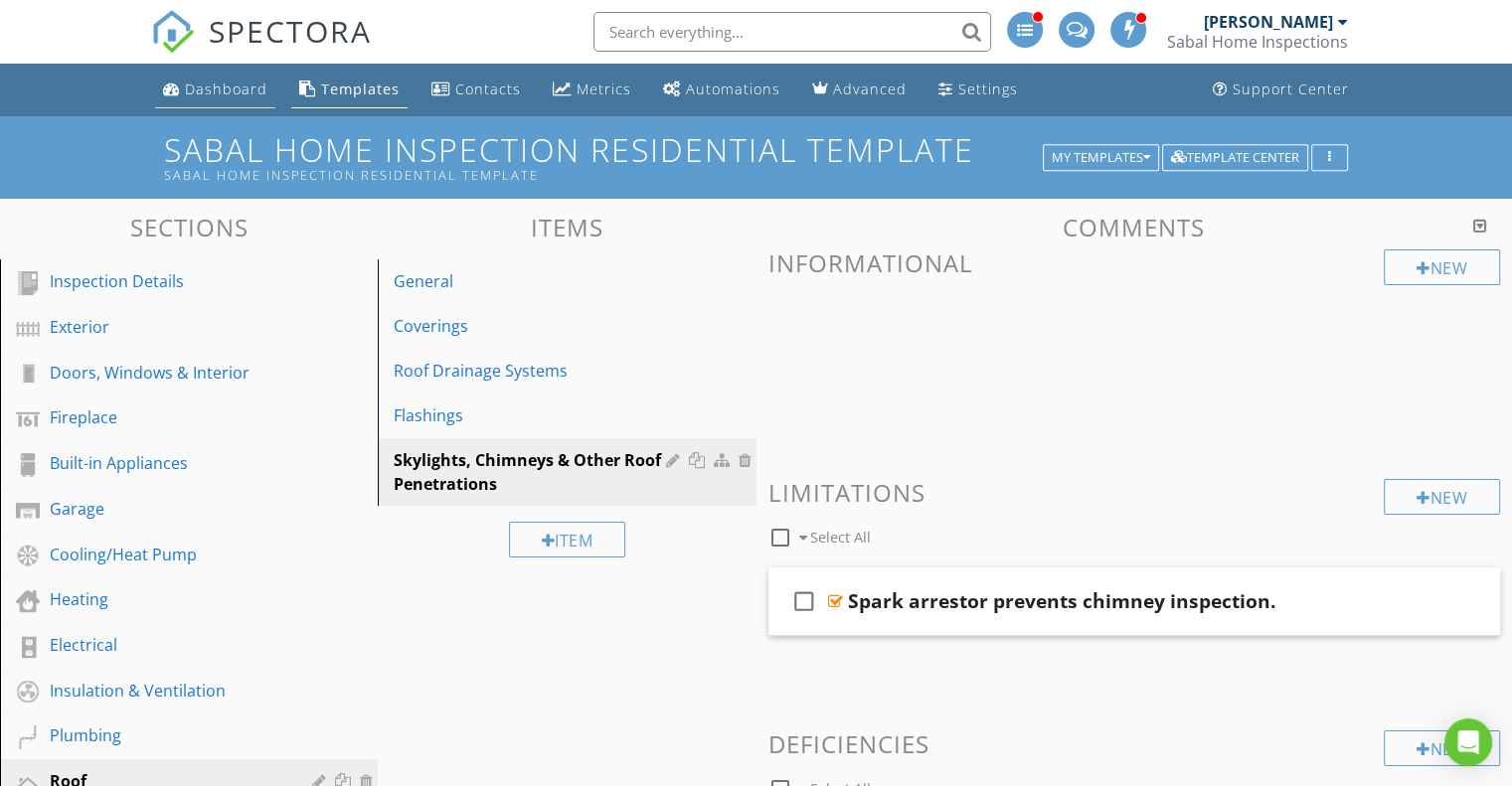 scroll, scrollTop: 0, scrollLeft: 0, axis: both 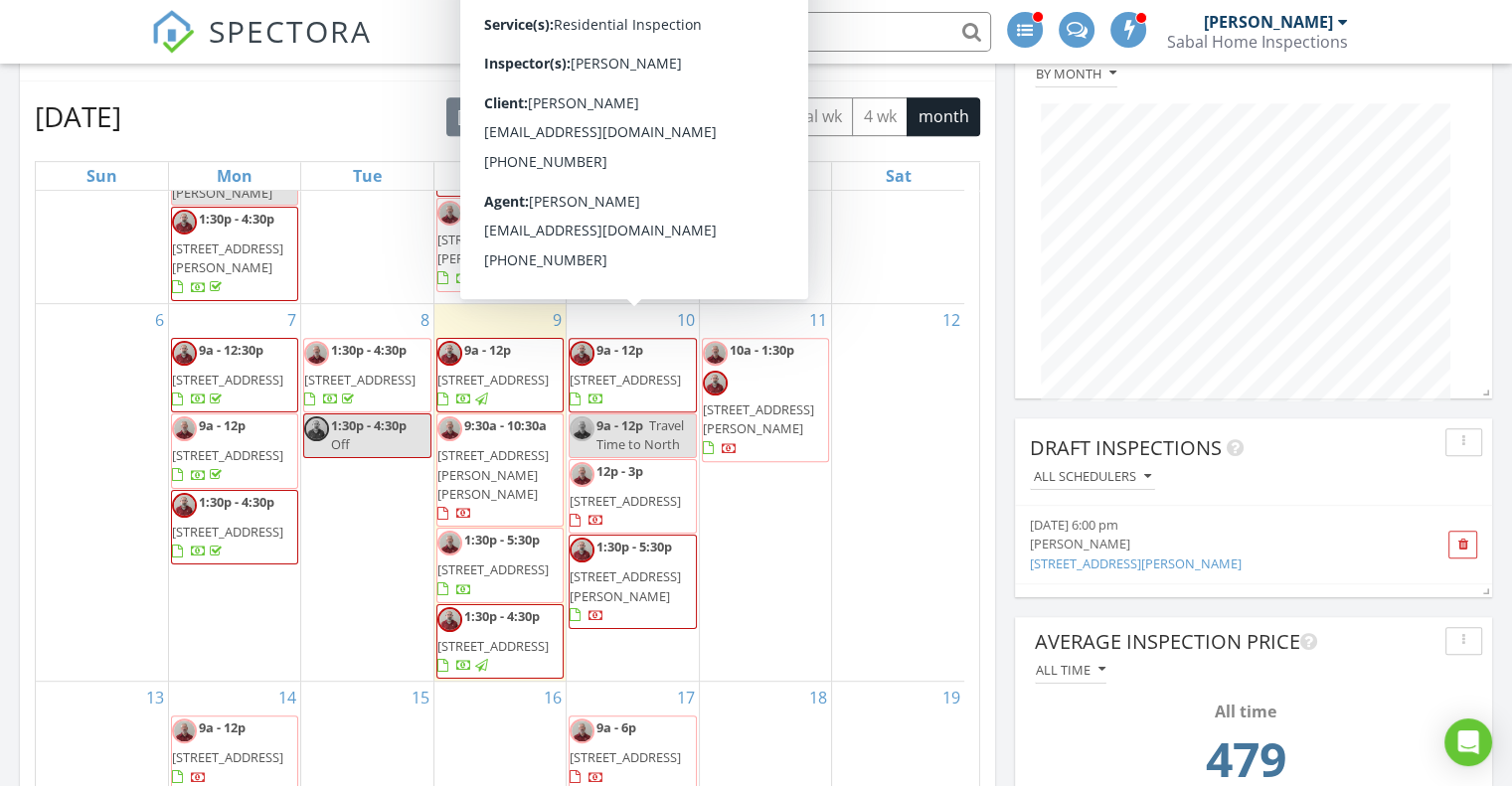 click on "[STREET_ADDRESS]" at bounding box center [625, 380] 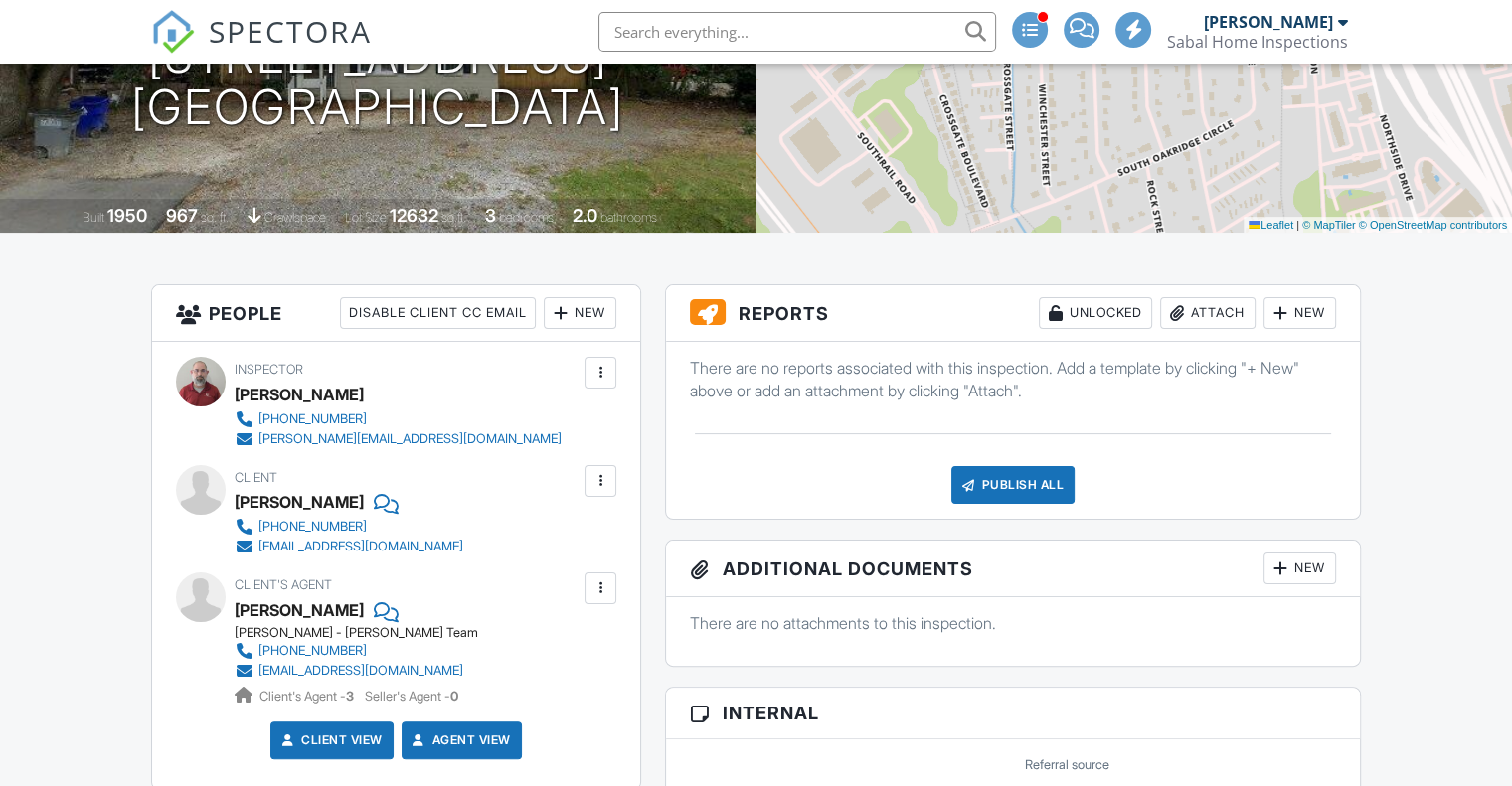 scroll, scrollTop: 298, scrollLeft: 0, axis: vertical 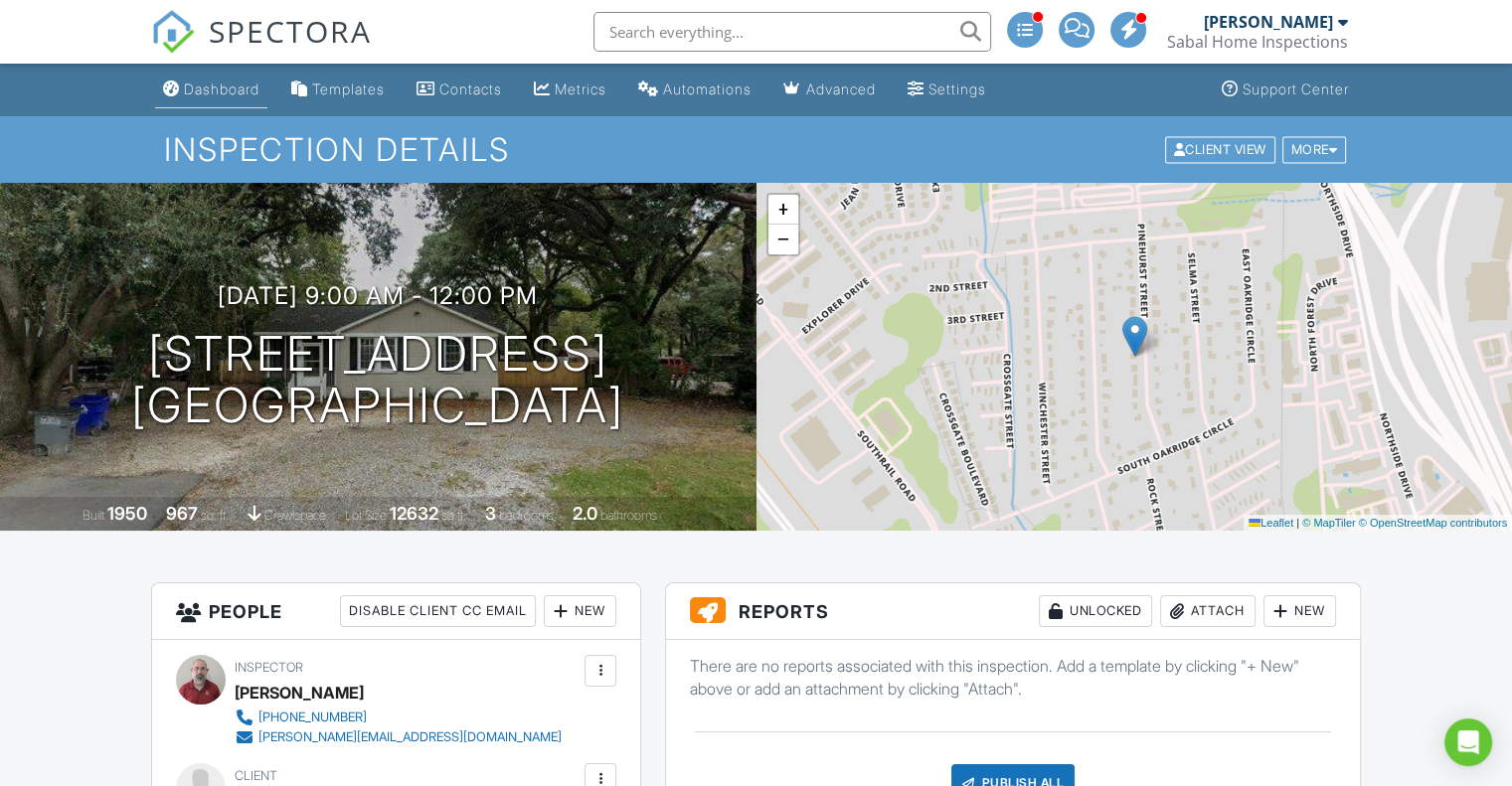 click on "Dashboard" at bounding box center [222, 88] 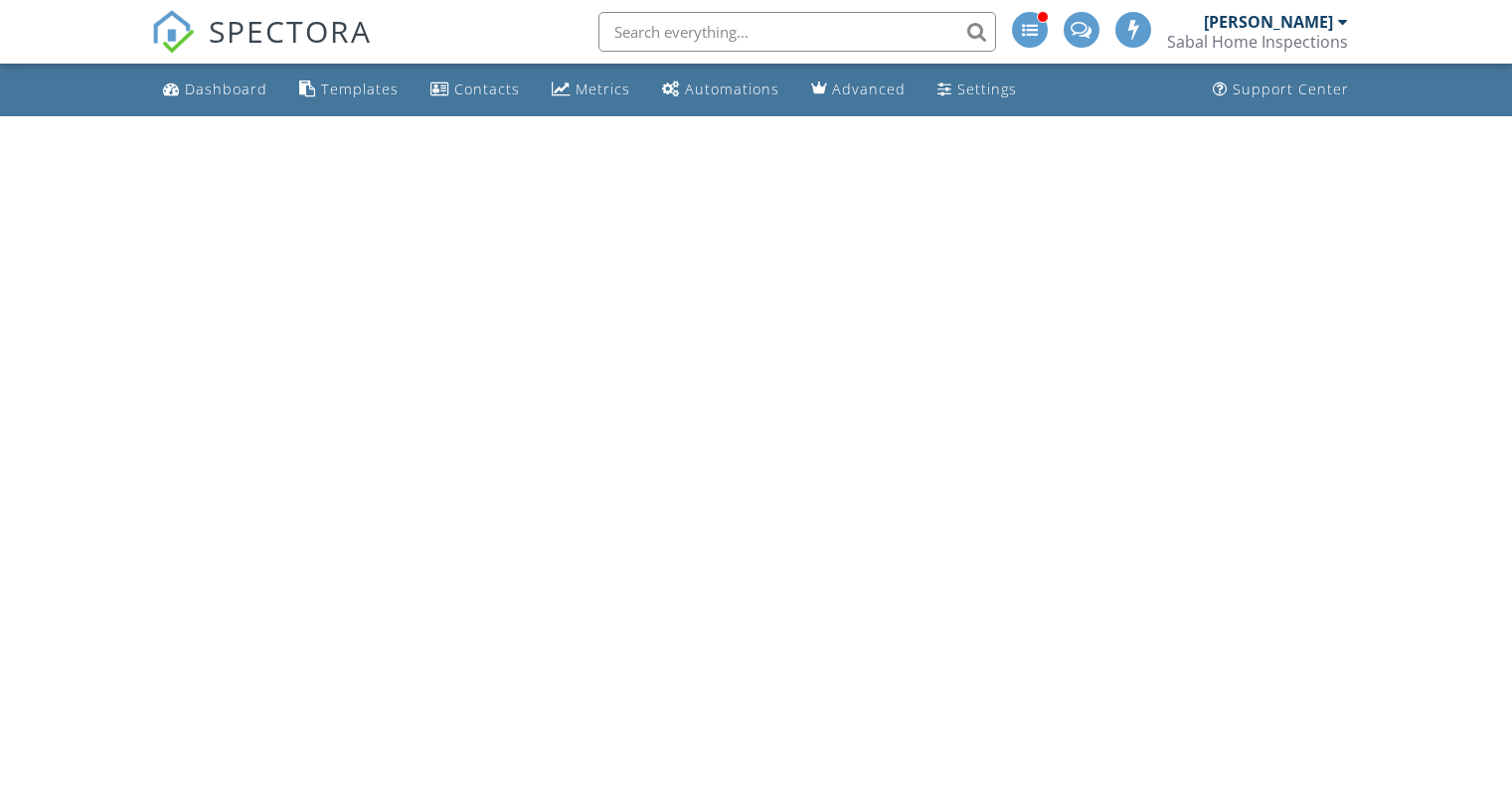 scroll, scrollTop: 0, scrollLeft: 0, axis: both 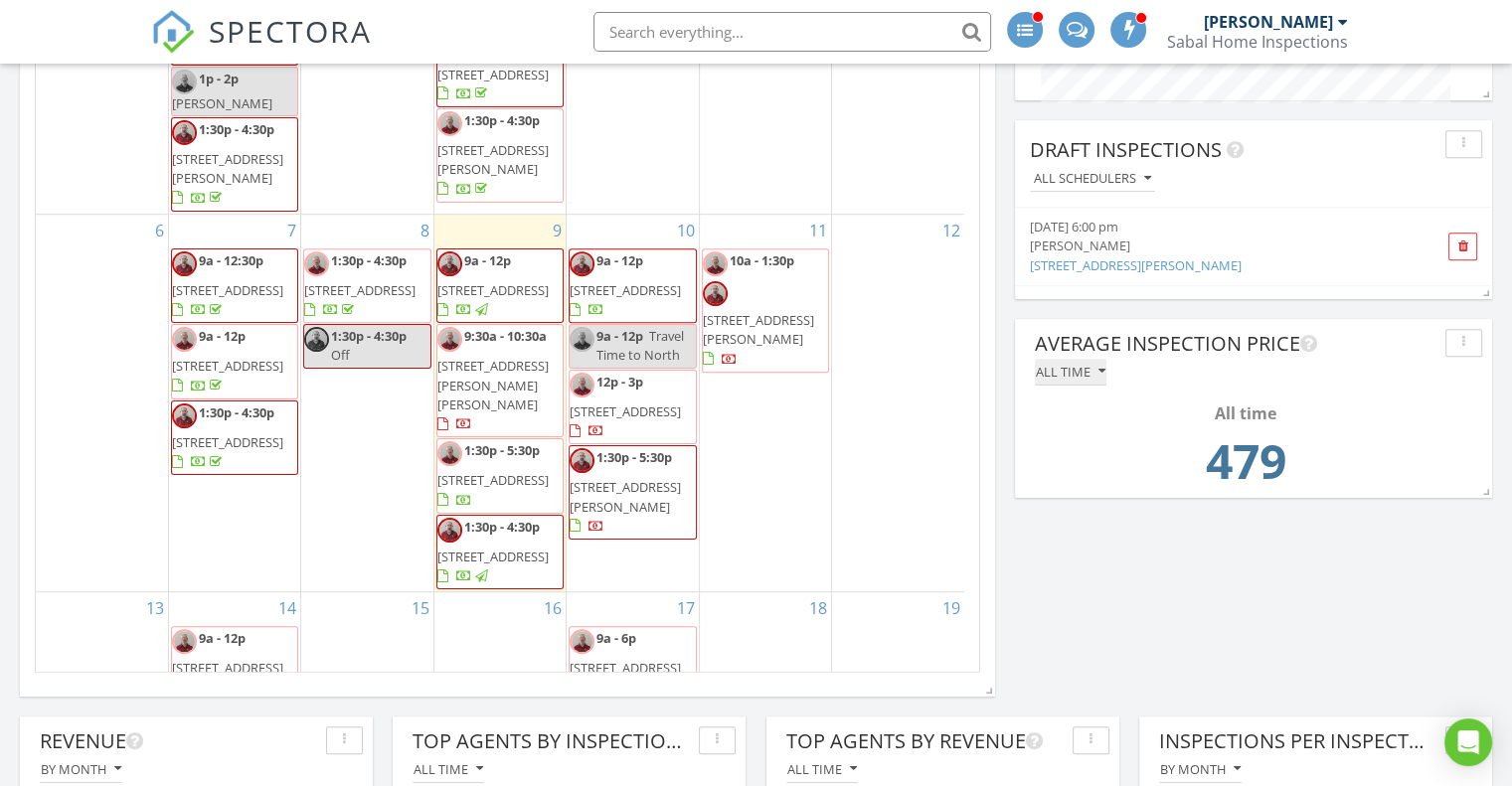 click on "All time" at bounding box center [1071, 372] 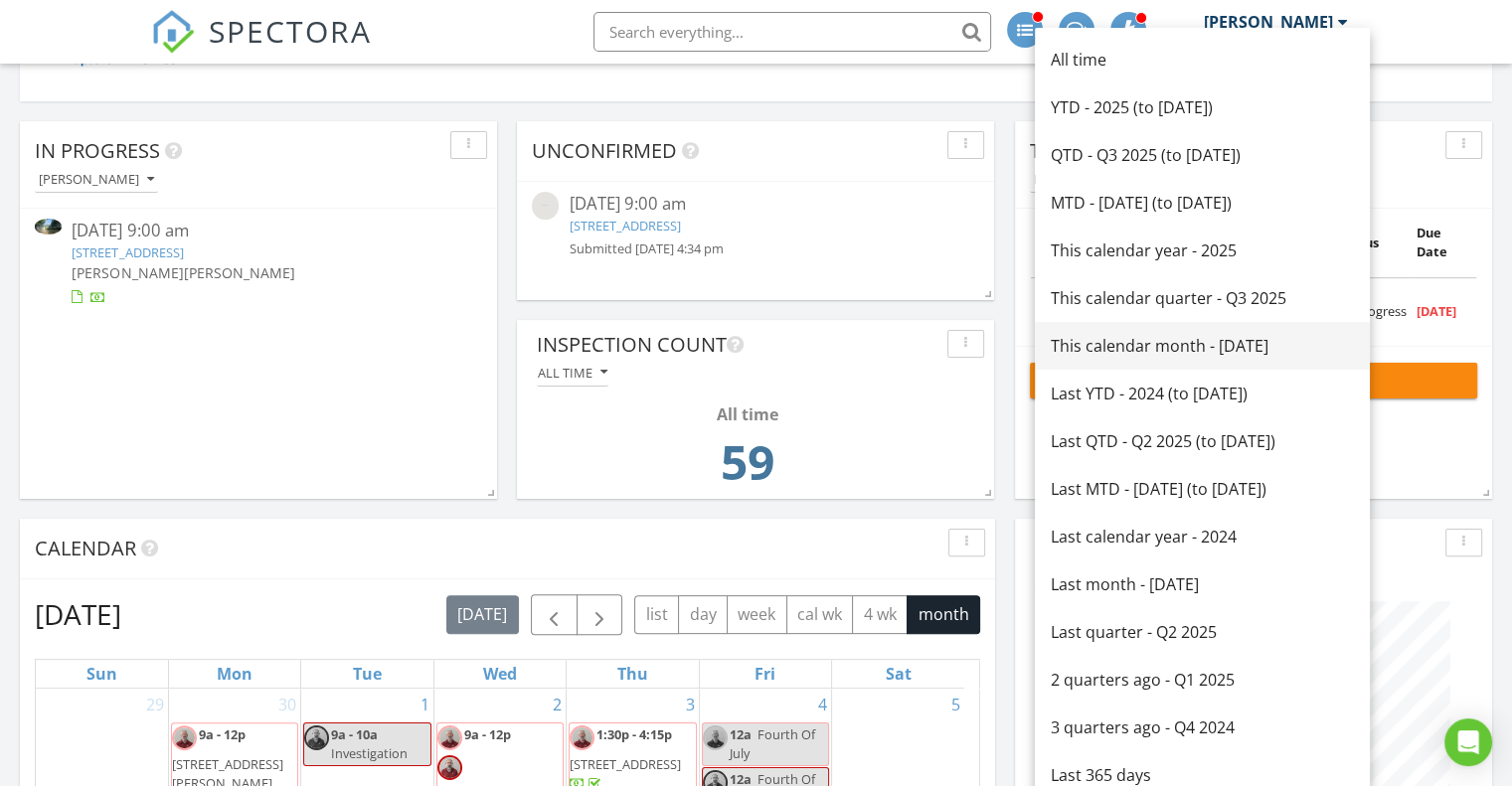 scroll, scrollTop: 397, scrollLeft: 0, axis: vertical 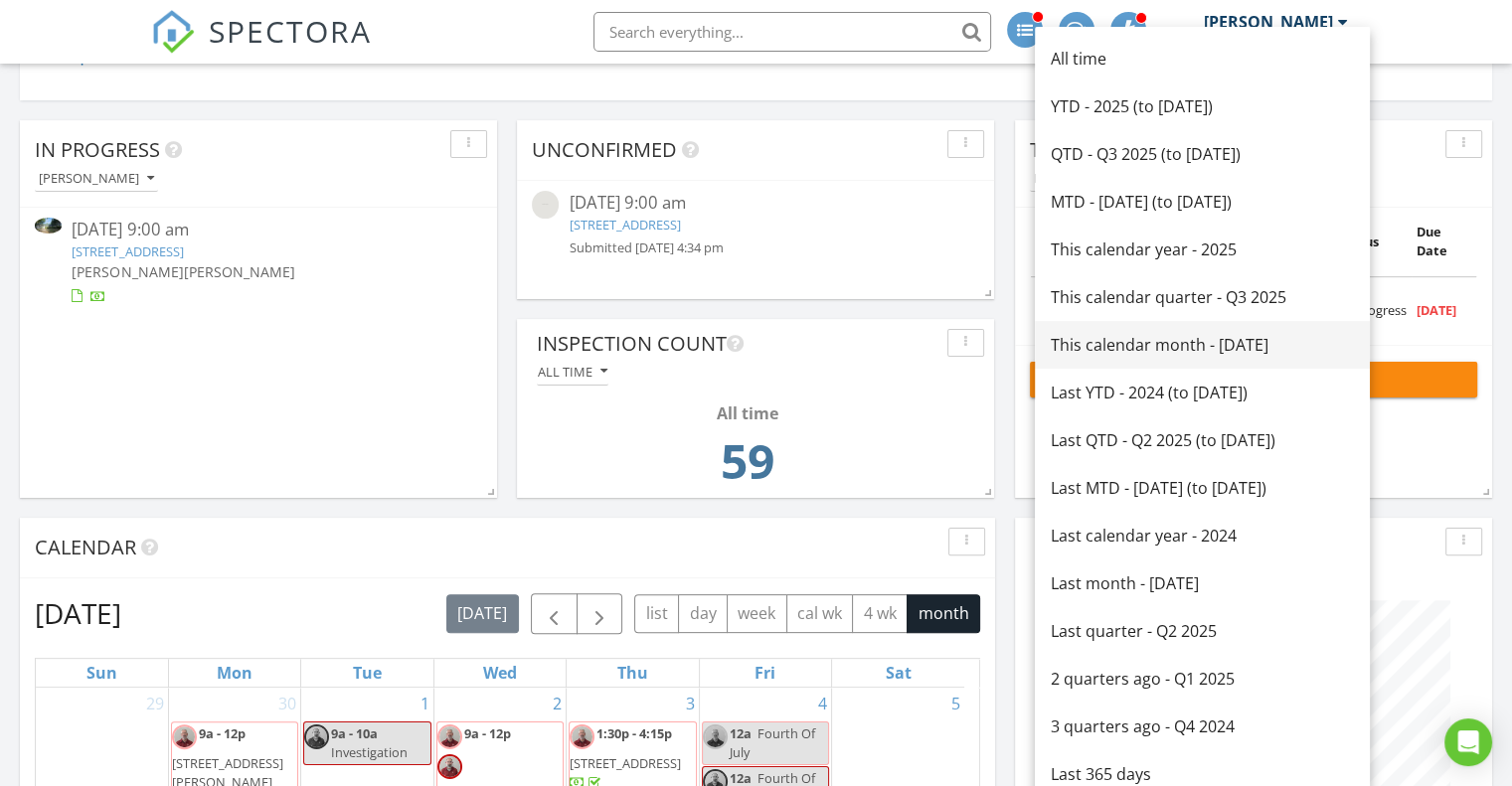 click on "This calendar month - [DATE]" at bounding box center [1202, 345] 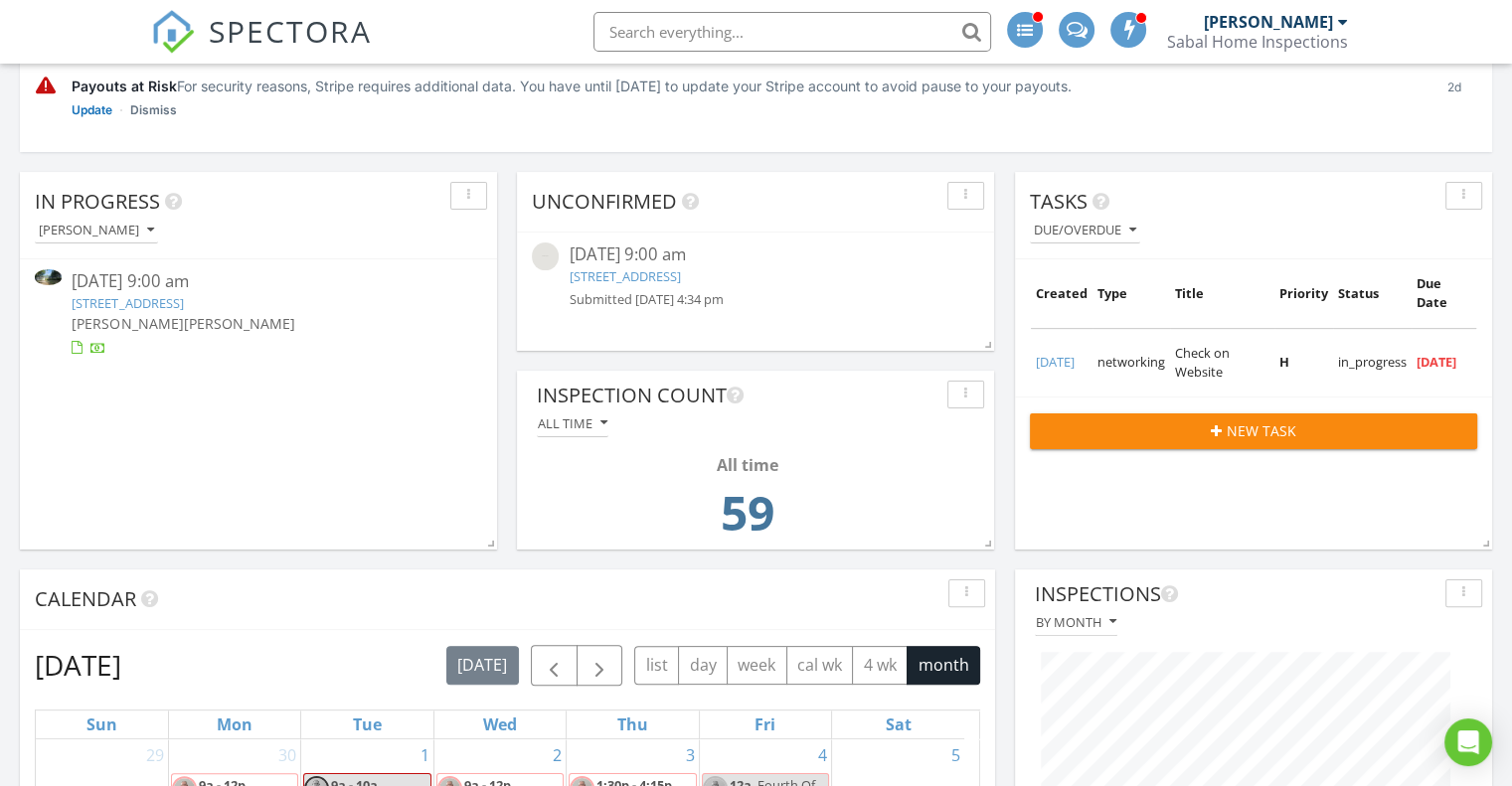 scroll, scrollTop: 497, scrollLeft: 0, axis: vertical 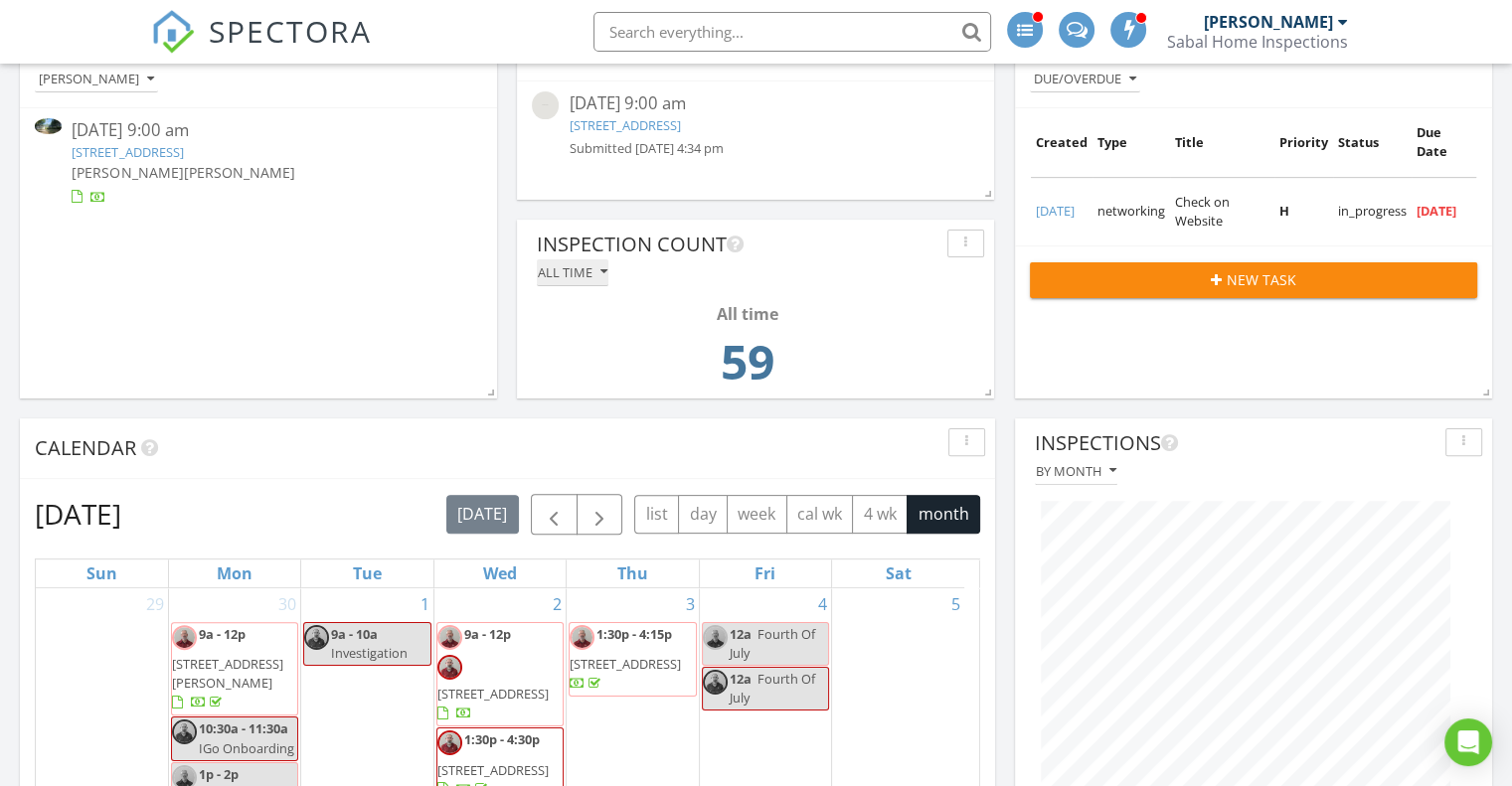 click on "All time" at bounding box center [573, 272] 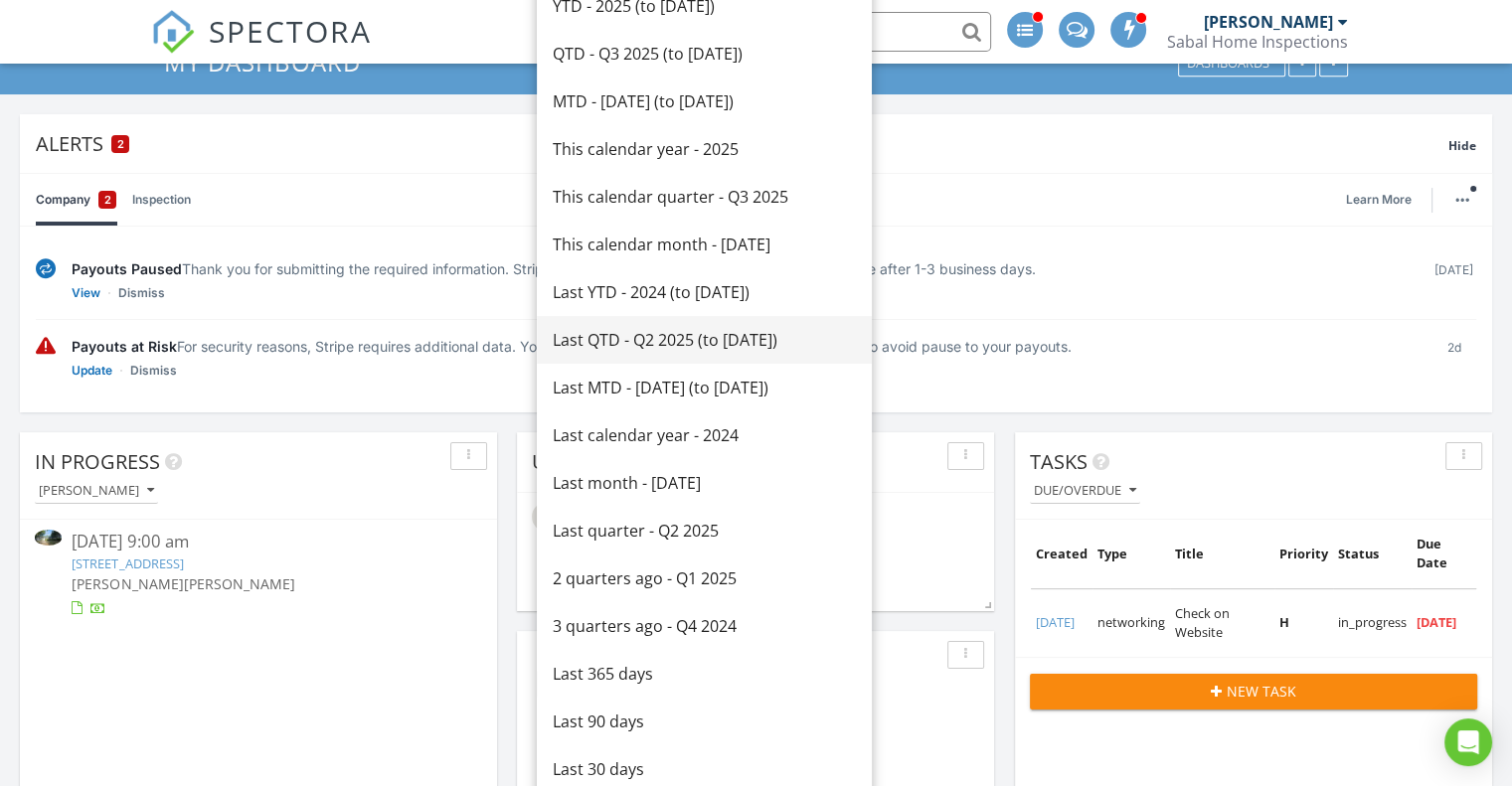 scroll, scrollTop: 0, scrollLeft: 0, axis: both 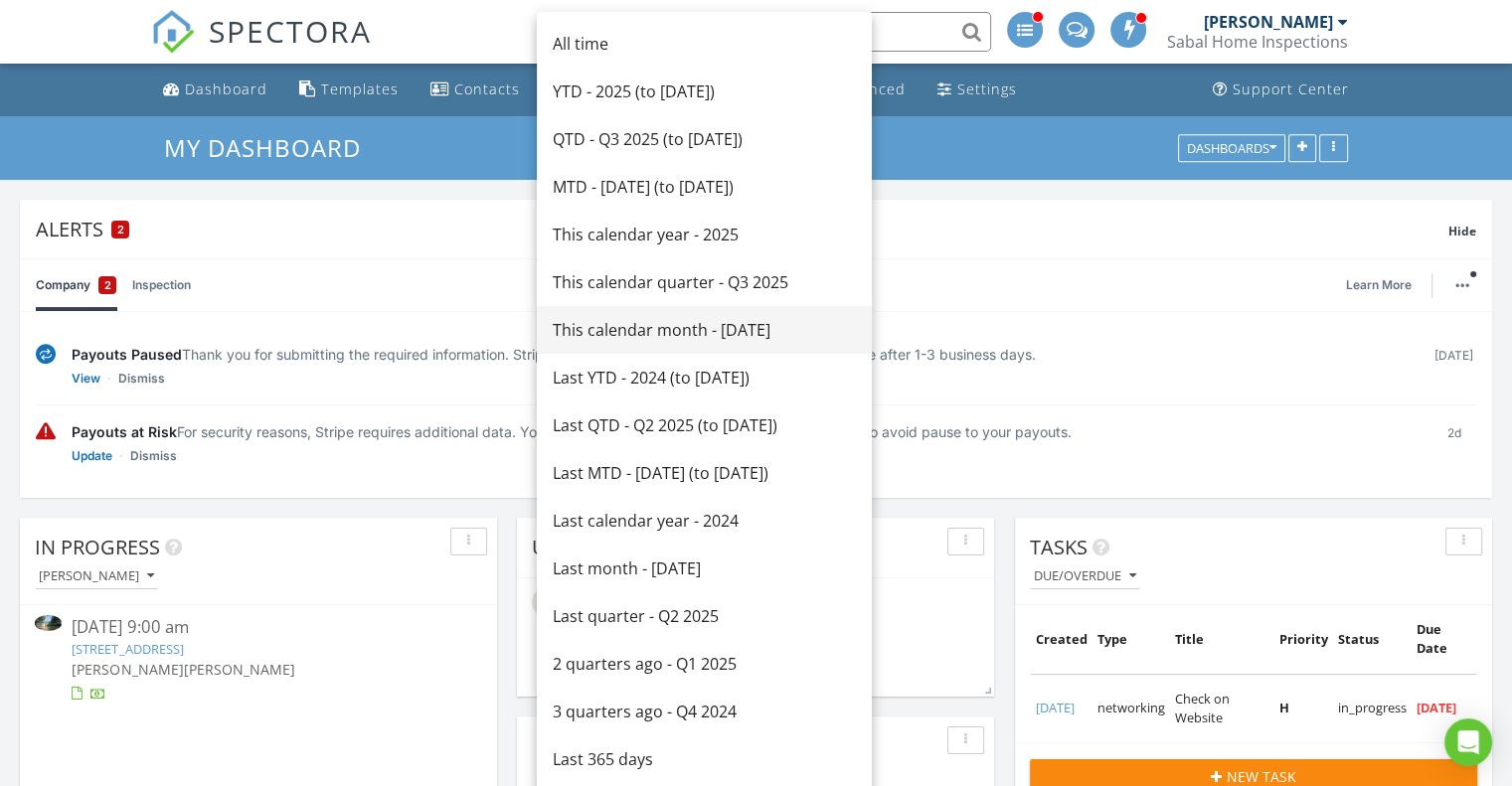 click on "This calendar month - [DATE]" at bounding box center (704, 330) 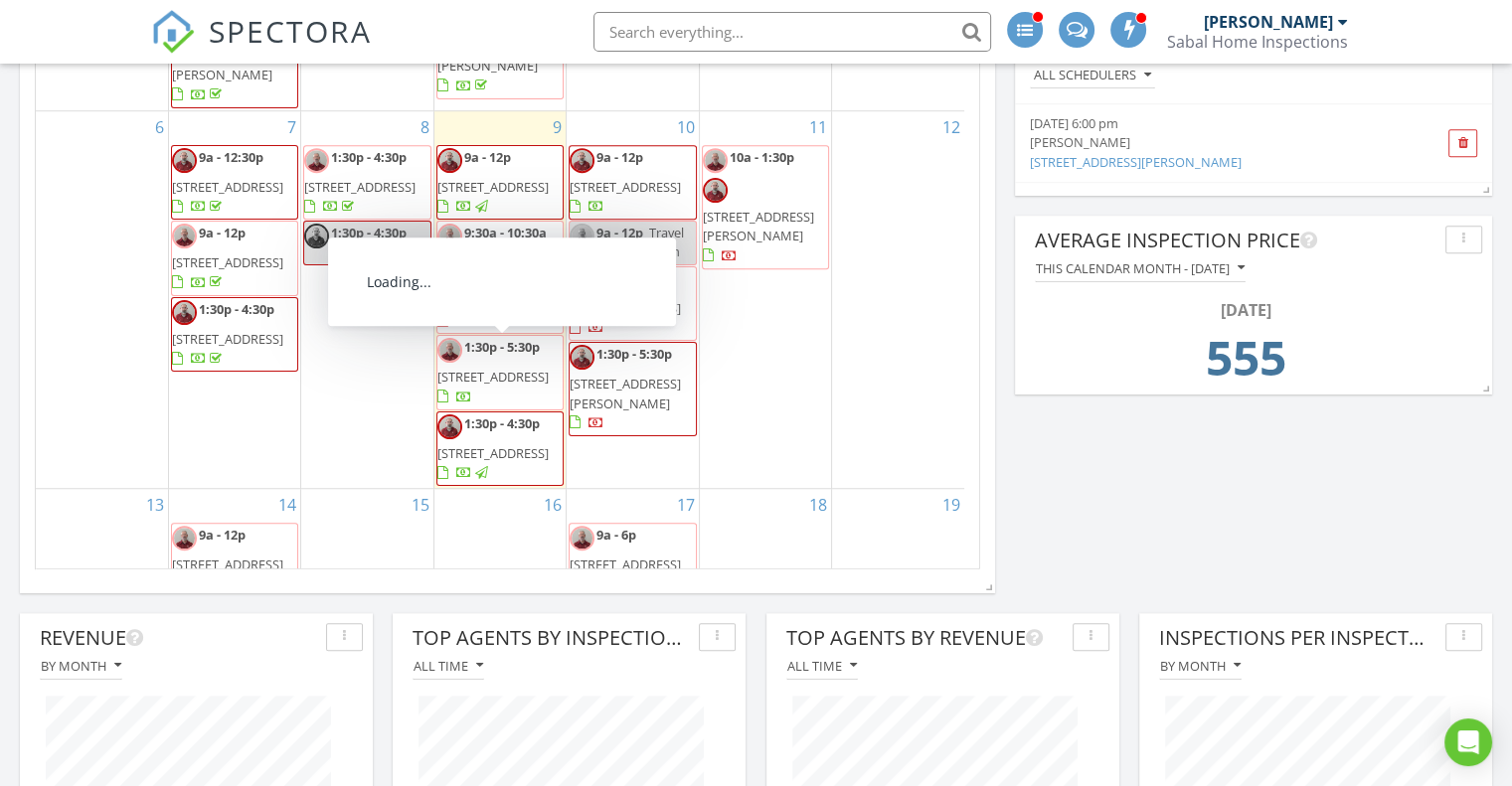 scroll, scrollTop: 1192, scrollLeft: 0, axis: vertical 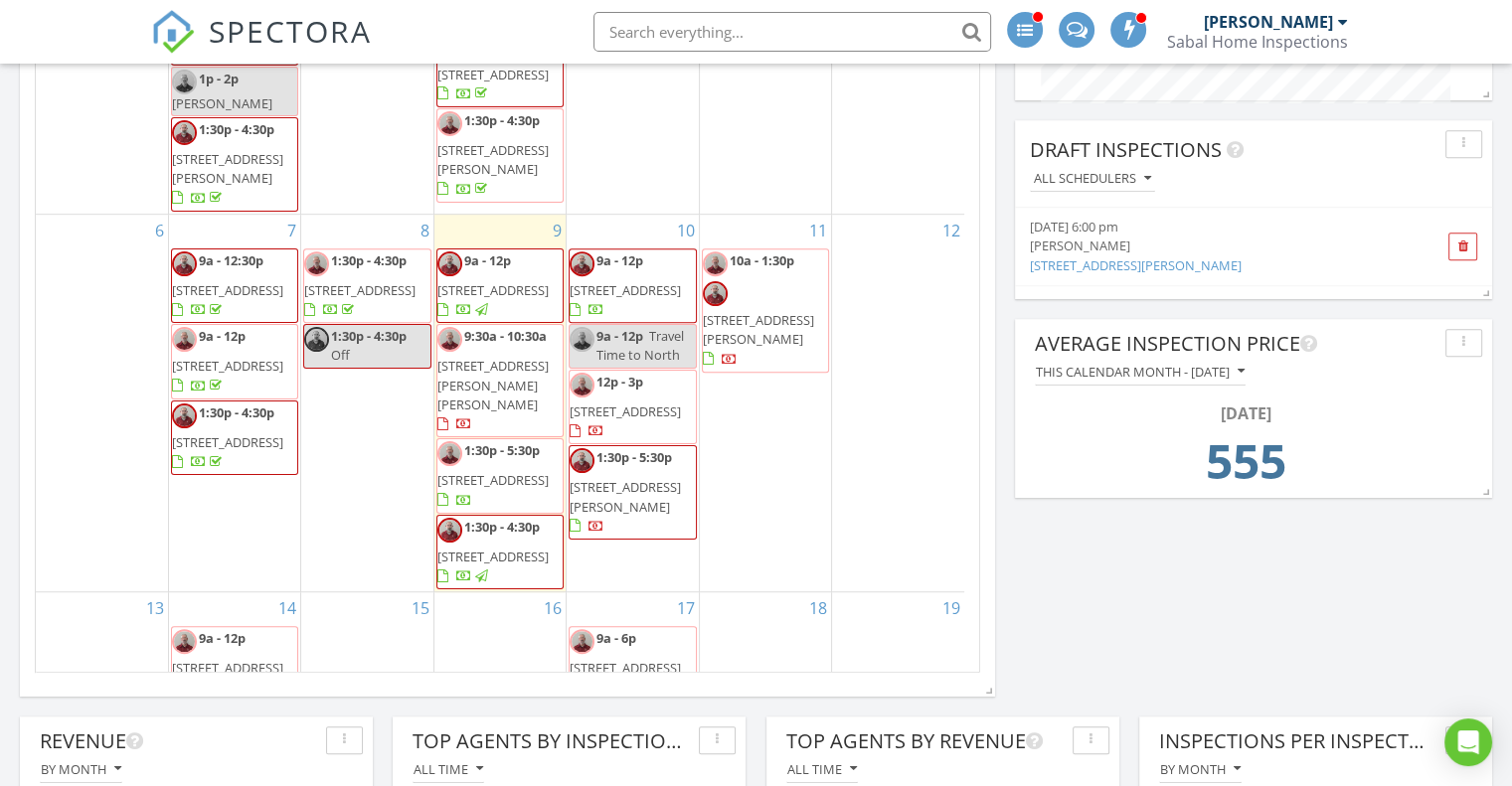 click on "Map               1 2 1 2 + − I 26, Maybank Highway, Berryhill Road, Maybank Highway 77.9 km, 1 h 26 min Head northeast on Crusades Street 100 m Turn left onto Clipstone Drive 200 m Turn right onto Loxley Lane 70 m Turn left onto Discovery Drive 1 km Turn left onto Royle Road 3 km Turn left onto US 78 6 km Take the ramp on the right 700 m Merge left onto I 26 15 km Take the ramp towards SC 7 South 450 m Go straight onto Cosgrove Avenue (SC 7) 900 m Continue straight to stay on Cosgrove Avenue (SC 7) 600 m Continue onto Sam Rittenberg Boulevard (SC 7) 1.5 km Keep left onto Old Towne Road (SC 171) 2.5 km Continue onto Saint Andrews Boulevard (SC 171) 3 km Turn right onto Wesley Drive 450 m Continue slightly right onto Folly Road Boulevard (SC 171) 1.5 km Turn right onto Maybank Highway (SC 700) 9 km Turn left onto Walter Drive 450 m Keep left onto Walter Drive 2 km You have arrived at your 1st destination, on the right 0 m Head northwest on Walter Drive 50 m Turn right onto Berryhill Road 2 km 450 m 9 km" at bounding box center [756, 384] 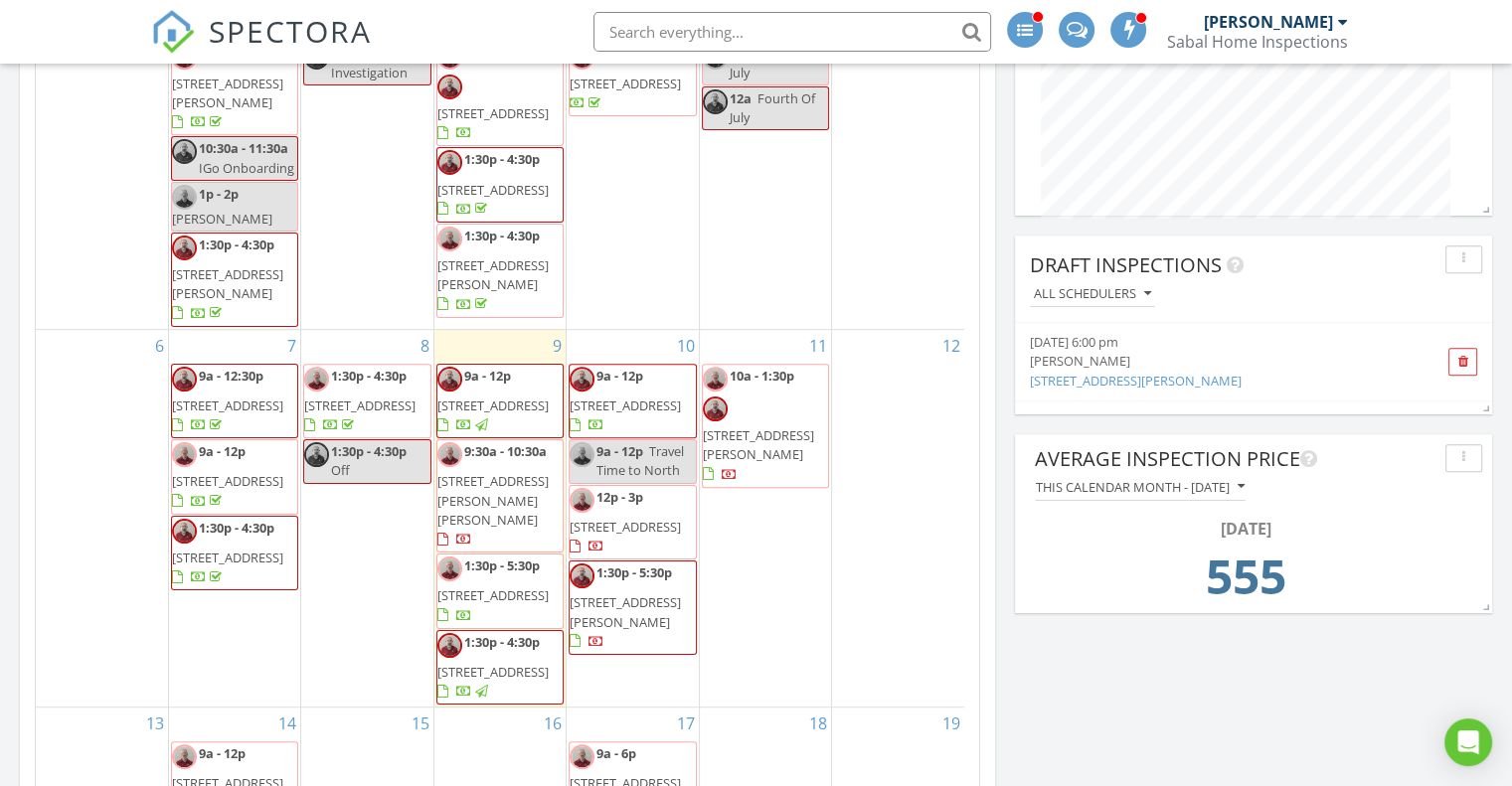 scroll, scrollTop: 1093, scrollLeft: 0, axis: vertical 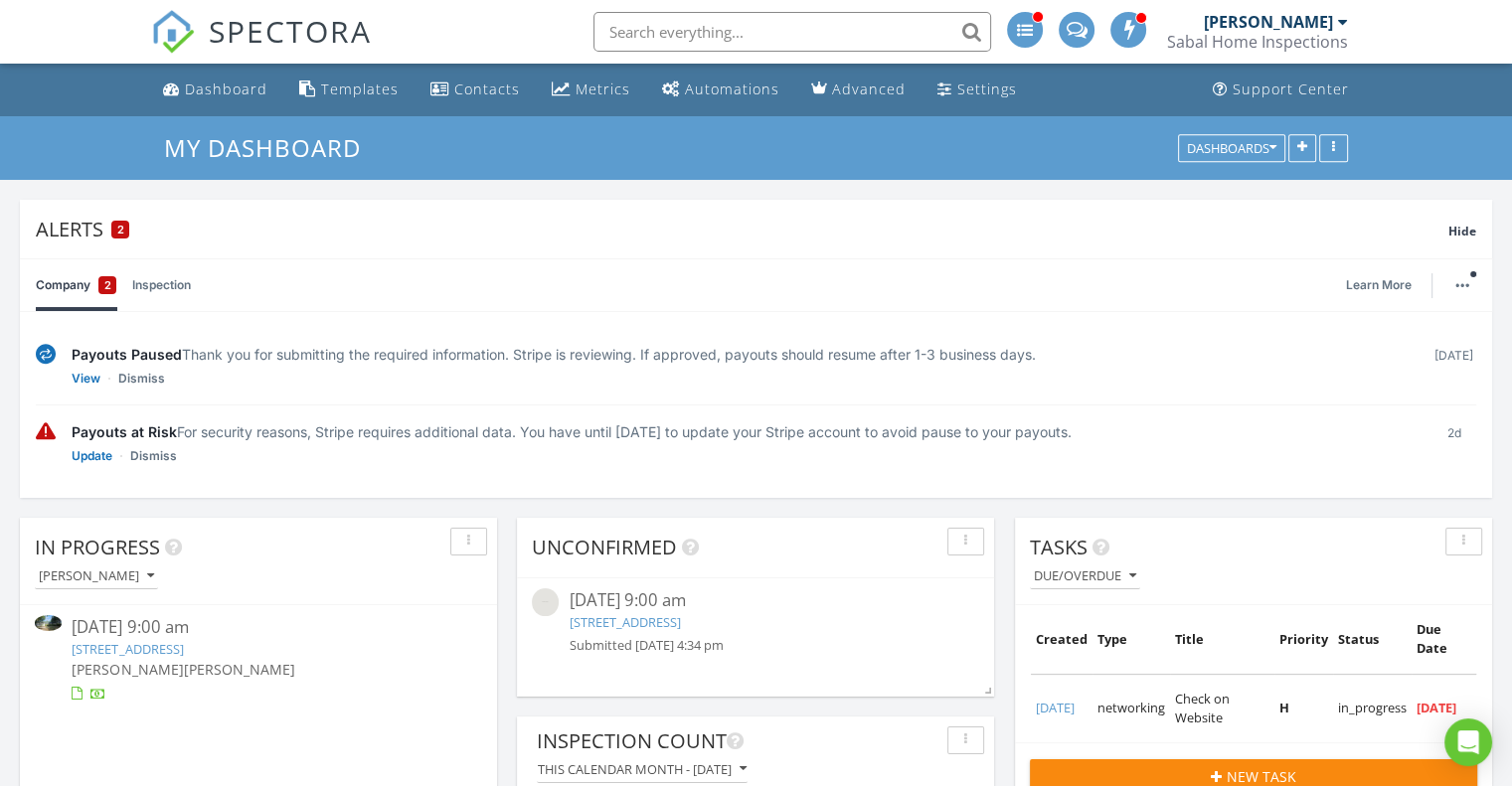 click on "SPECTORA
[PERSON_NAME] Home Inspections
Role:
Inspector
Change Role
Dashboard
New Inspection
Inspections
Calendar
Template Editor
Contacts
Automations
Team
Metrics
Payments
Data Exports
Billing
Conversations
Tasks
Reporting
Advanced
Equipment
Settings
What's New
Sign Out
Change Active Role
Your account has more than one possible role. Please choose how you'd like to view the site:
Company/Agency
City
Role
Dashboard
Templates
Contacts
Metrics
Automations
Advanced
Settings
Support Center
By month" at bounding box center [756, 1691] 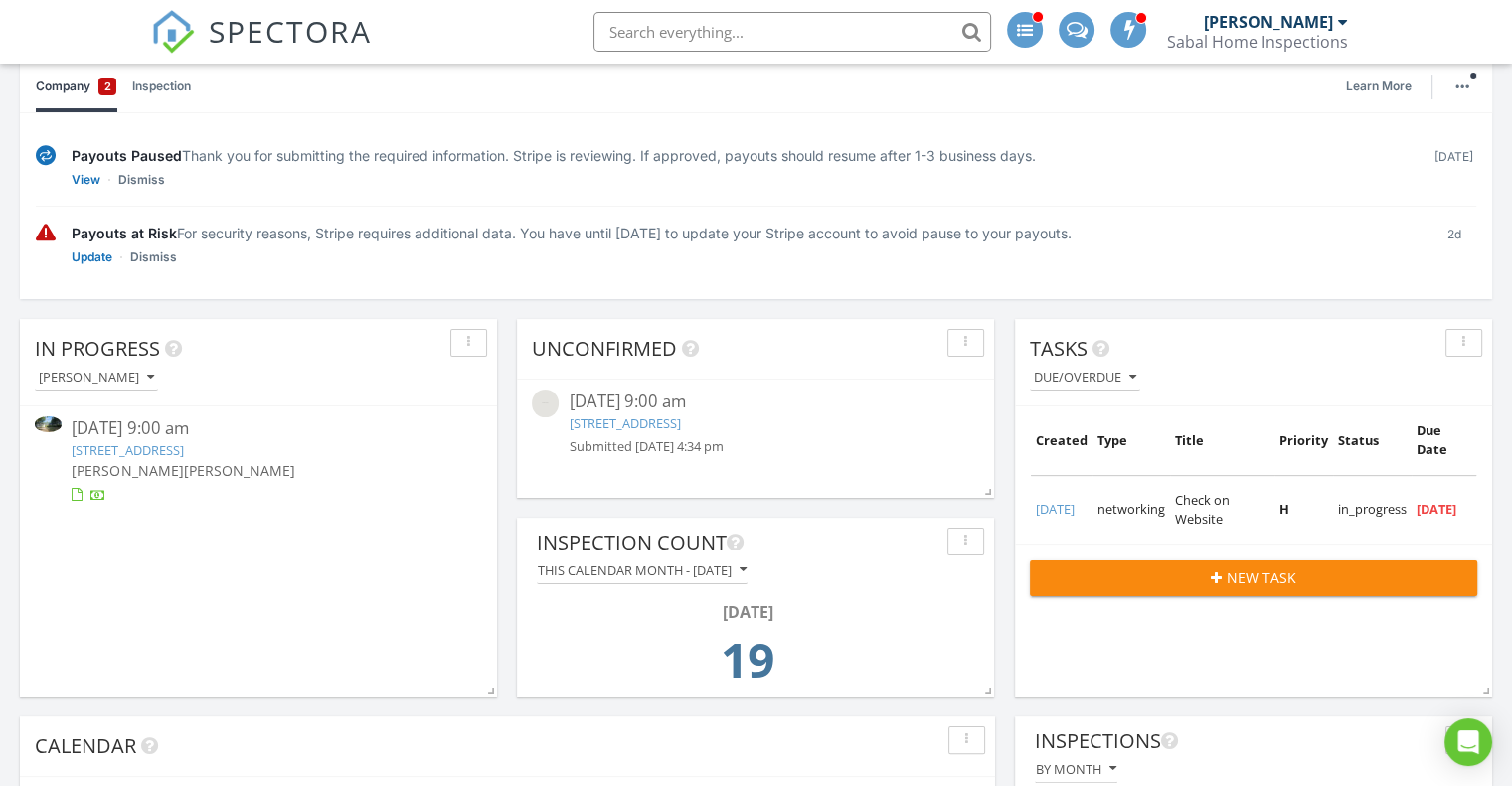 scroll, scrollTop: 886, scrollLeft: 0, axis: vertical 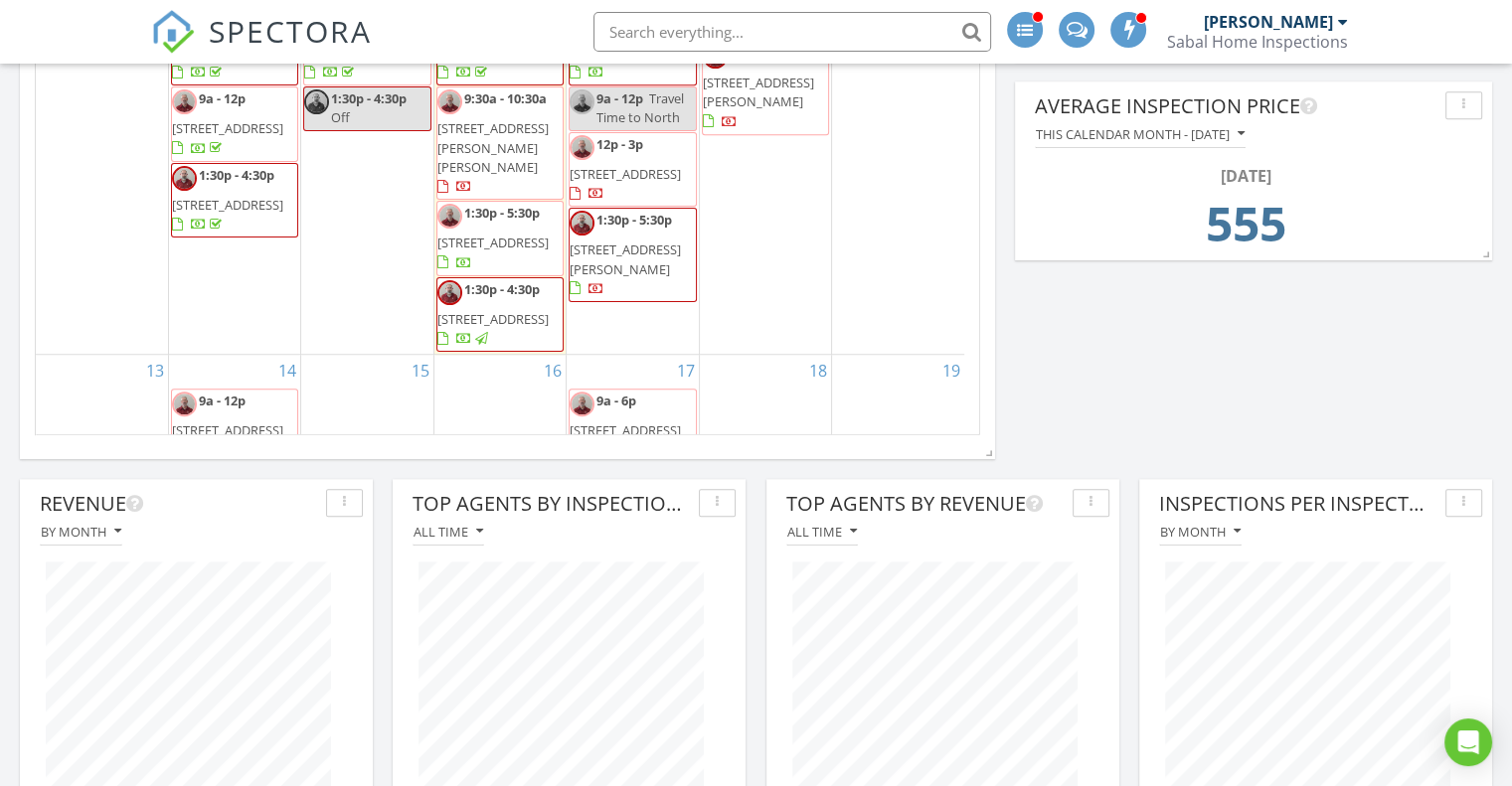 click on "143 Belleplaine Dr , Goose Creek 29445" at bounding box center (493, 319) 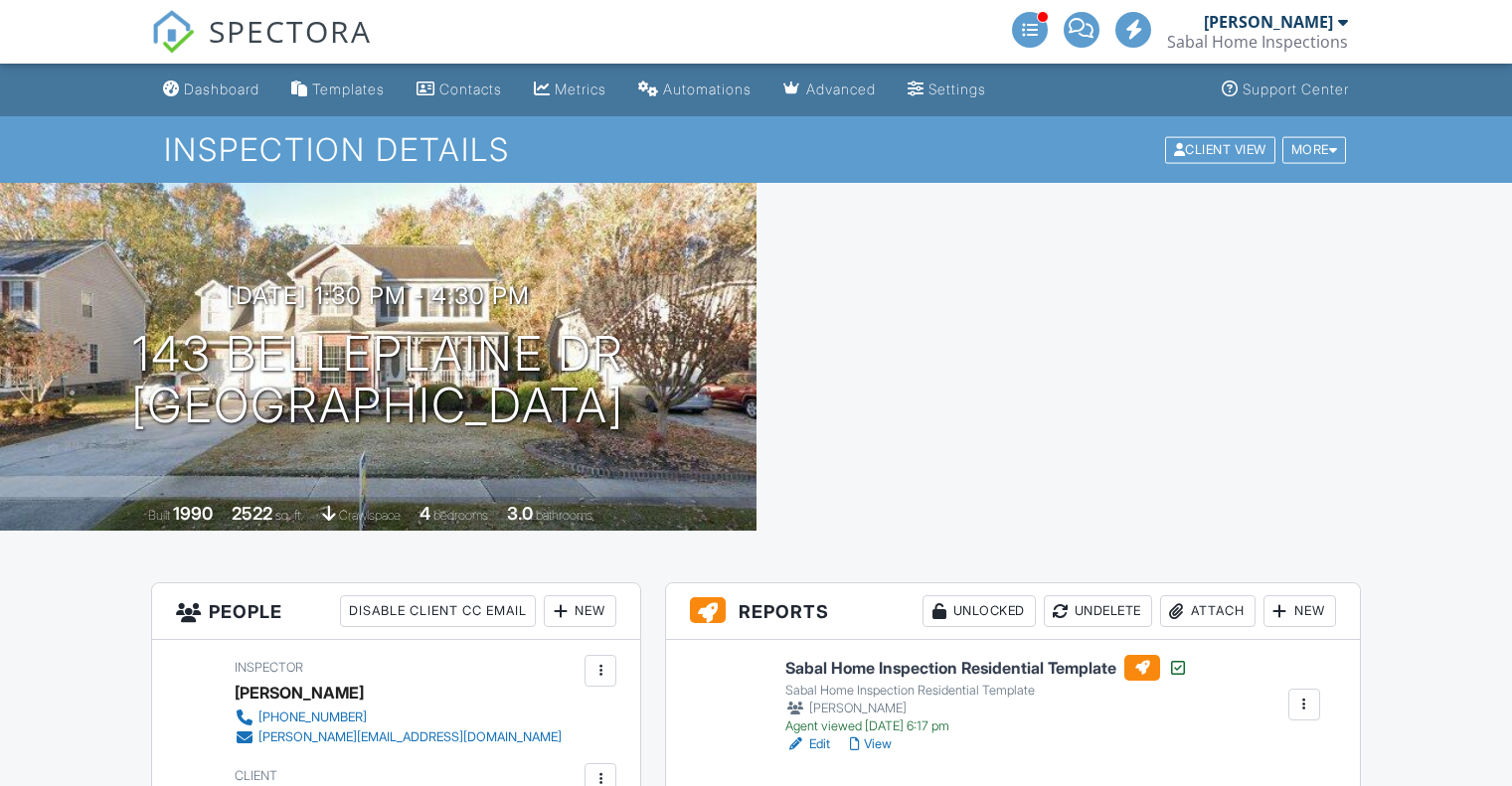 scroll, scrollTop: 0, scrollLeft: 0, axis: both 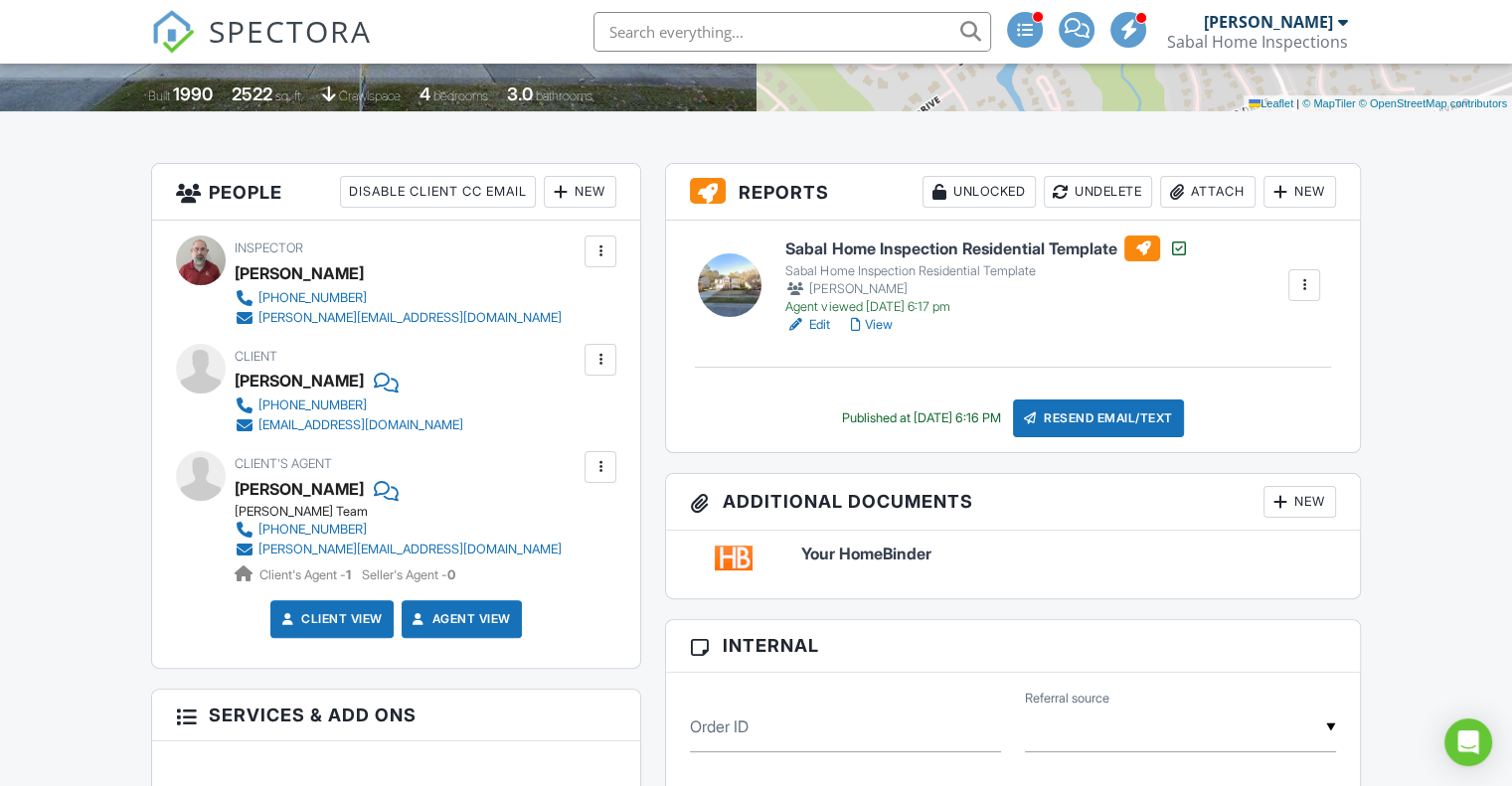 click on "Attach" at bounding box center (1208, 192) 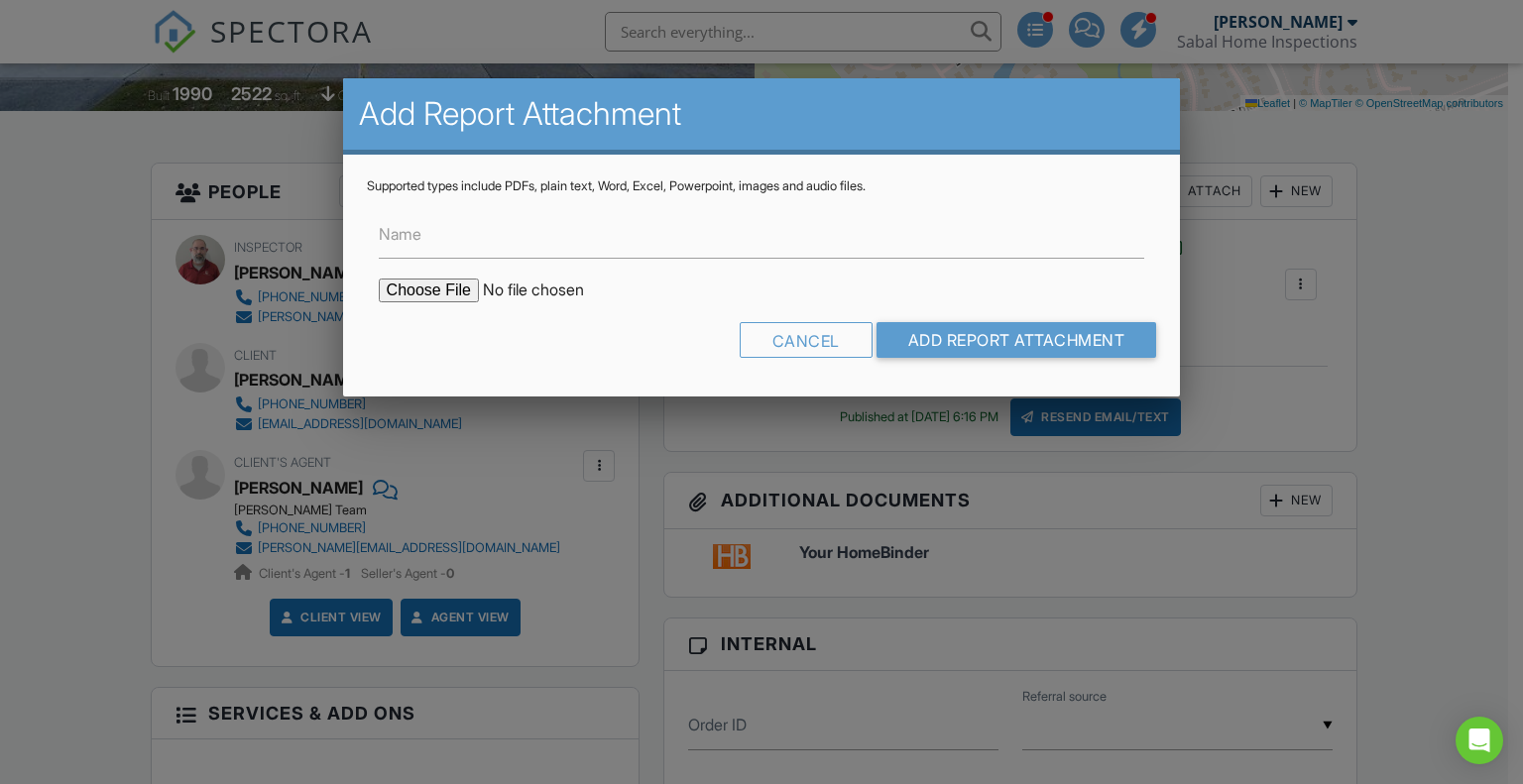 click at bounding box center [547, 290] 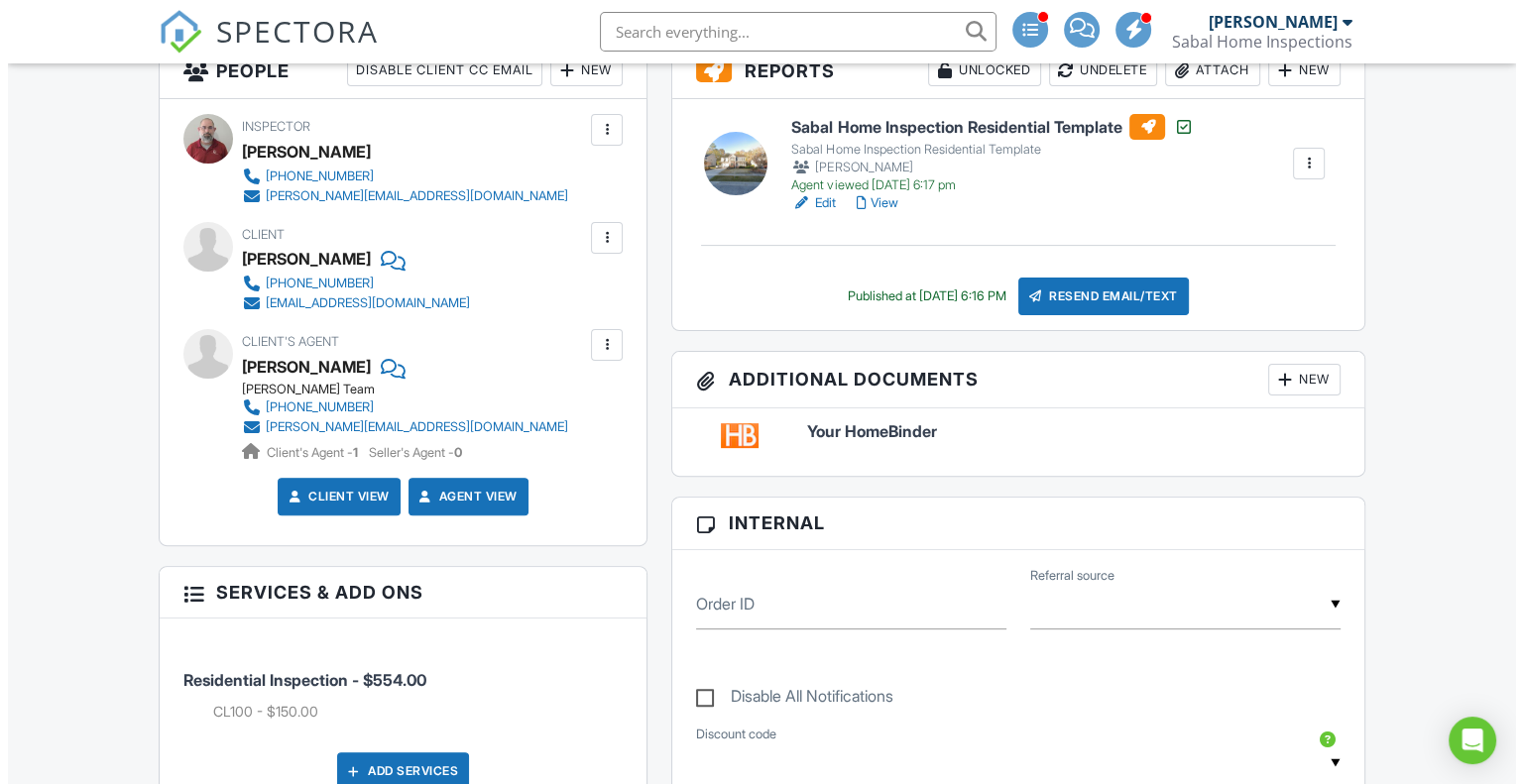 scroll, scrollTop: 418, scrollLeft: 0, axis: vertical 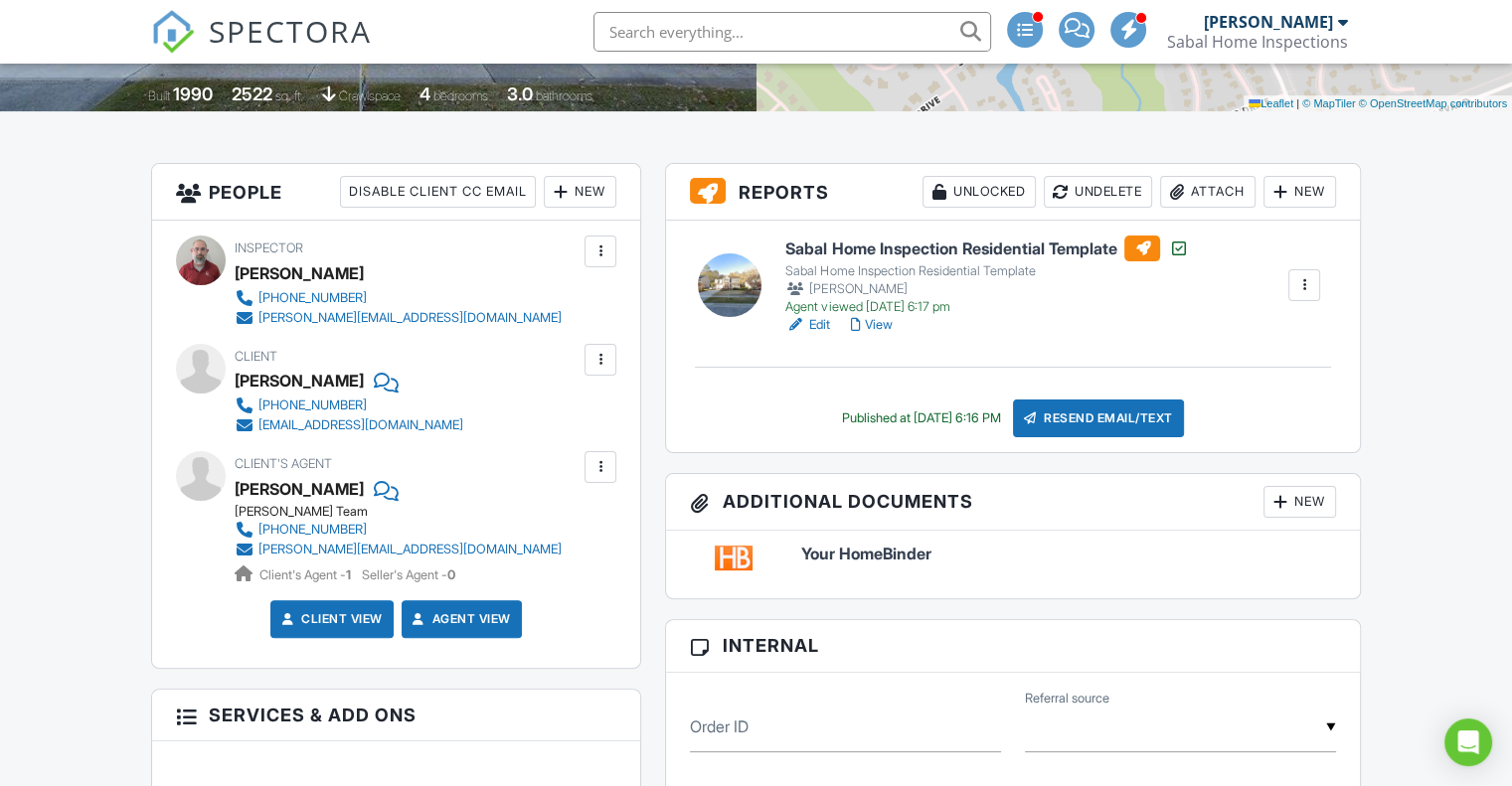 click at bounding box center (1177, 192) 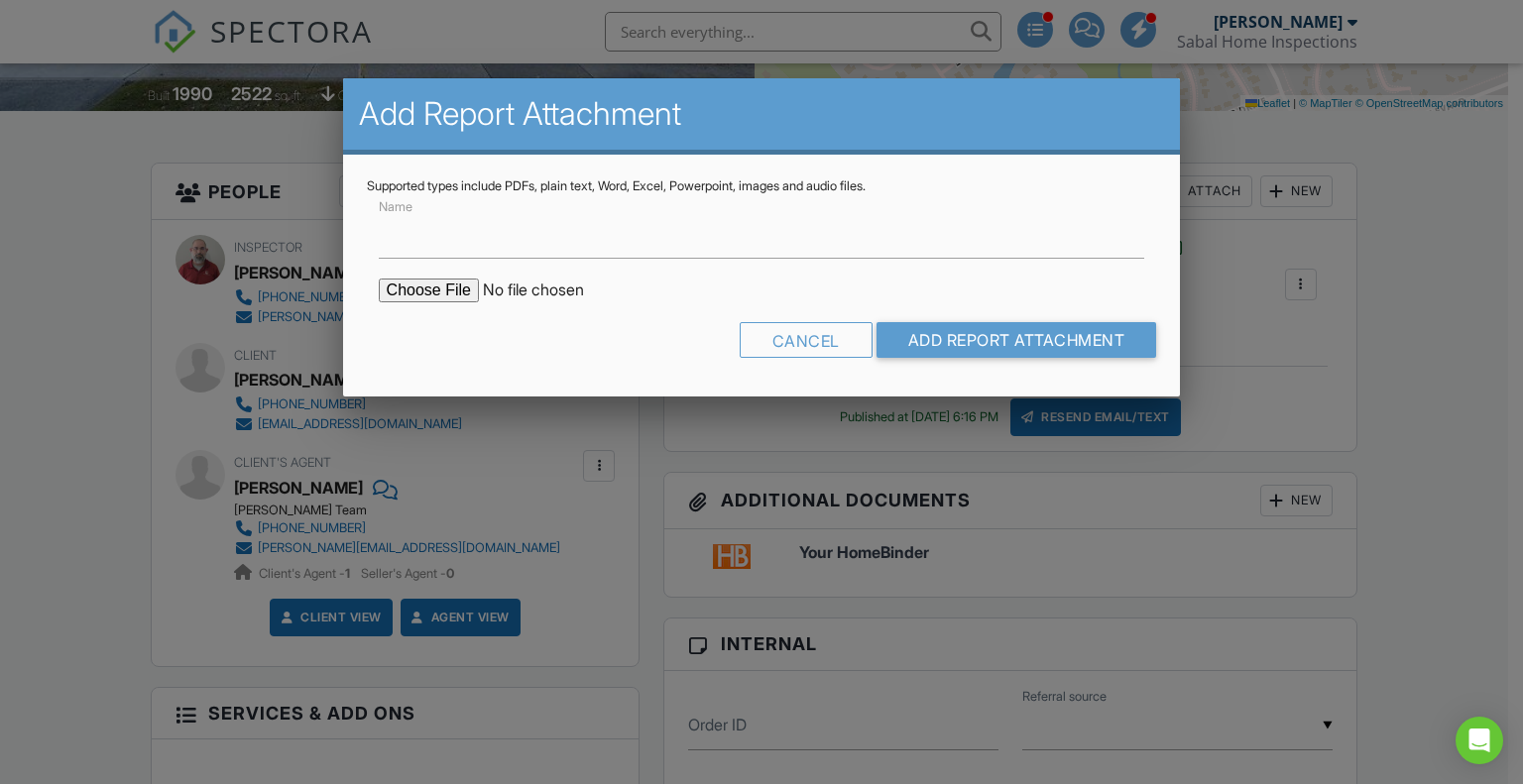 click at bounding box center [547, 290] 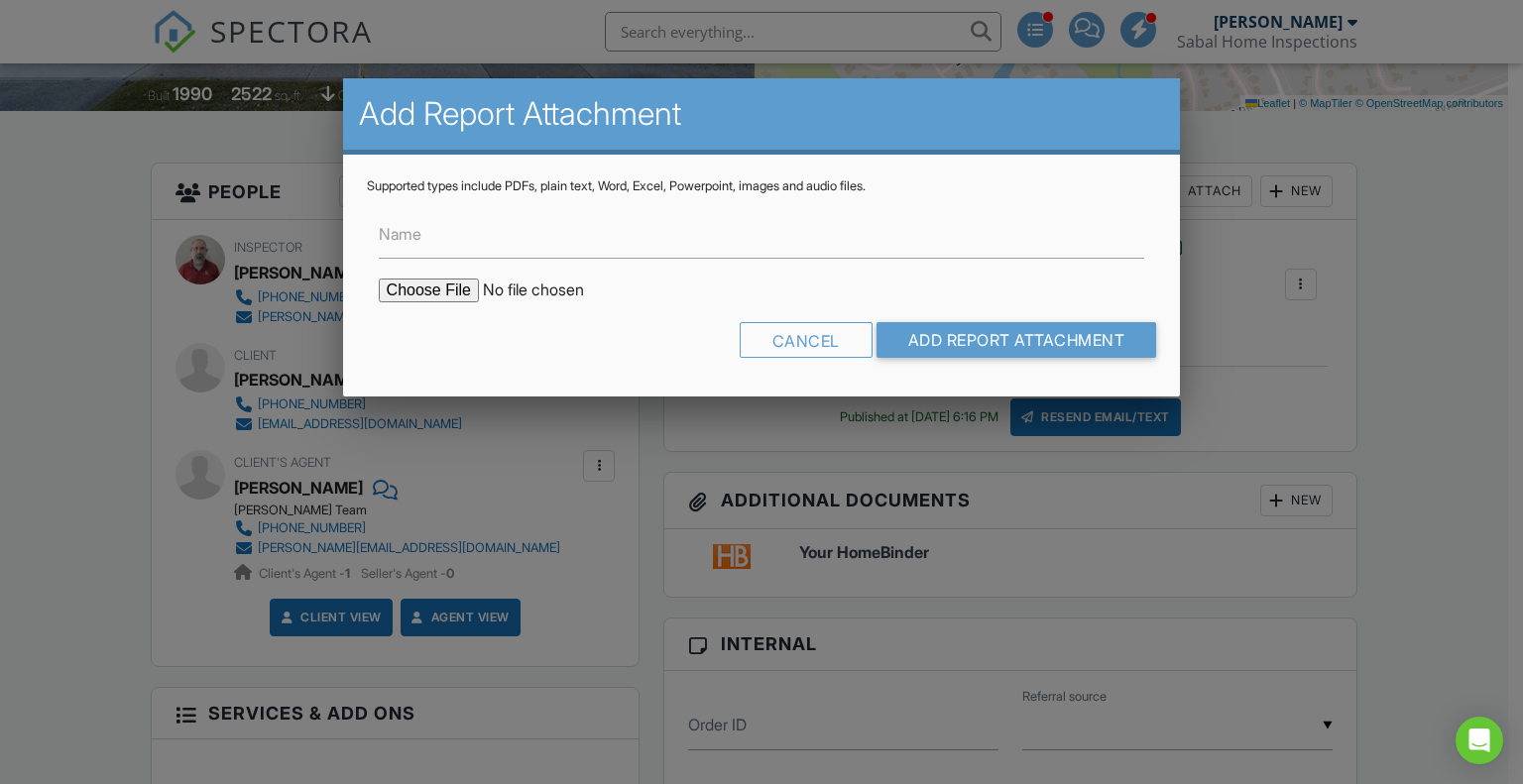 type on "C:\fakepath\CL100 143 Belleplaine Drive 070925.pdf" 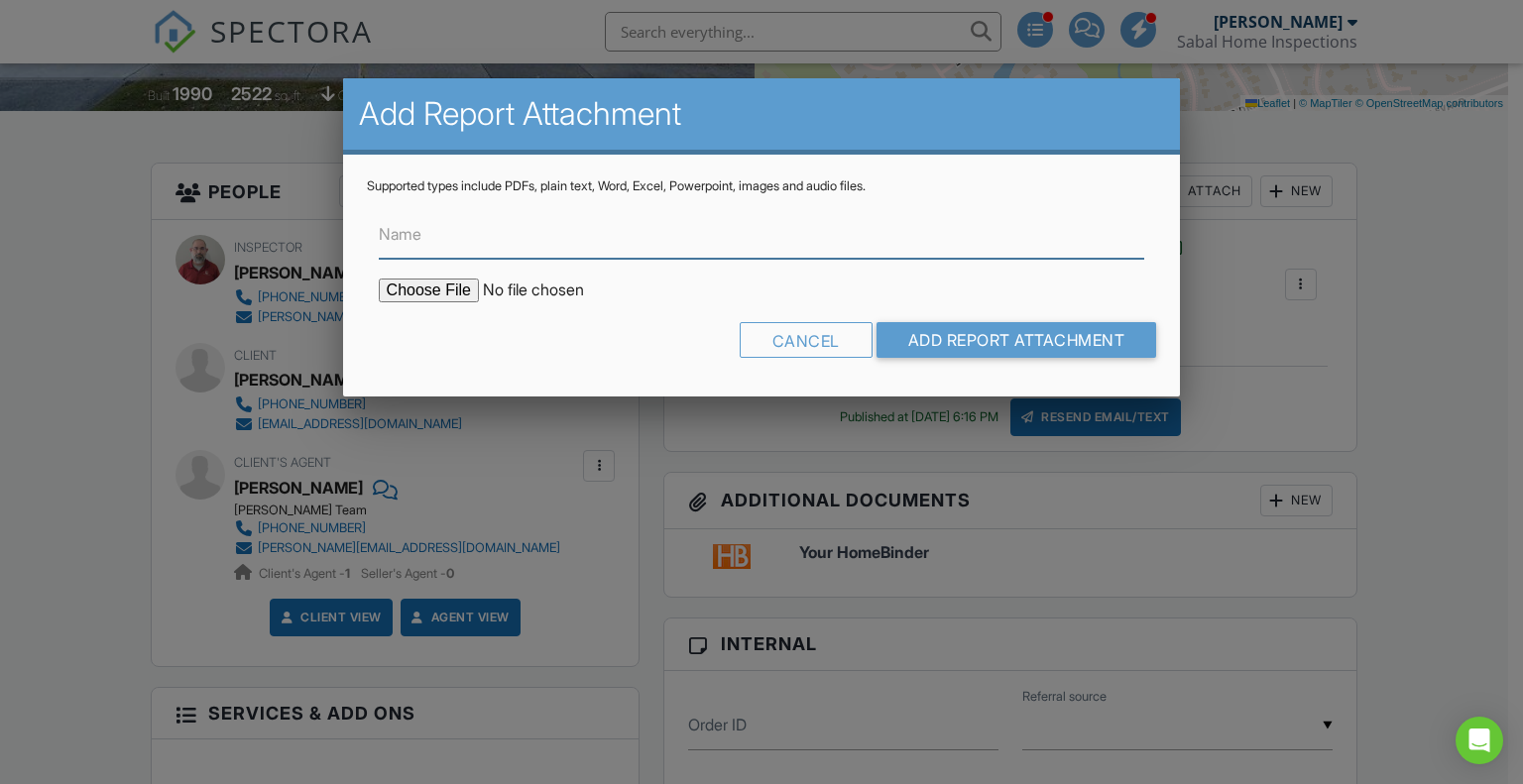 click on "Name" at bounding box center [762, 234] 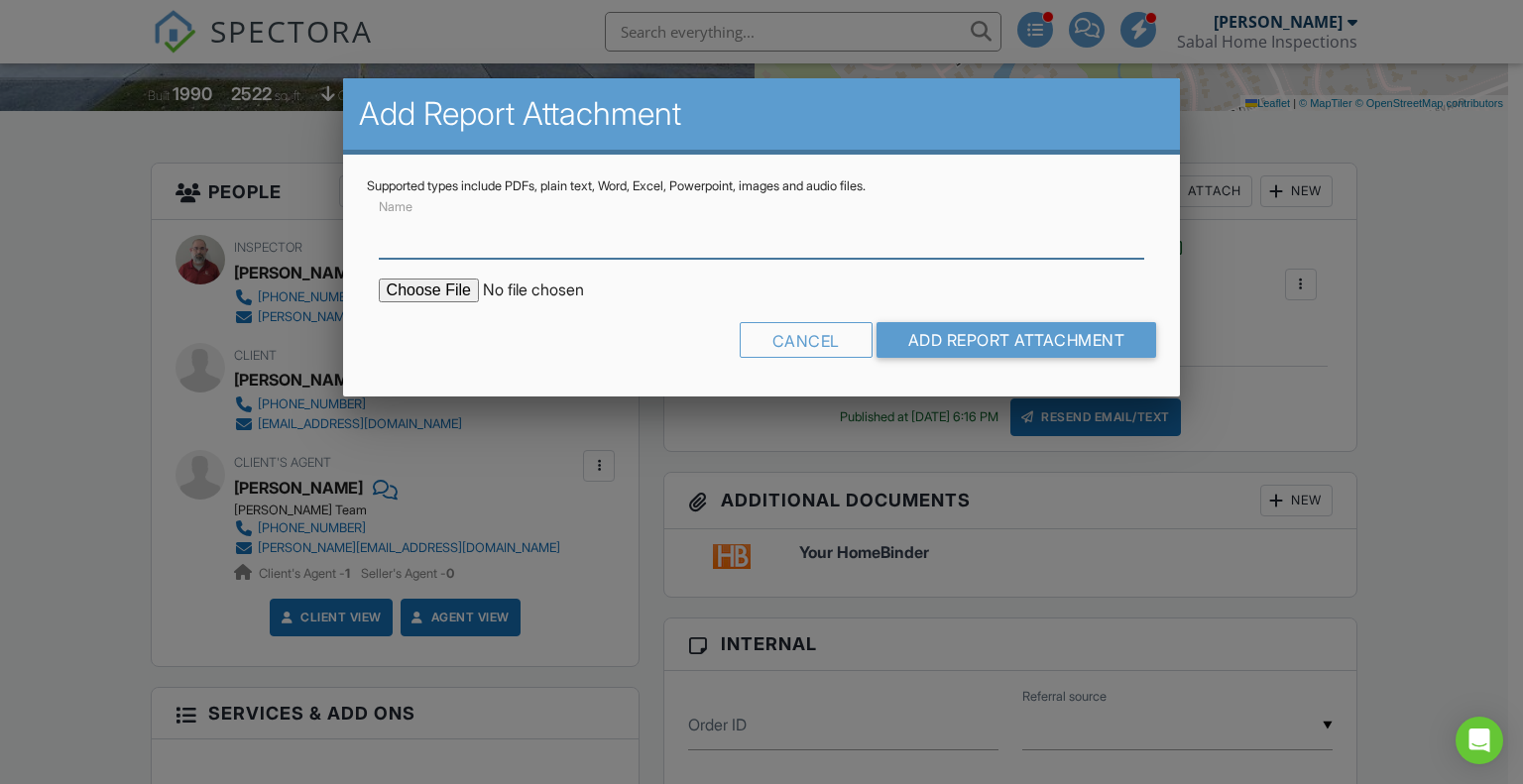 type on "CL100 Inspection" 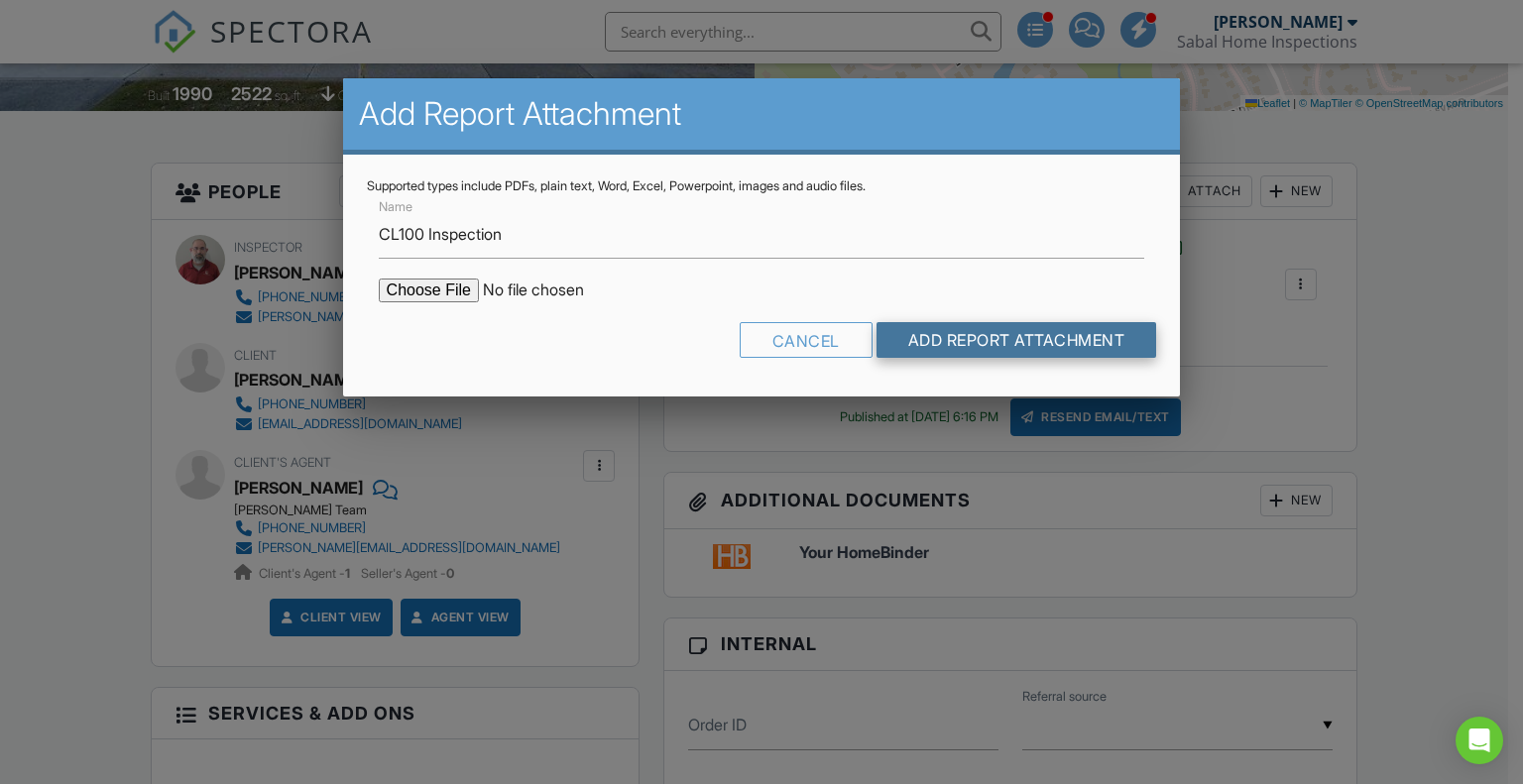 click on "Add Report Attachment" at bounding box center [1016, 340] 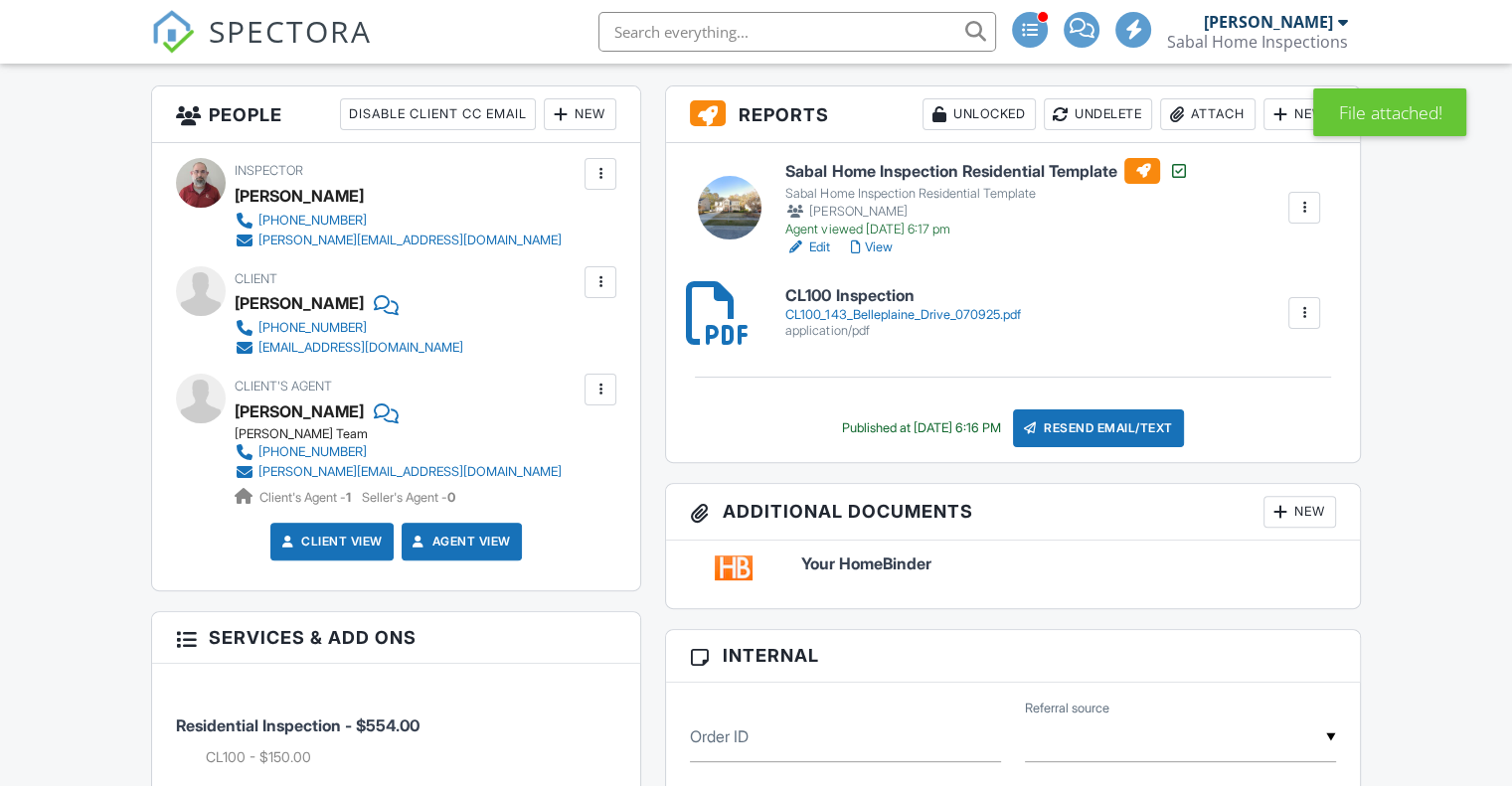 scroll, scrollTop: 995, scrollLeft: 0, axis: vertical 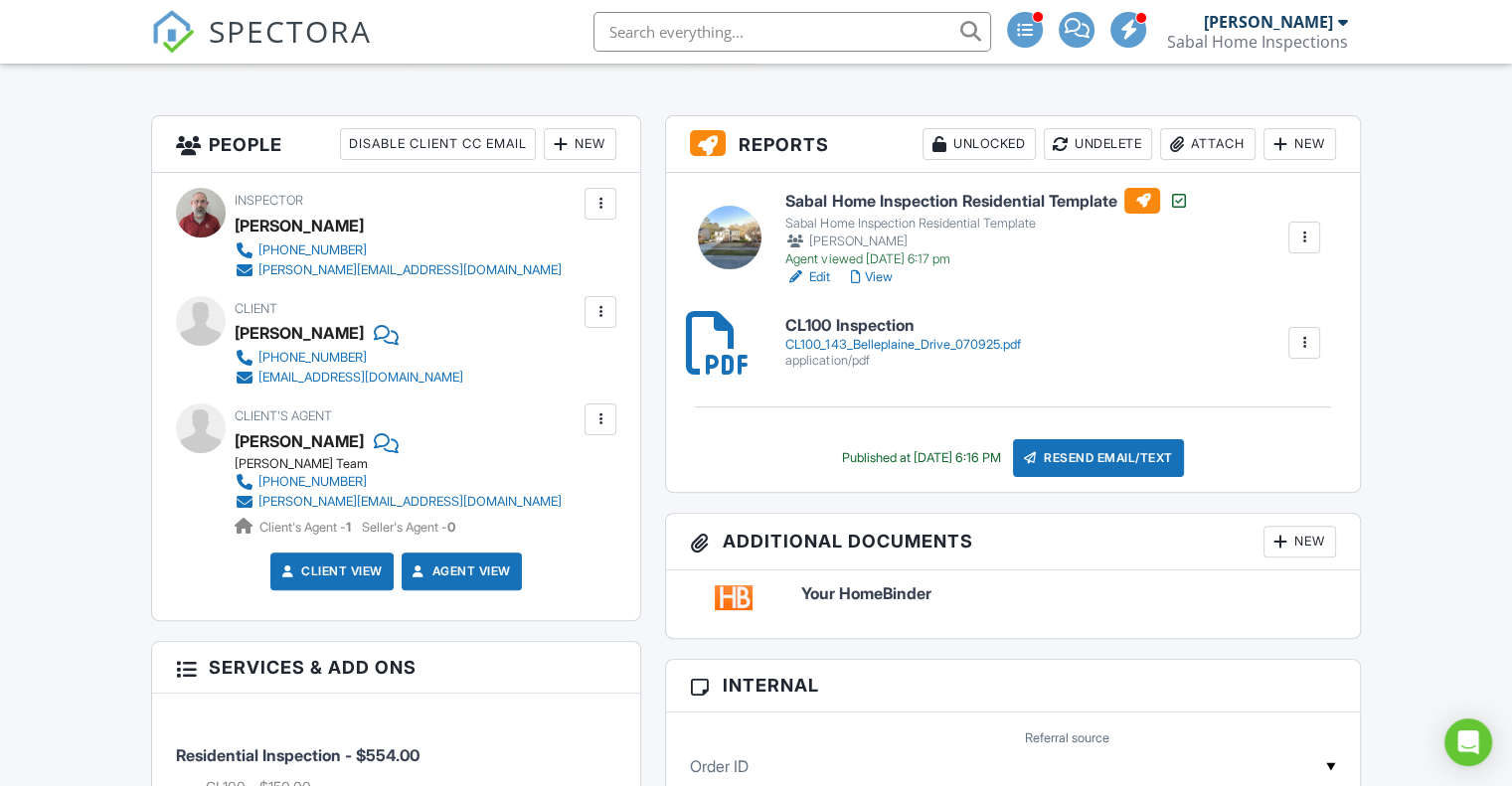 click at bounding box center (1304, 343) 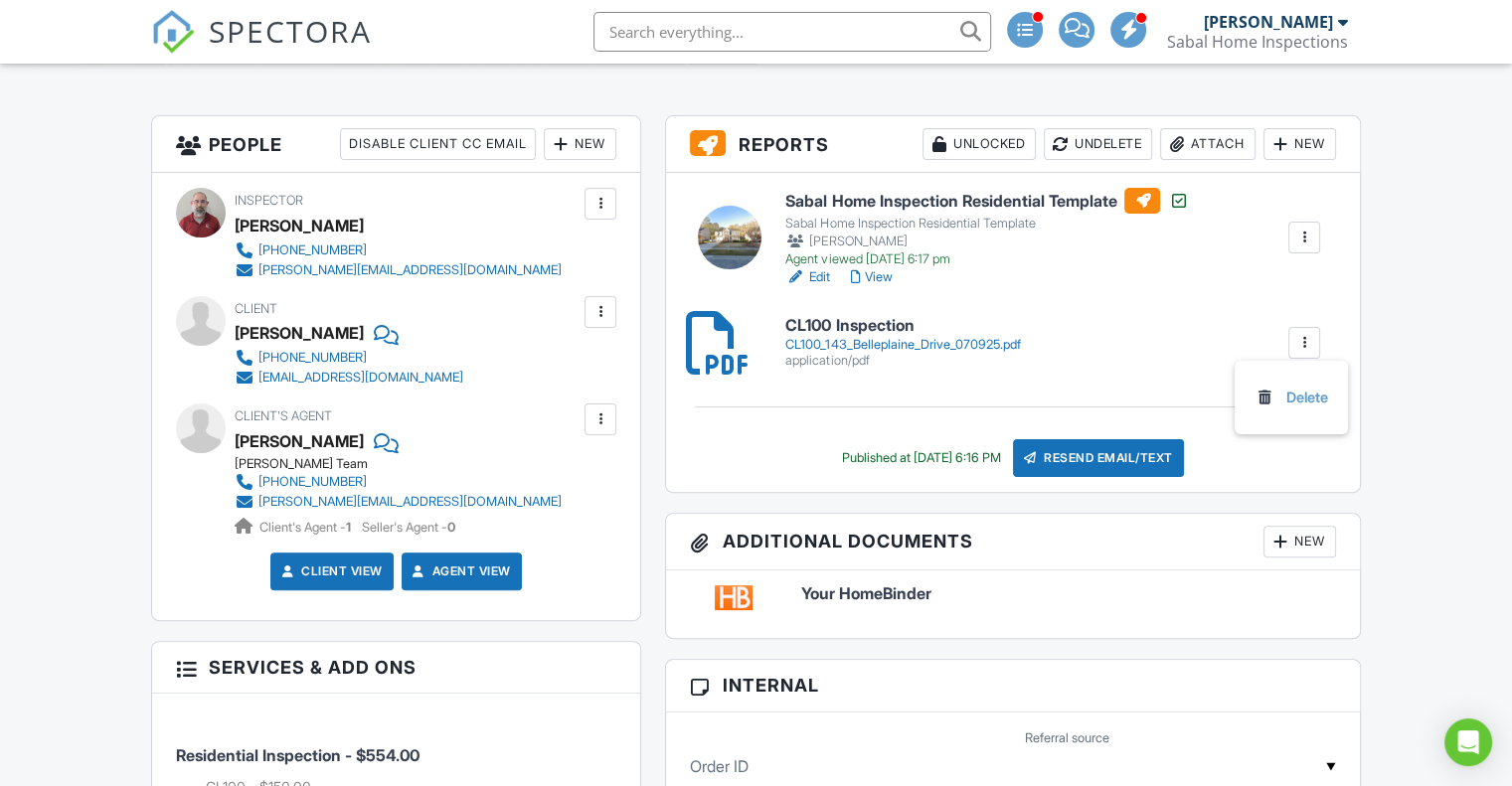 click on "CL100 Inspection
CL100_143_Belleplaine_Drive_070925.pdf
application/pdf
[GEOGRAPHIC_DATA]" at bounding box center (1013, 343) 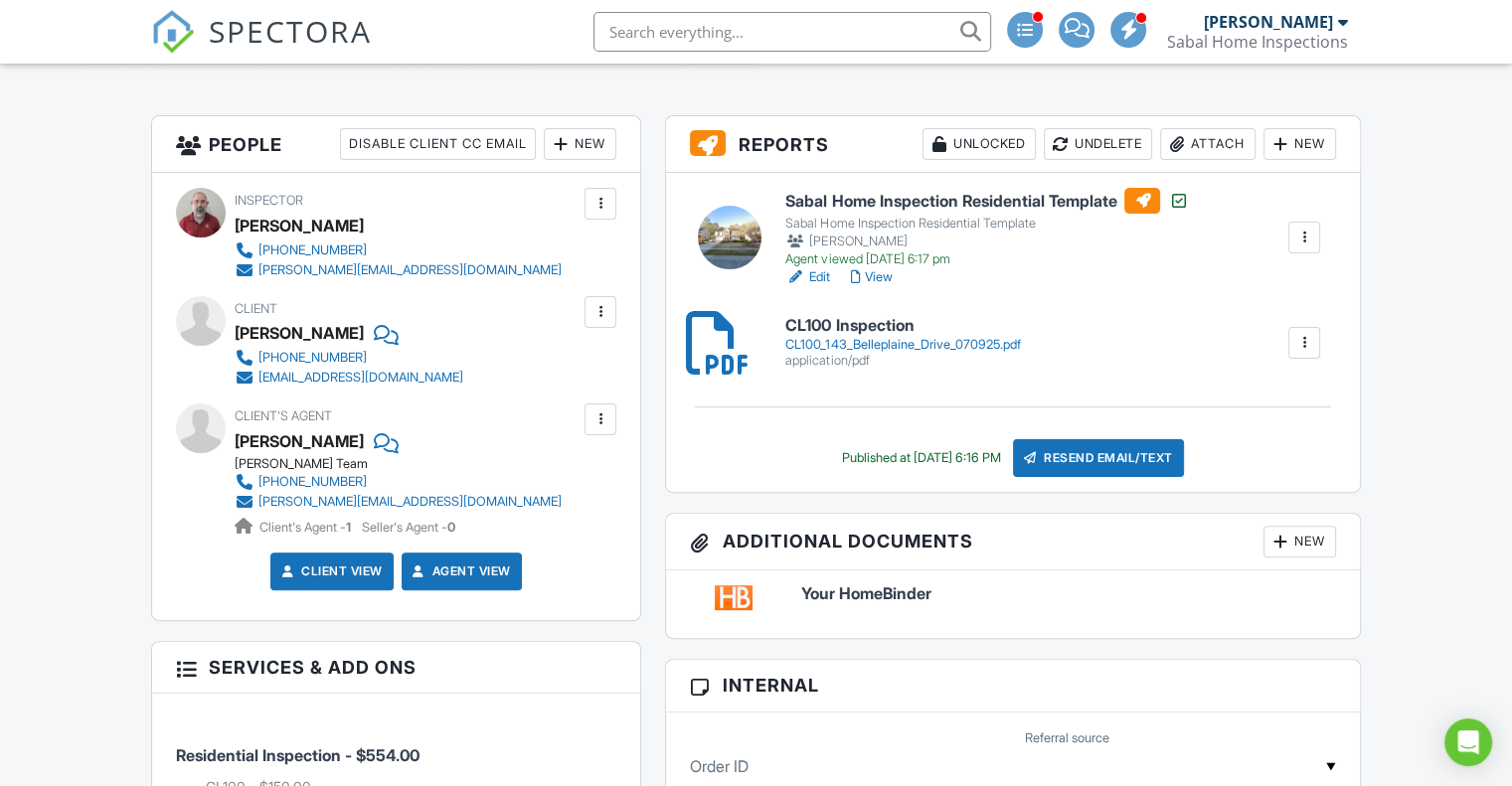 click on "Resend Email/Text" at bounding box center [1098, 458] 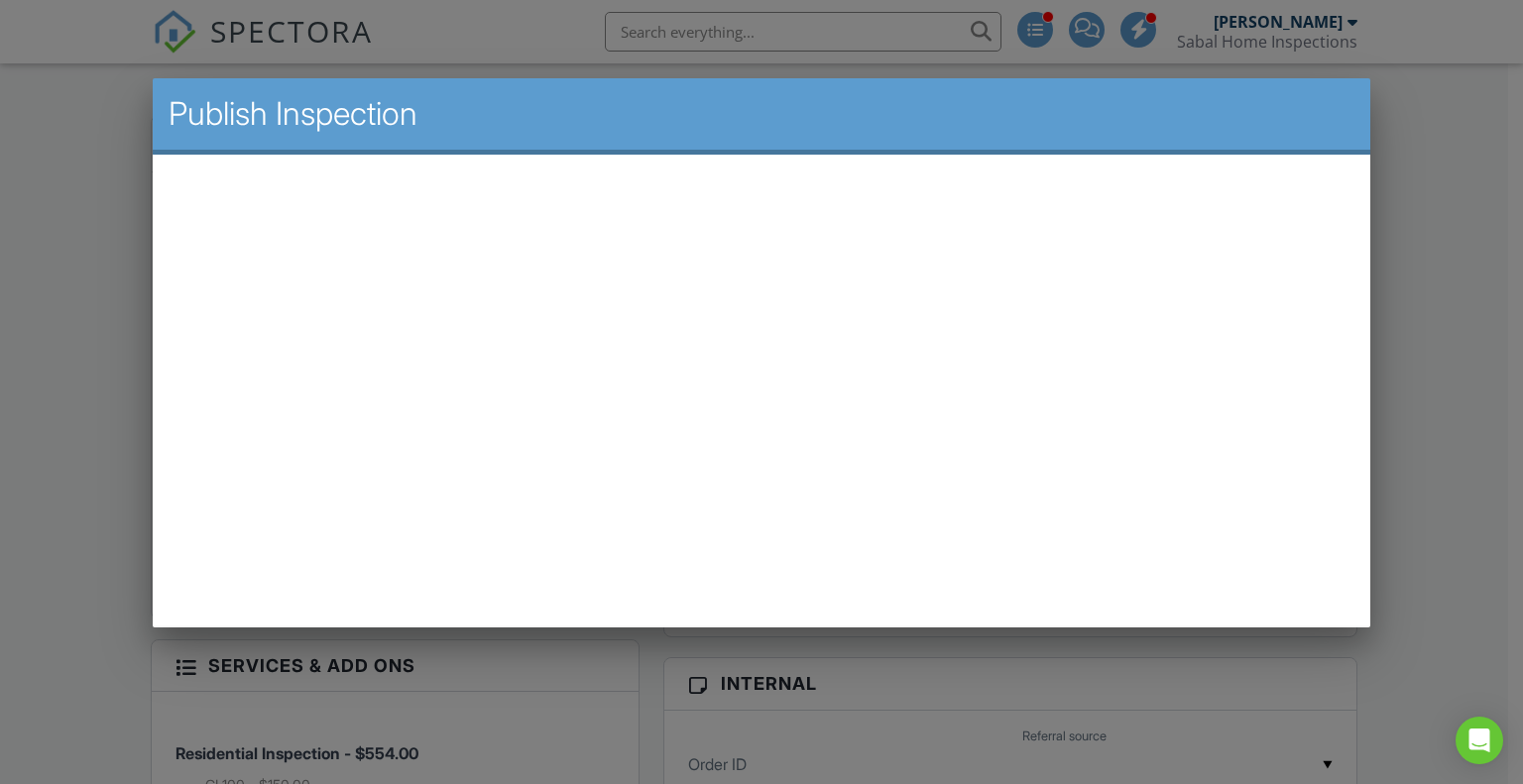 scroll, scrollTop: 0, scrollLeft: 0, axis: both 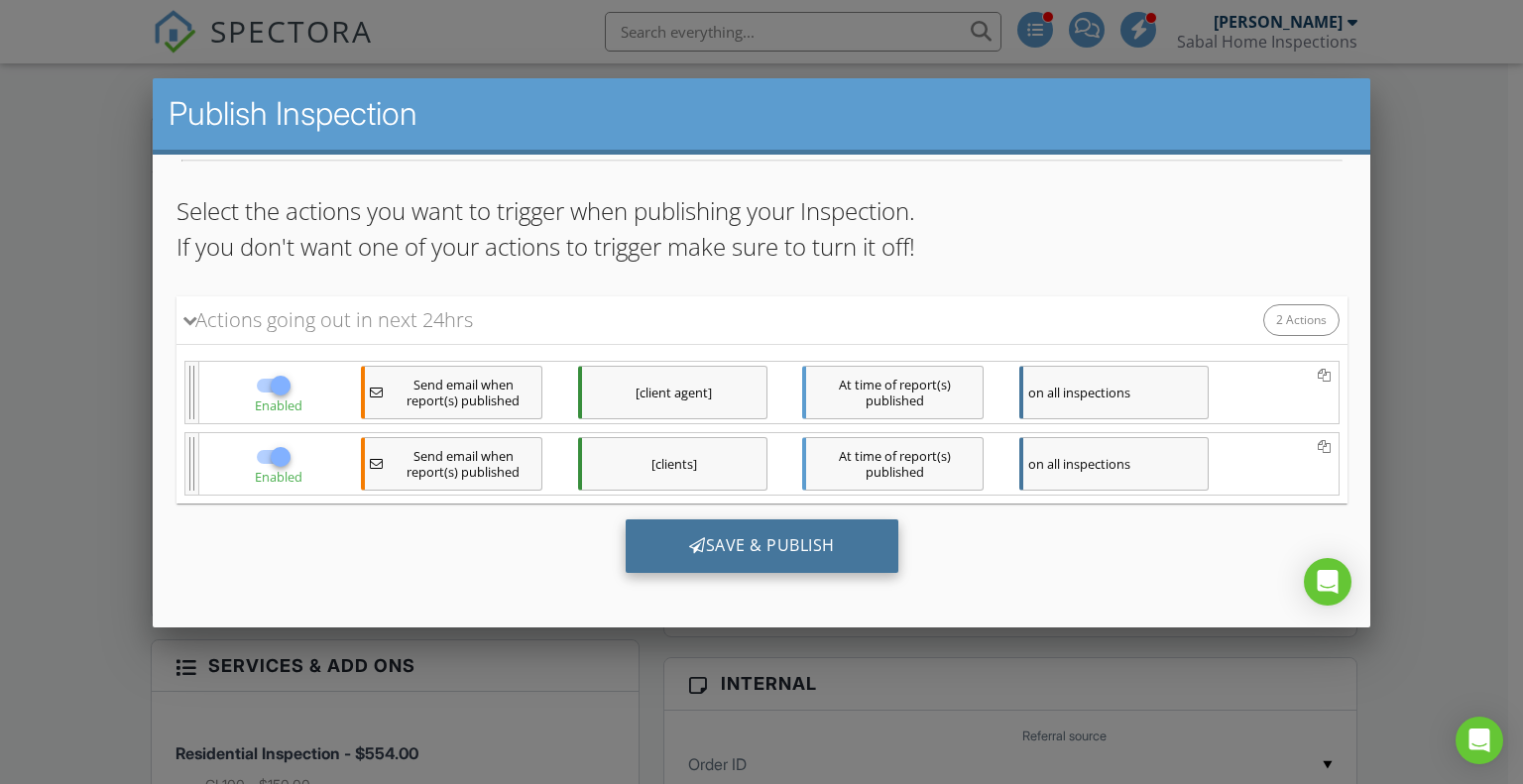 click on "Save & Publish" at bounding box center (761, 546) 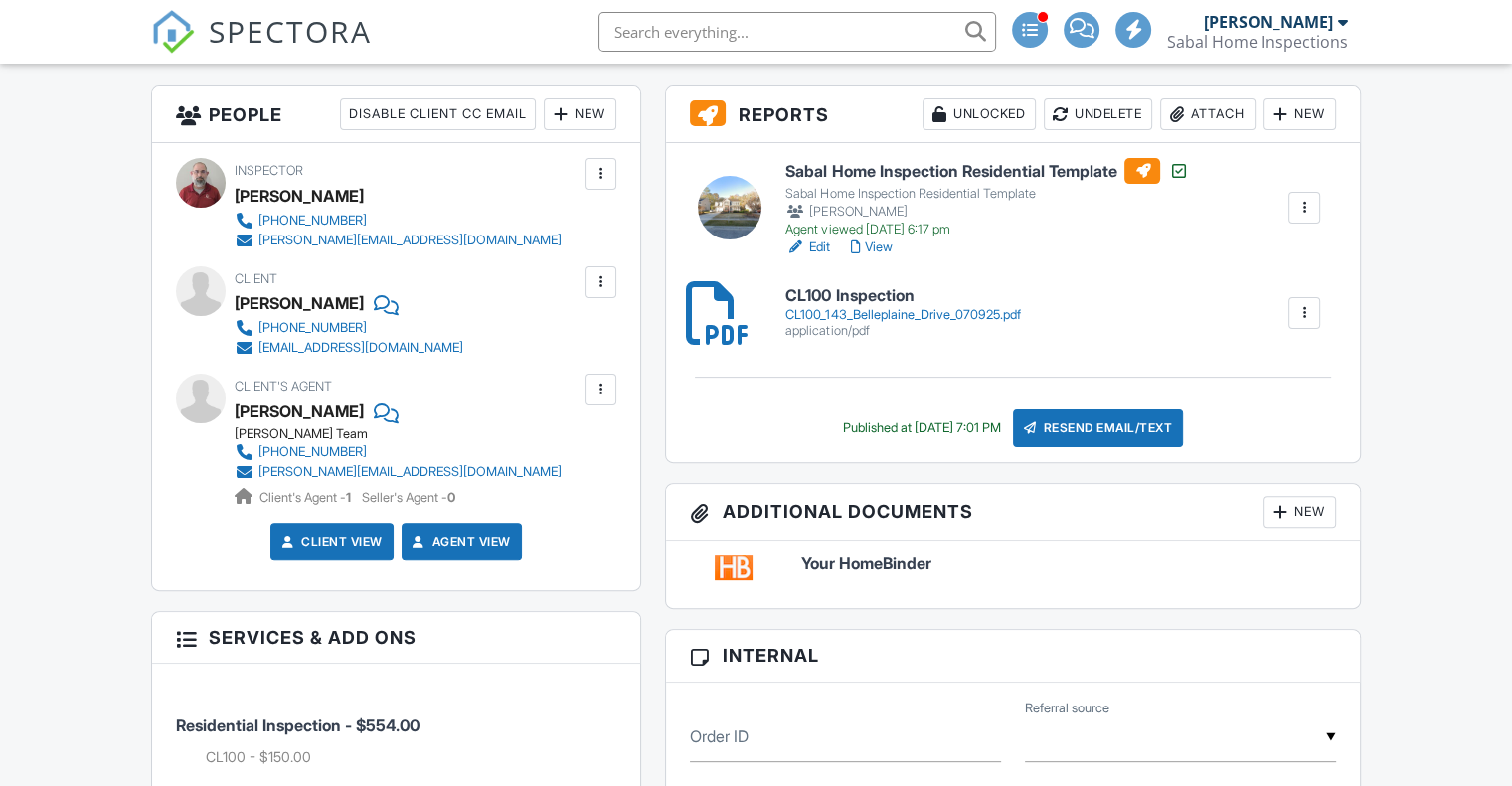 scroll, scrollTop: 497, scrollLeft: 0, axis: vertical 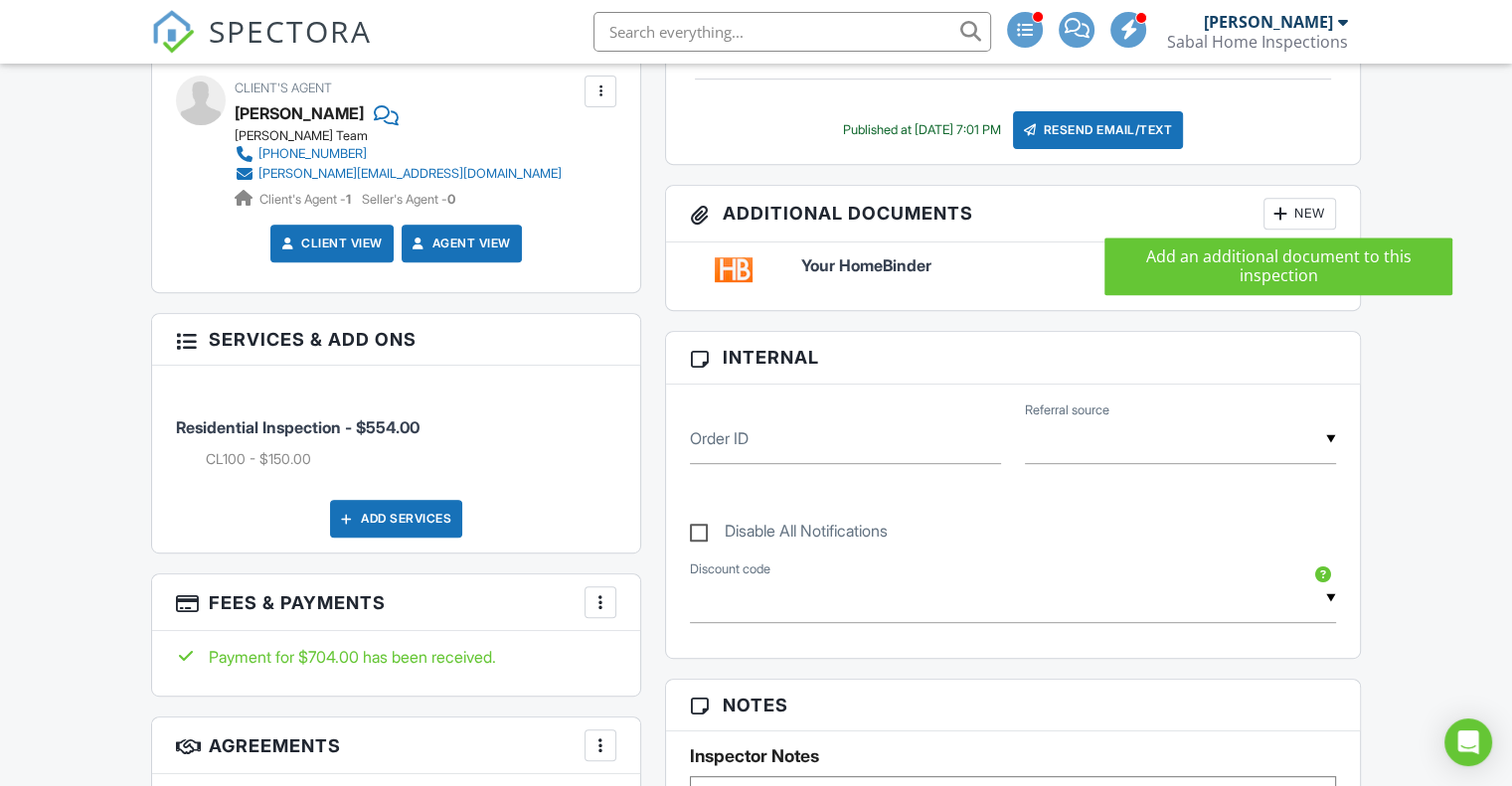 click at bounding box center [1280, 214] 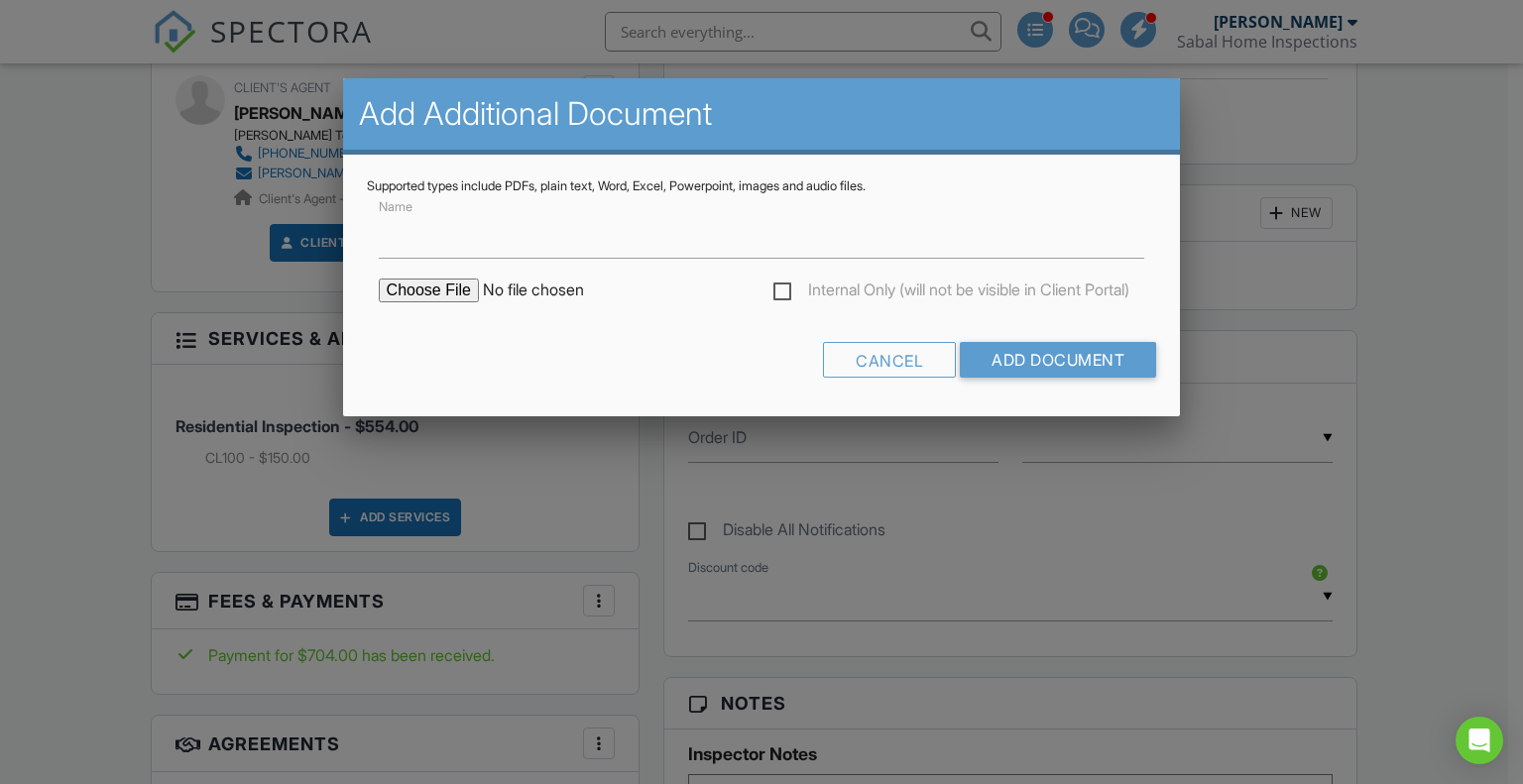 click at bounding box center [762, 391] 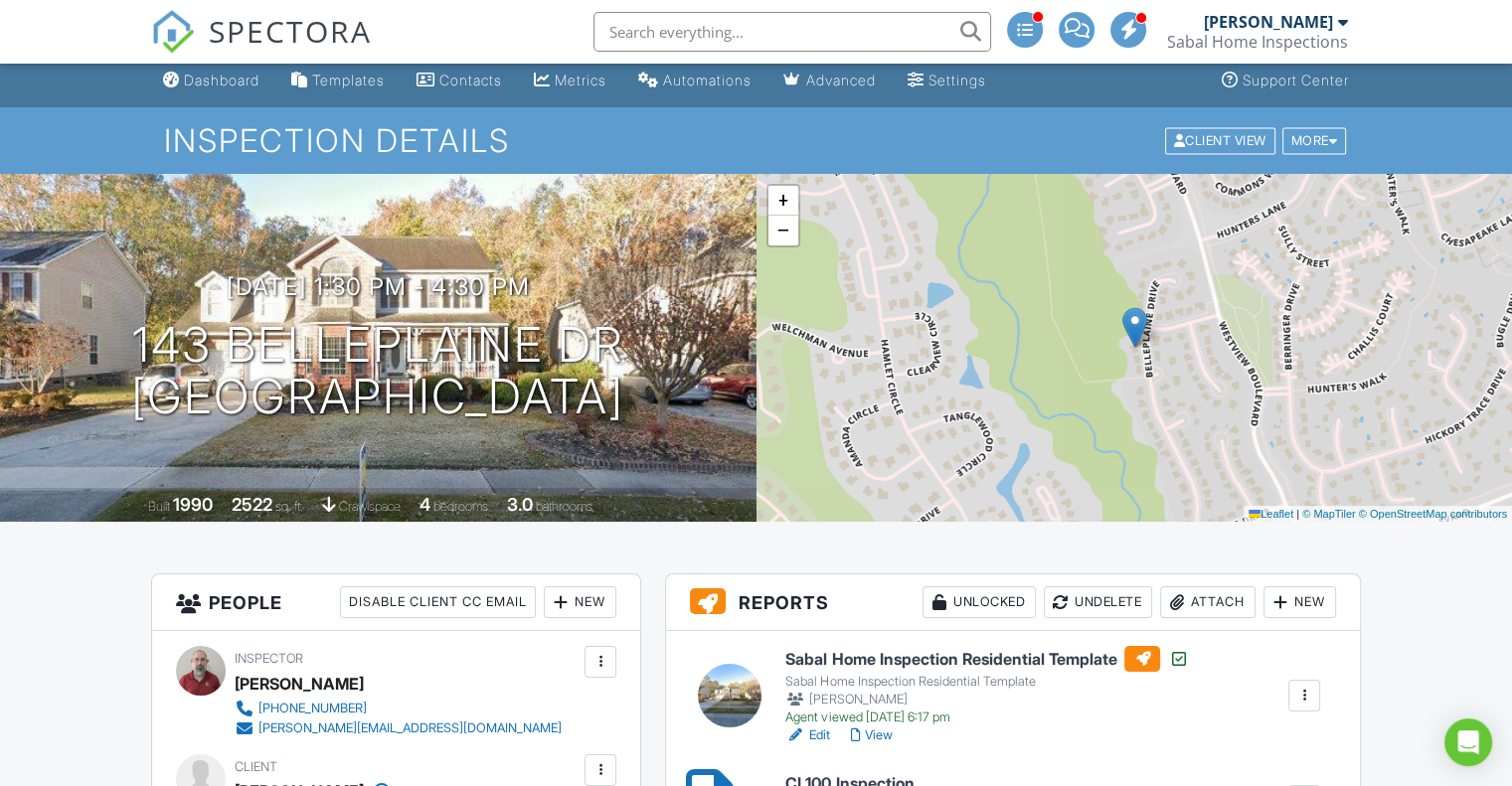scroll, scrollTop: 0, scrollLeft: 0, axis: both 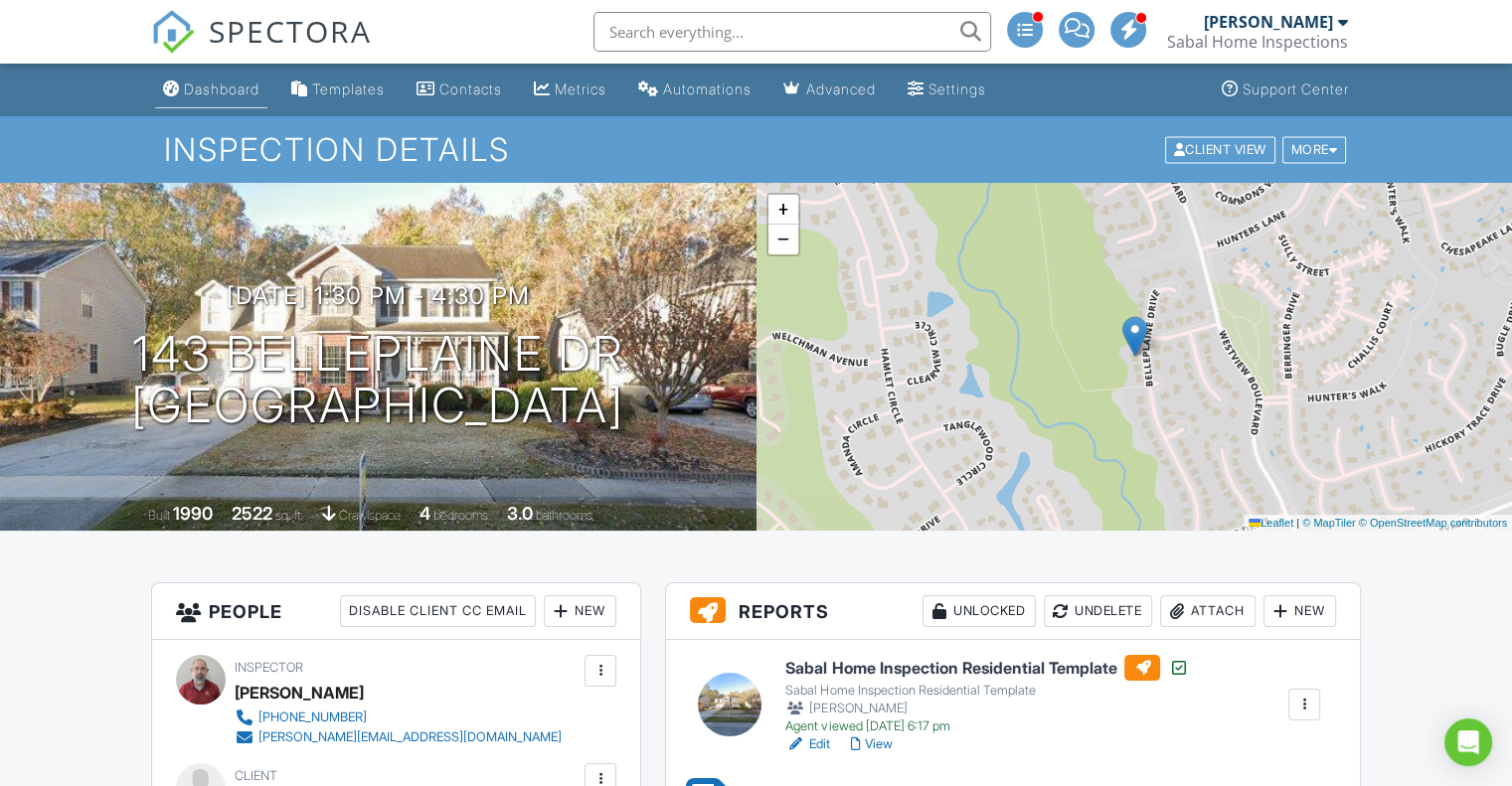click on "Dashboard" at bounding box center (211, 89) 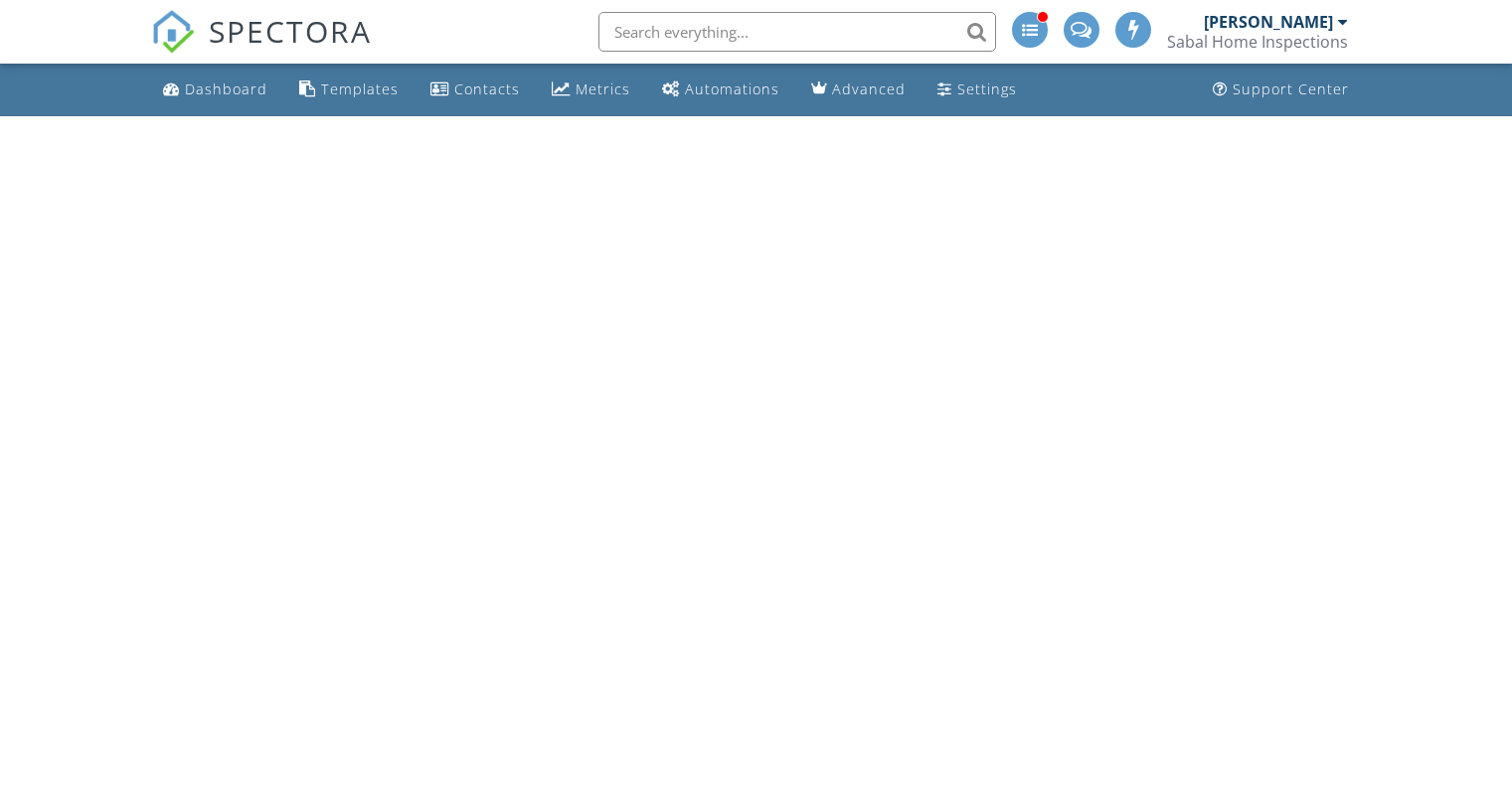 scroll, scrollTop: 0, scrollLeft: 0, axis: both 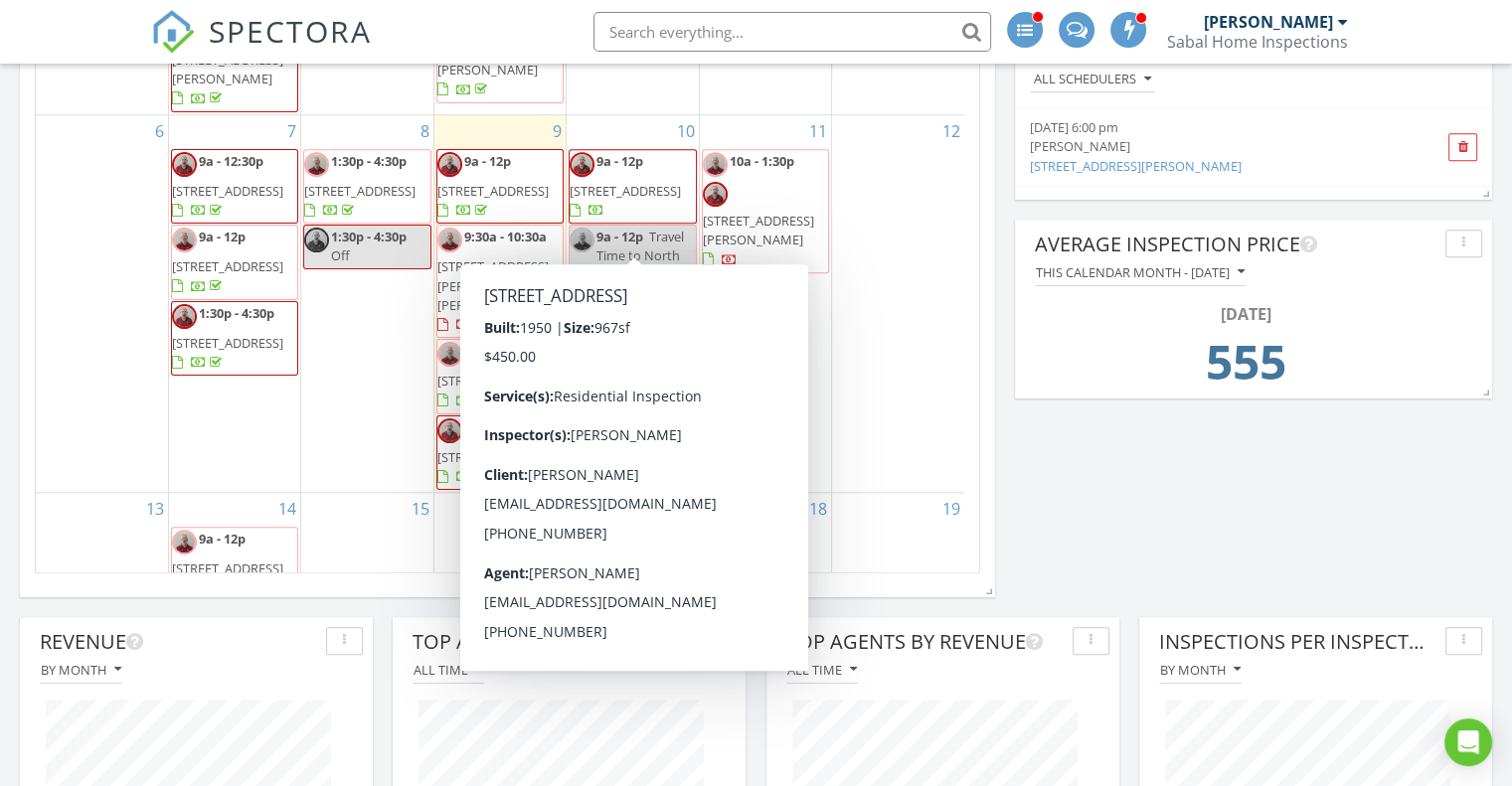 click on "7629 Pinehurst St, North Charleston 29420" at bounding box center [625, 191] 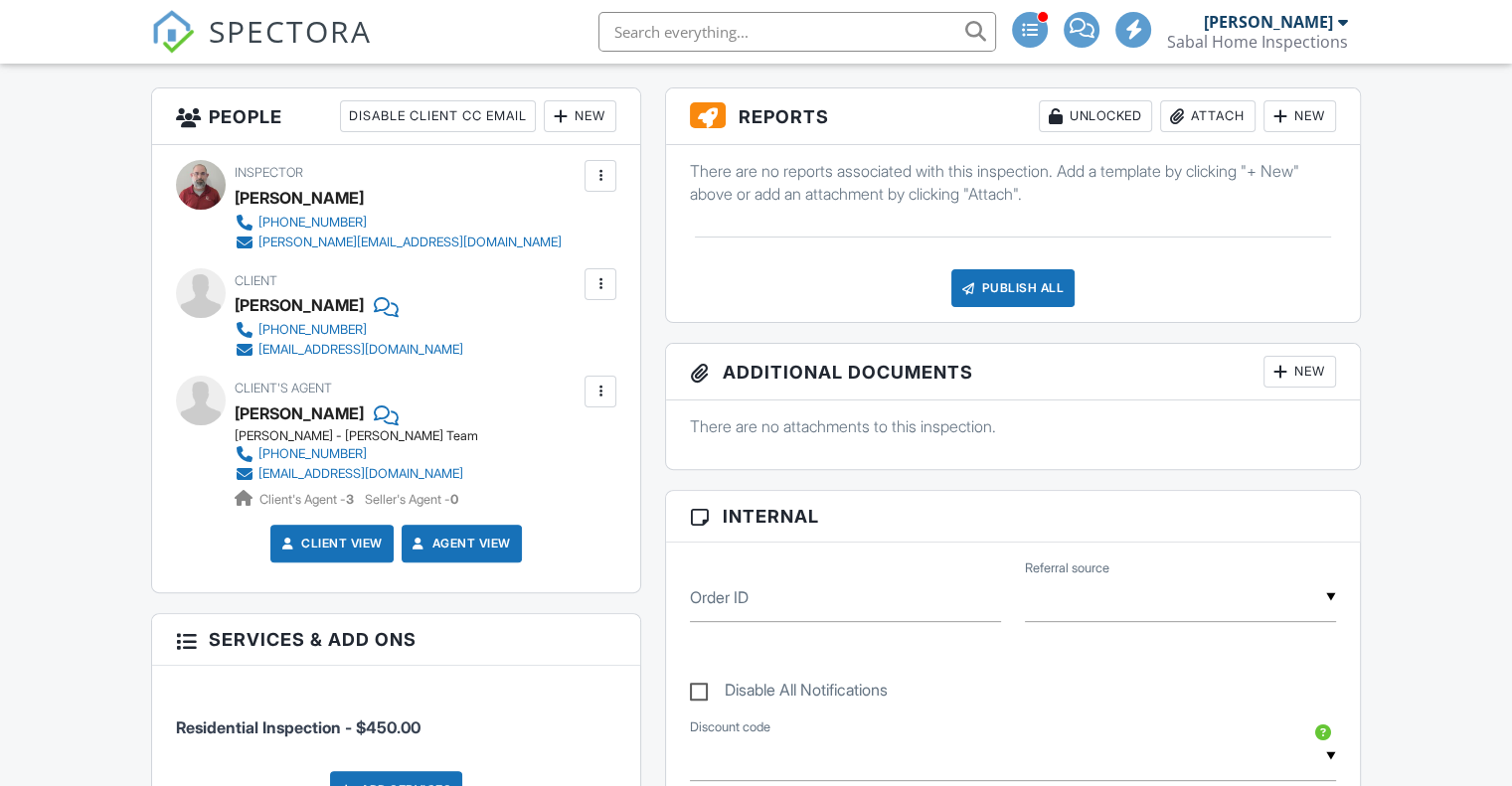 scroll, scrollTop: 99, scrollLeft: 0, axis: vertical 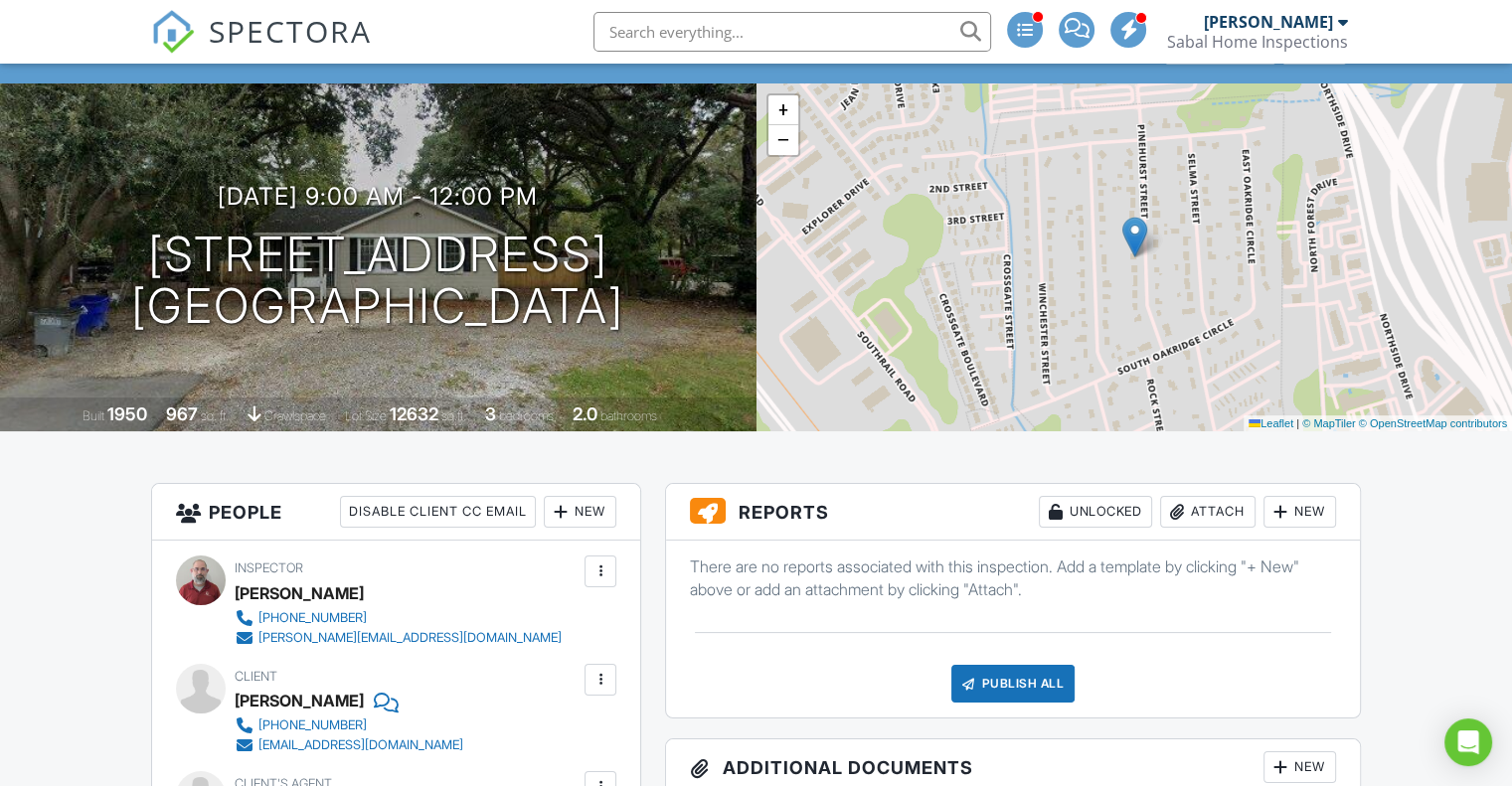 click on "+ −  Leaflet   |   © MapTiler   © OpenStreetMap contributors" at bounding box center (1134, 257) 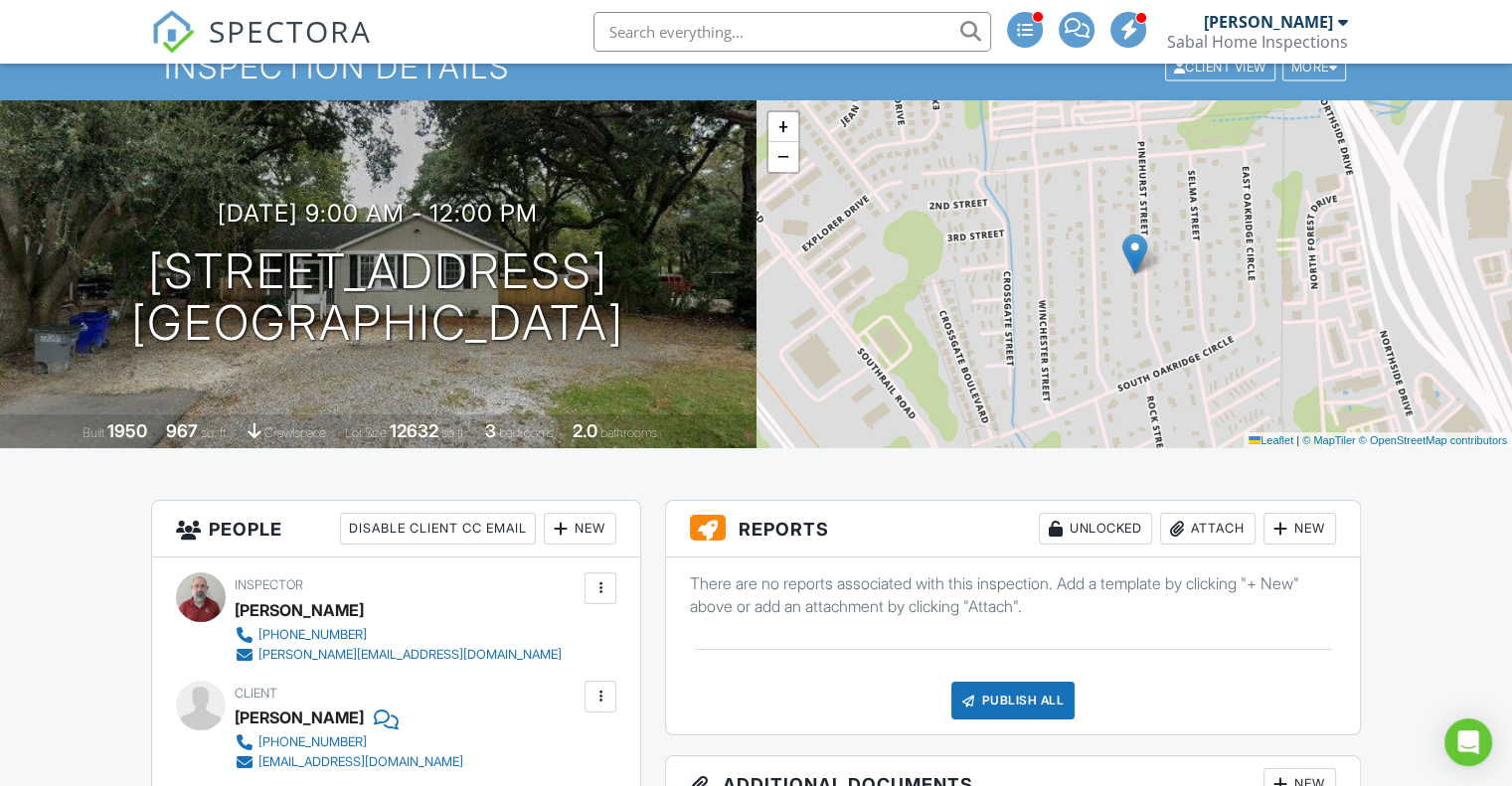 scroll, scrollTop: 0, scrollLeft: 0, axis: both 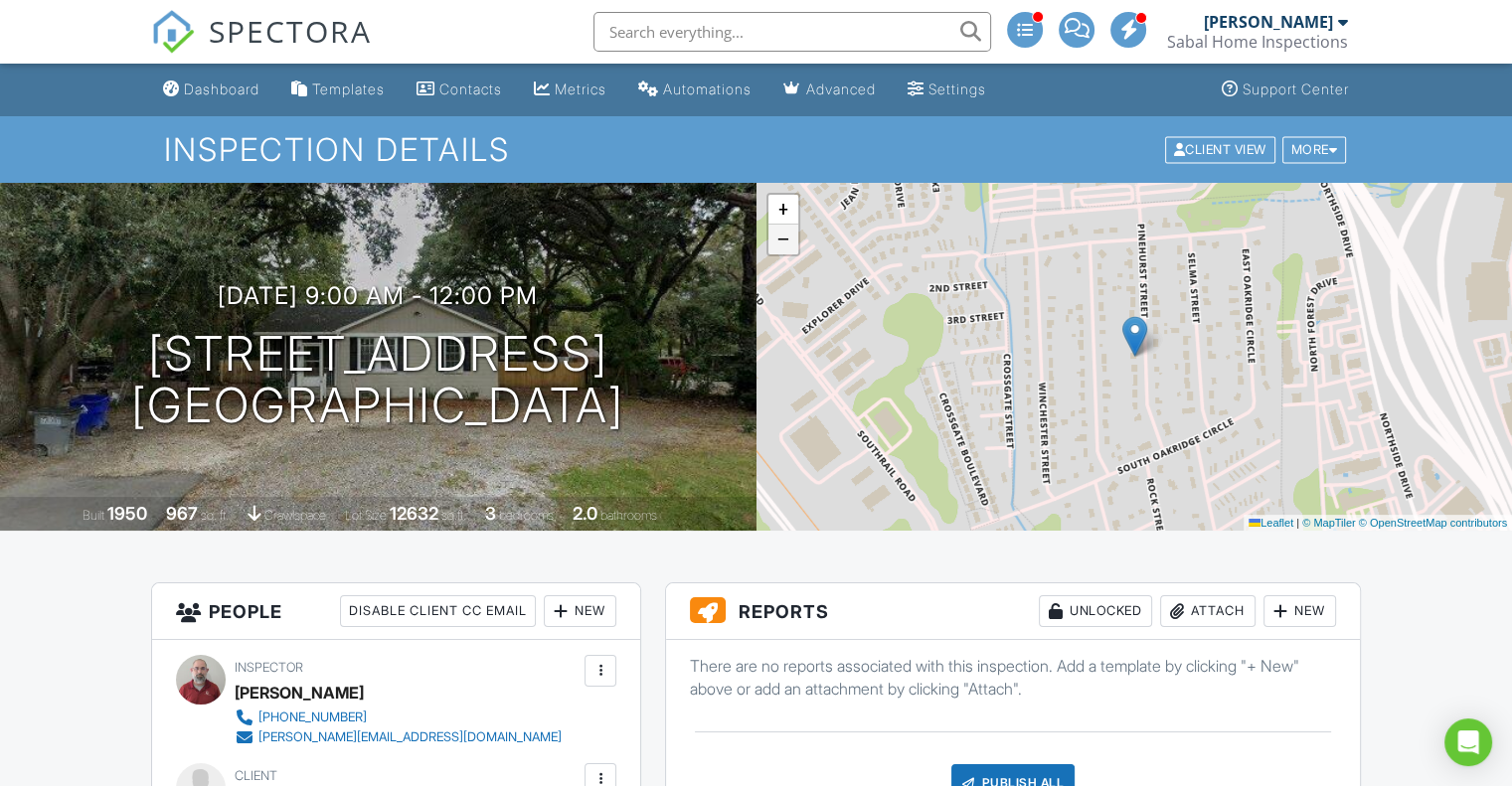 click on "−" at bounding box center [783, 239] 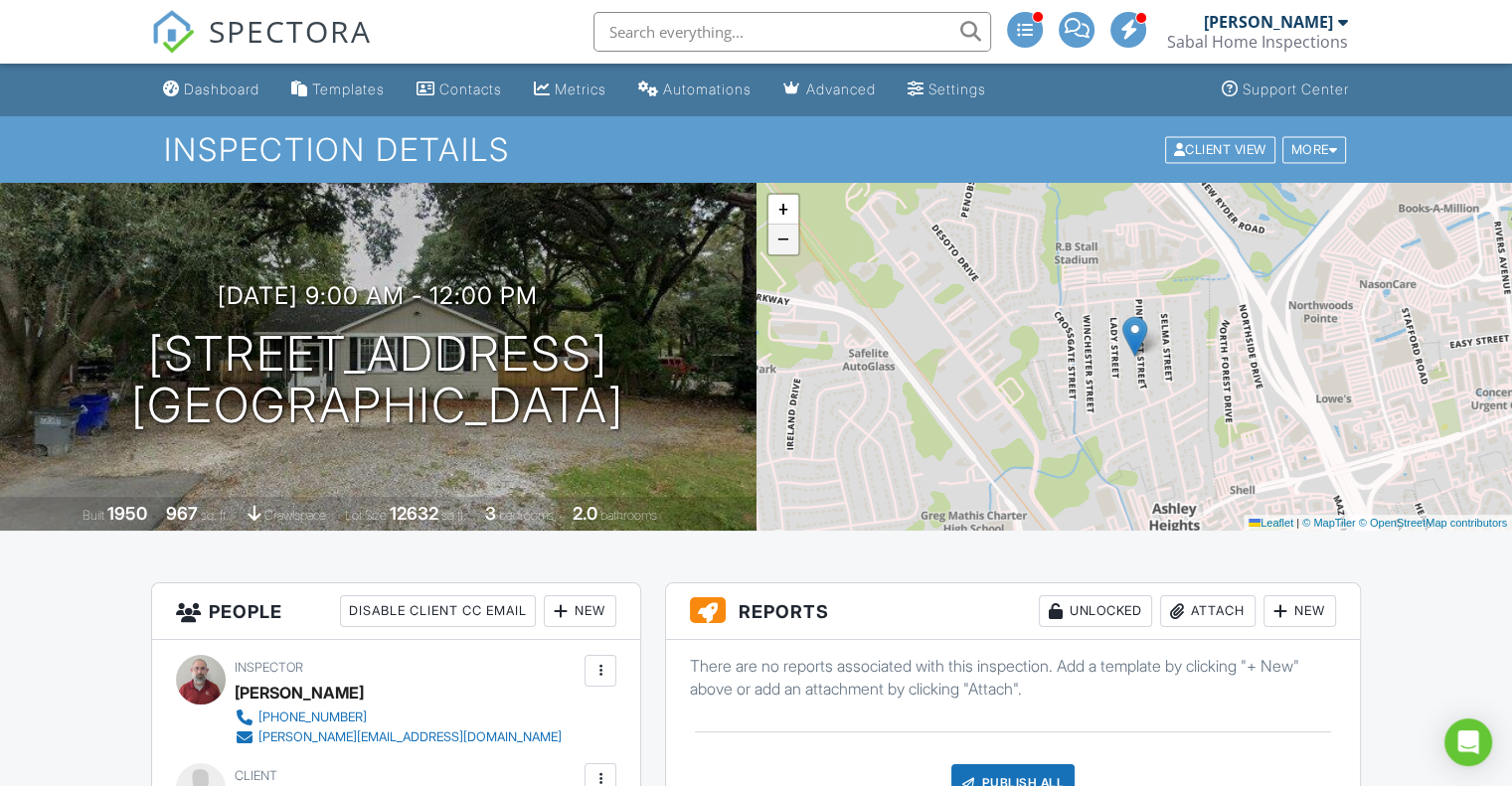 click on "−" at bounding box center [783, 239] 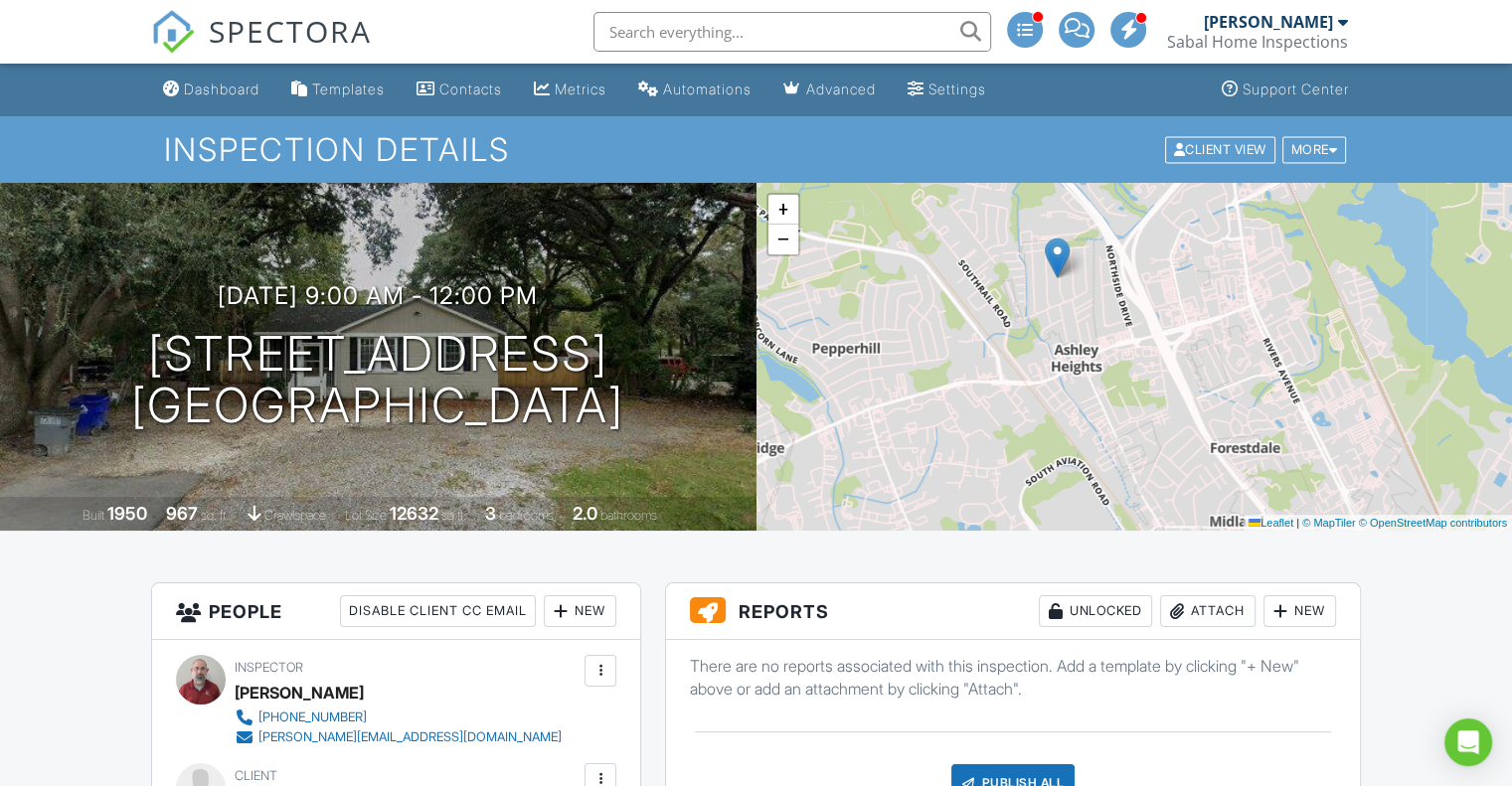 drag, startPoint x: 1169, startPoint y: 411, endPoint x: 1091, endPoint y: 334, distance: 109.60383 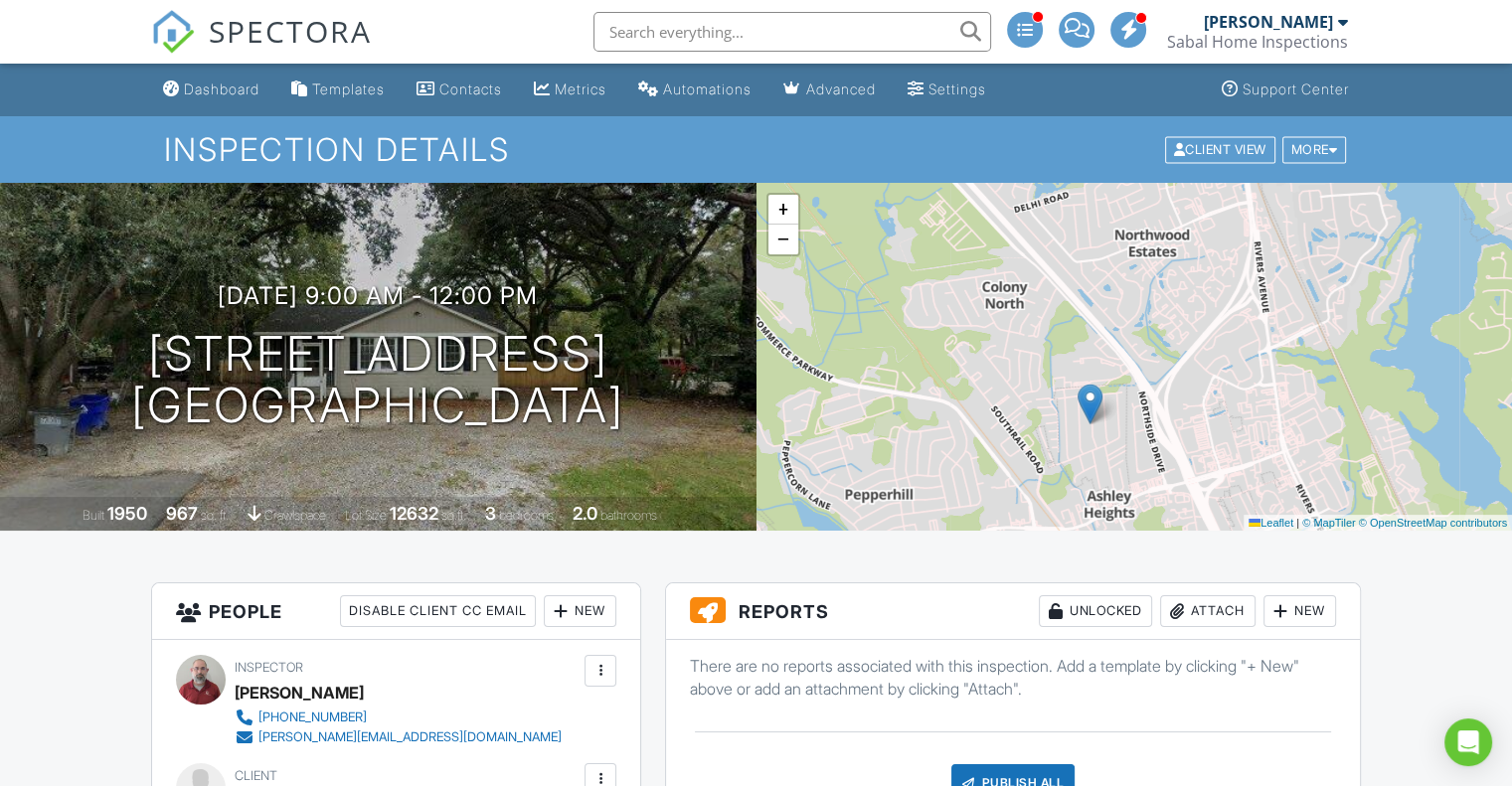 drag, startPoint x: 1088, startPoint y: 334, endPoint x: 1122, endPoint y: 479, distance: 148.93287 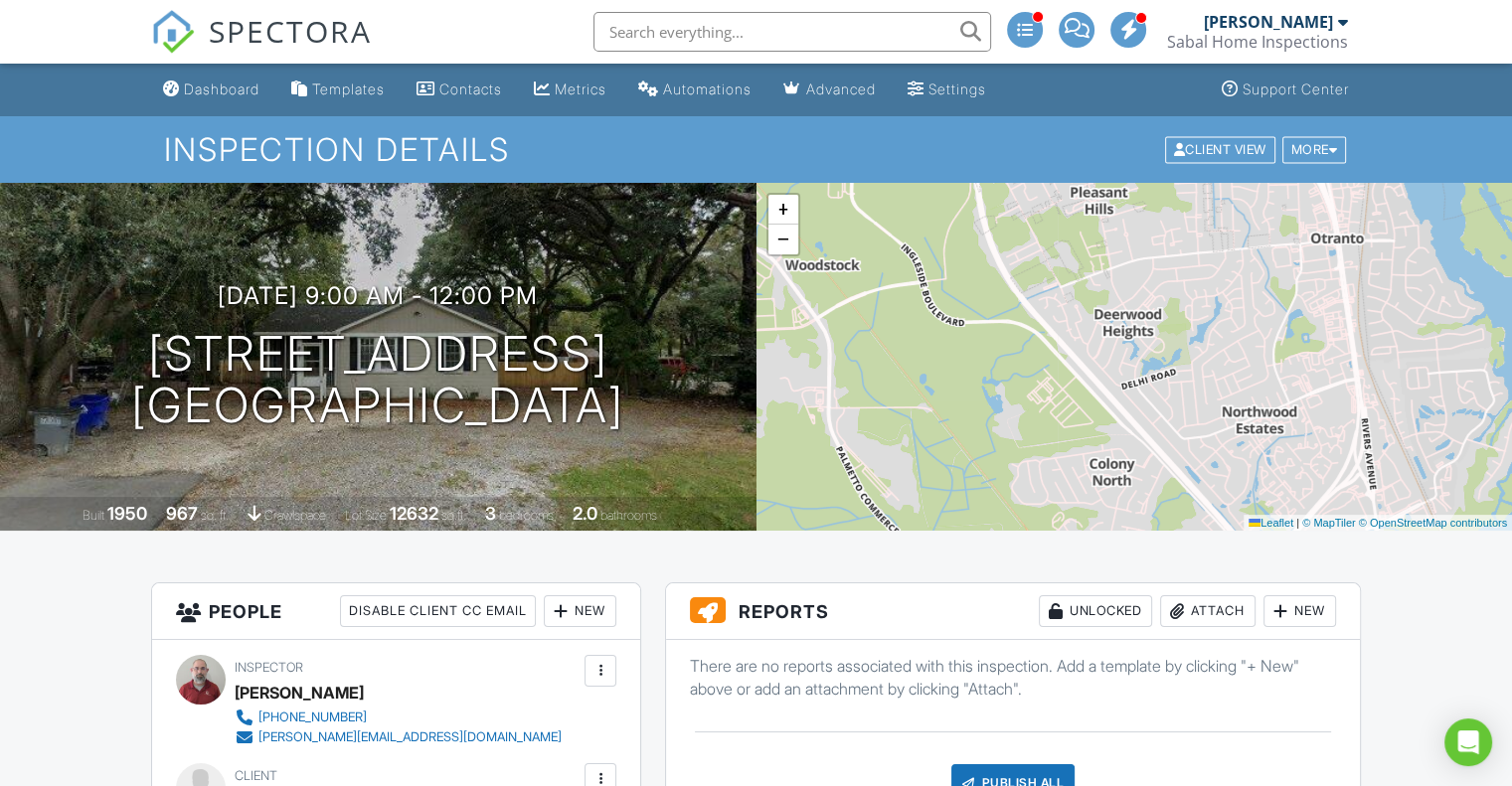 drag, startPoint x: 998, startPoint y: 261, endPoint x: 1105, endPoint y: 438, distance: 206.82843 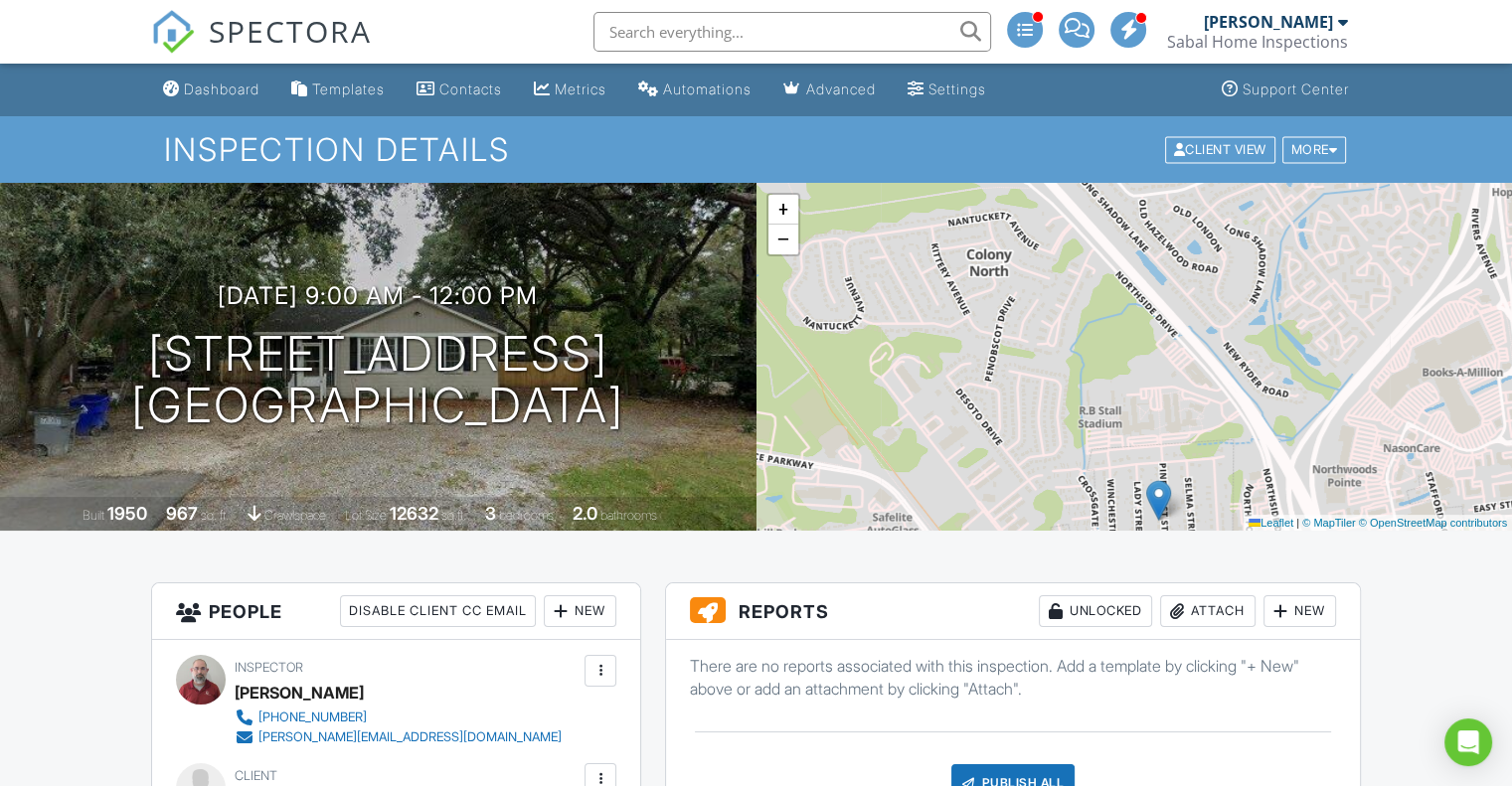 drag, startPoint x: 1112, startPoint y: 448, endPoint x: 950, endPoint y: 167, distance: 324.3532 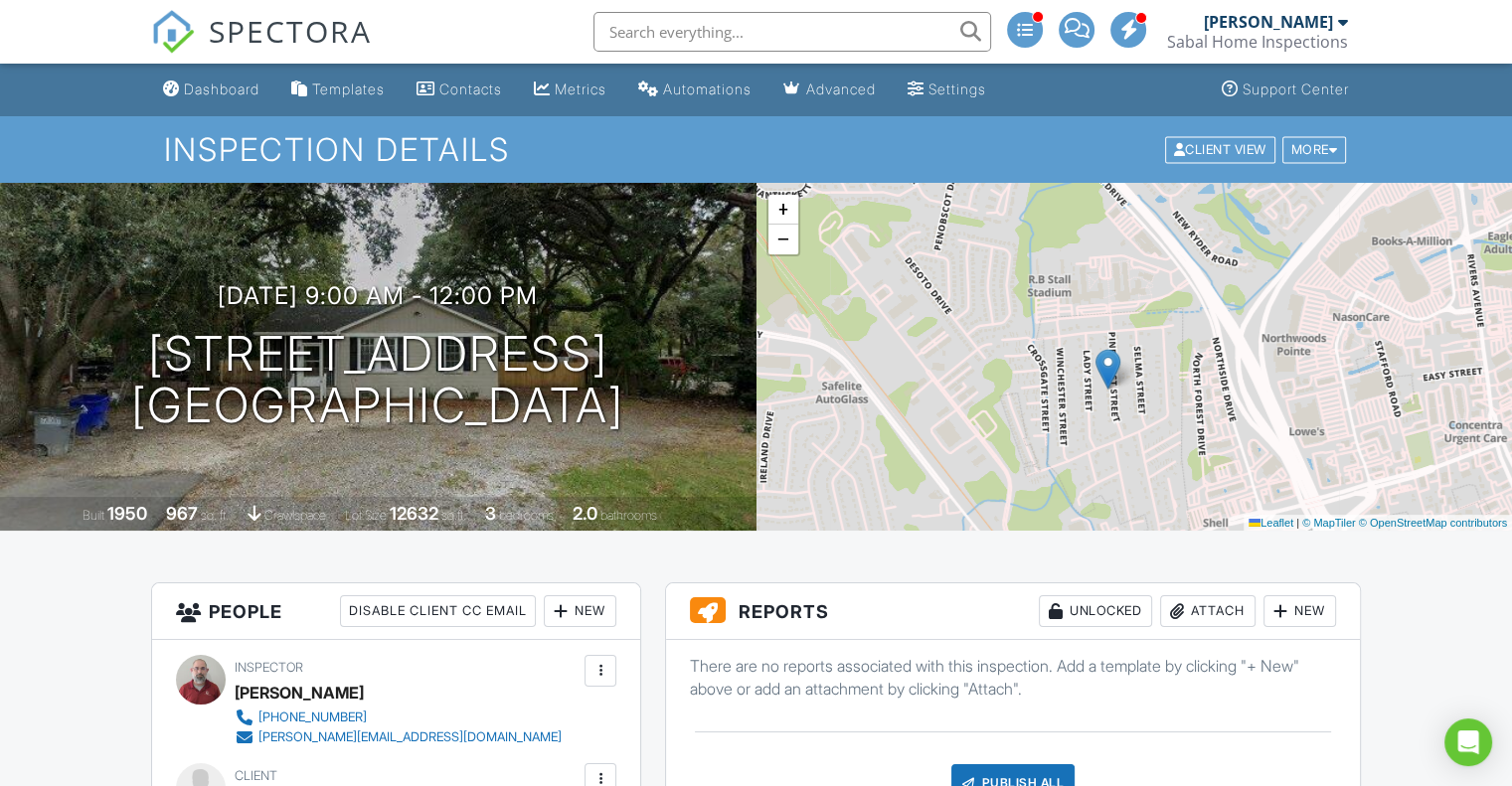 drag, startPoint x: 1097, startPoint y: 382, endPoint x: 1061, endPoint y: 268, distance: 119.54915 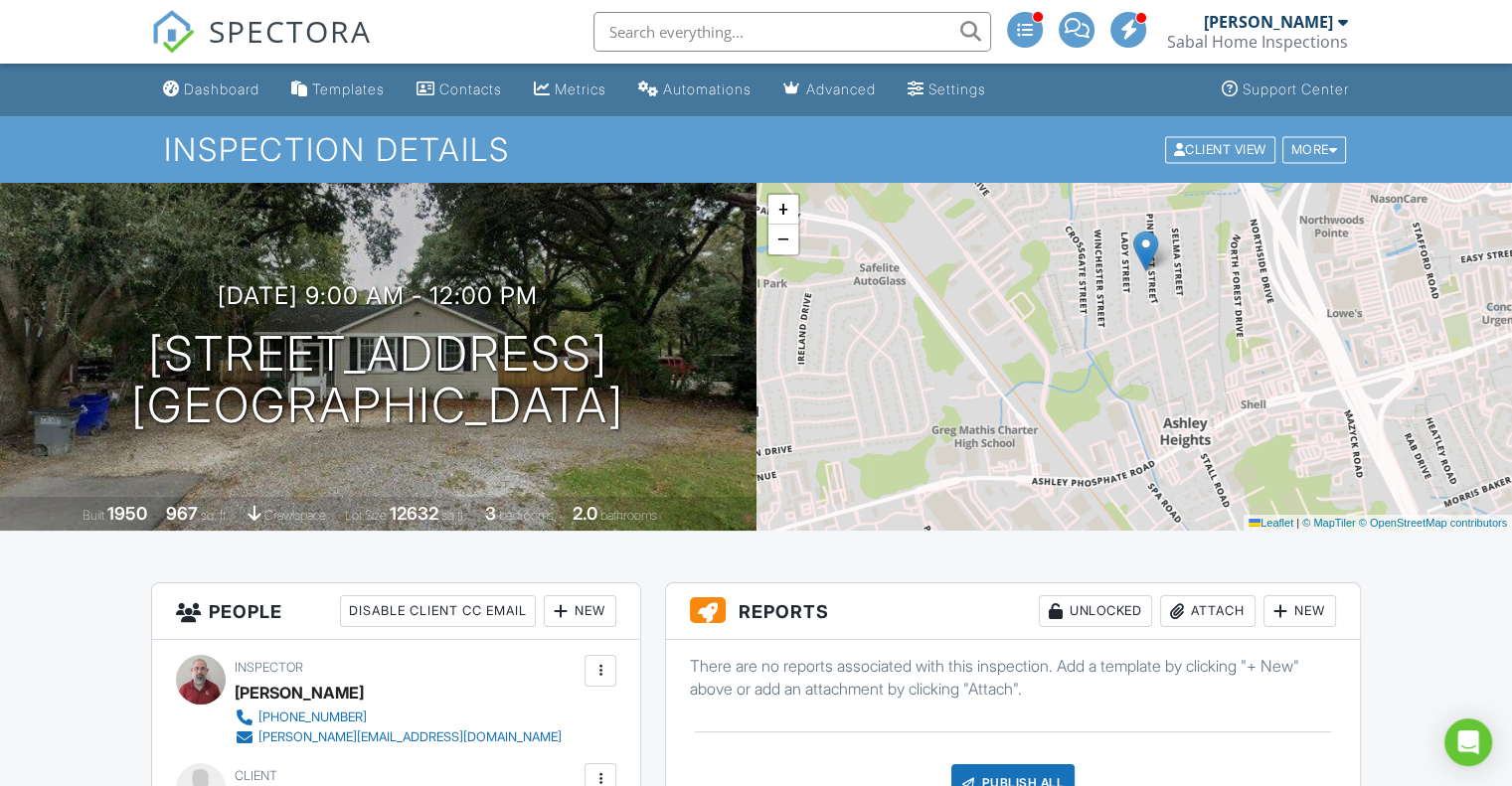 drag, startPoint x: 986, startPoint y: 324, endPoint x: 1022, endPoint y: 198, distance: 131.04198 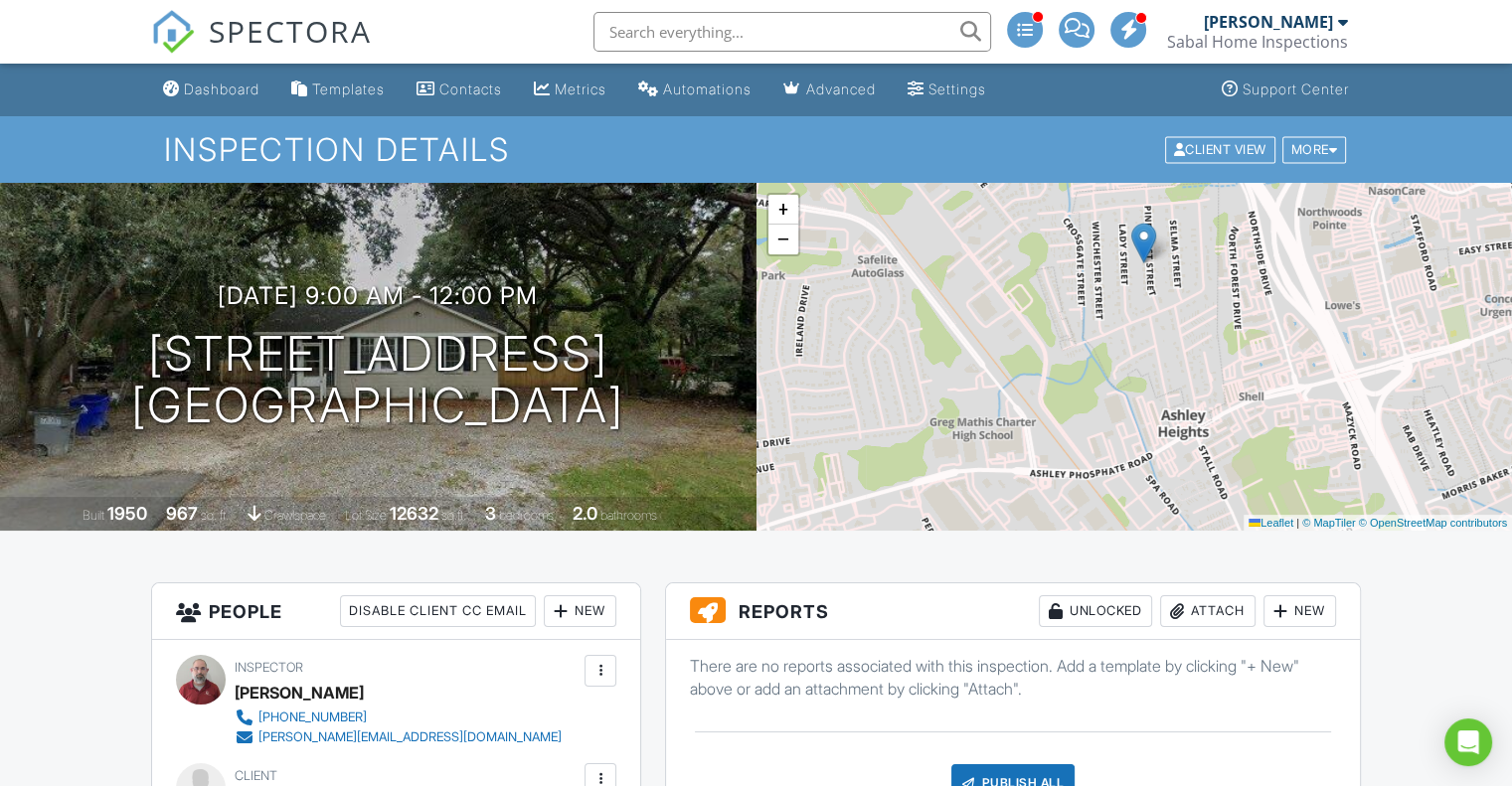 click on "+ −  Leaflet   |   © MapTiler   © OpenStreetMap contributors" at bounding box center (1134, 357) 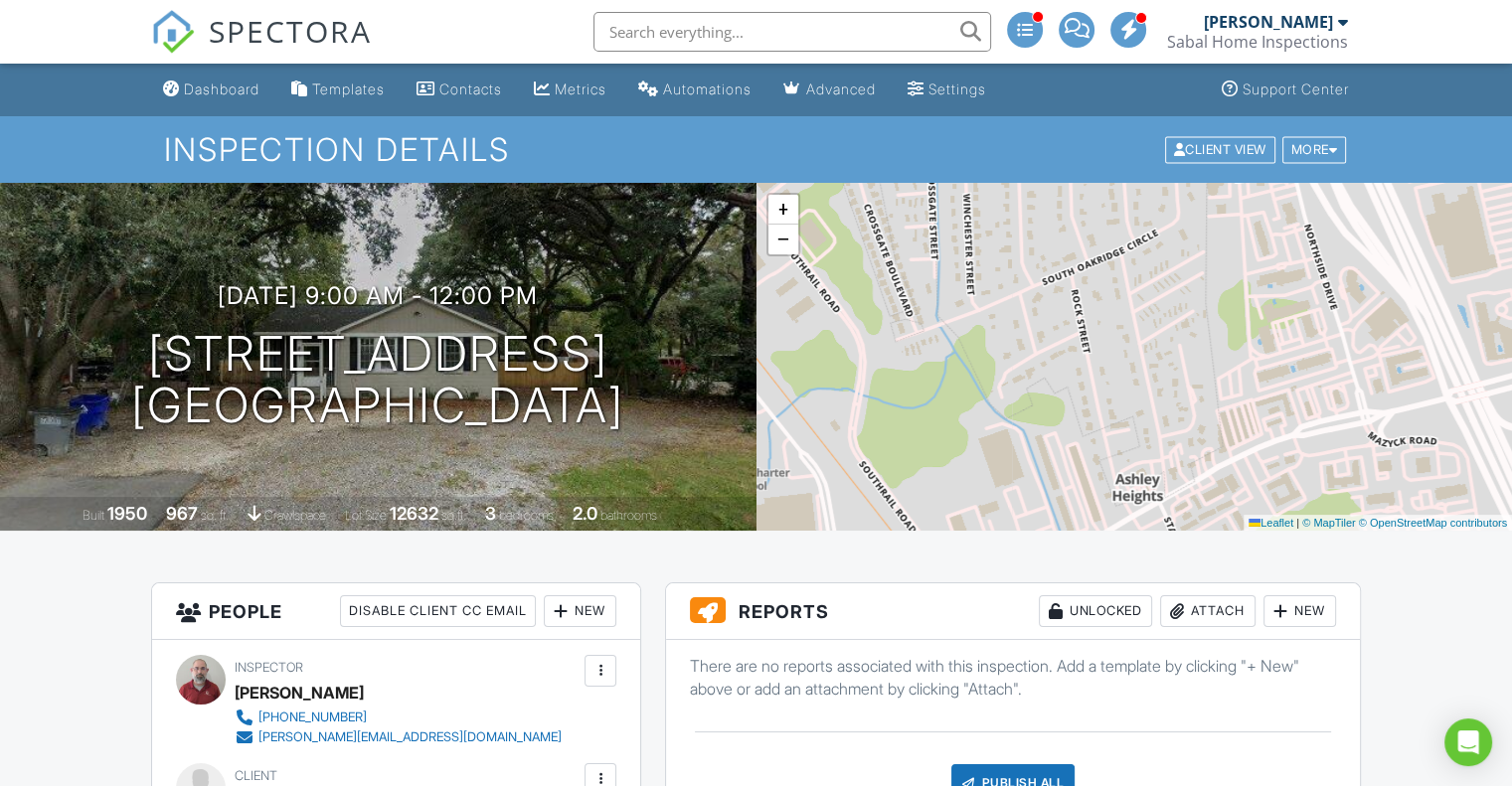 drag, startPoint x: 1280, startPoint y: 361, endPoint x: 1116, endPoint y: 428, distance: 177.15812 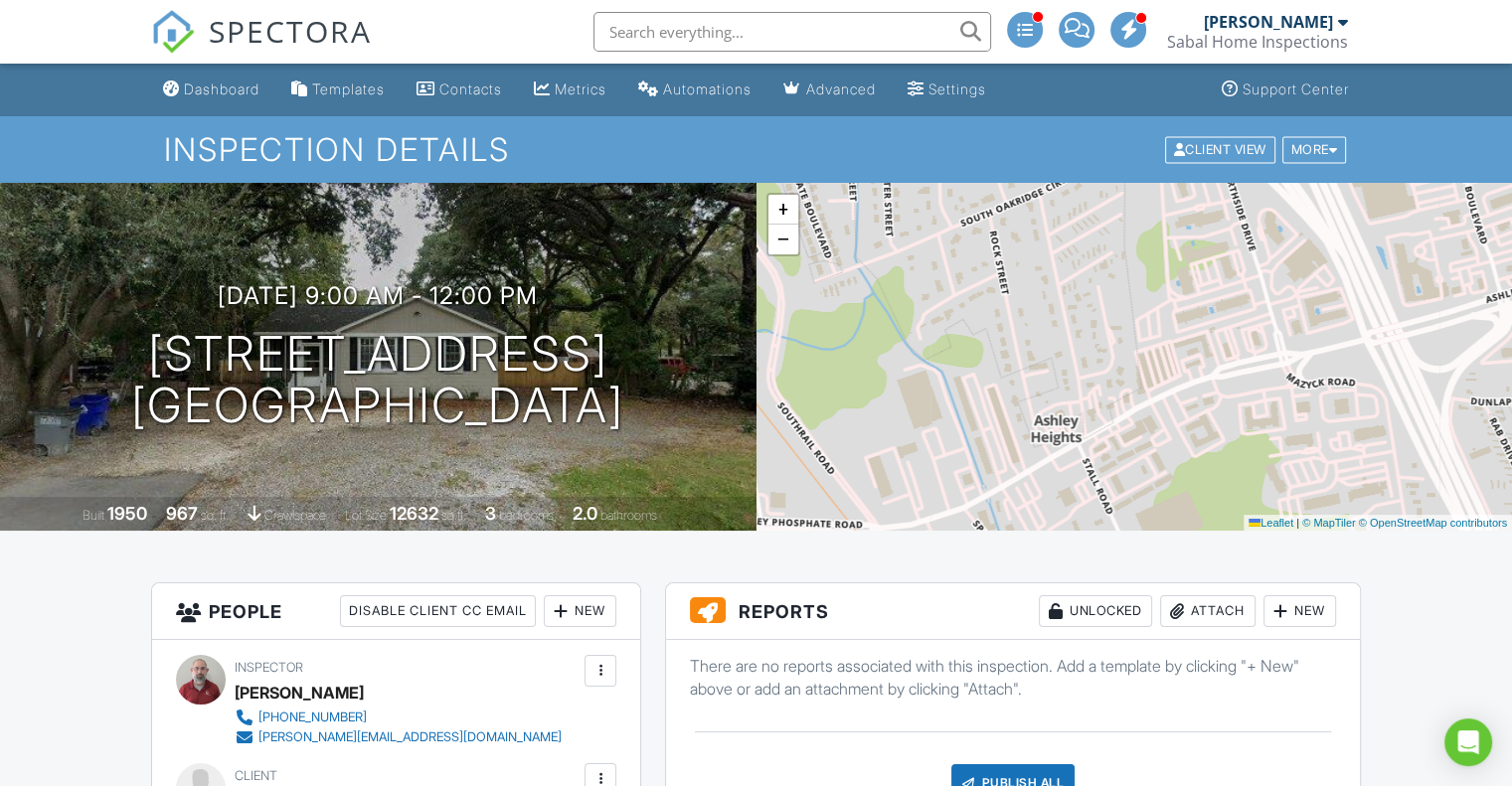 drag, startPoint x: 1018, startPoint y: 309, endPoint x: 961, endPoint y: 232, distance: 95.80188 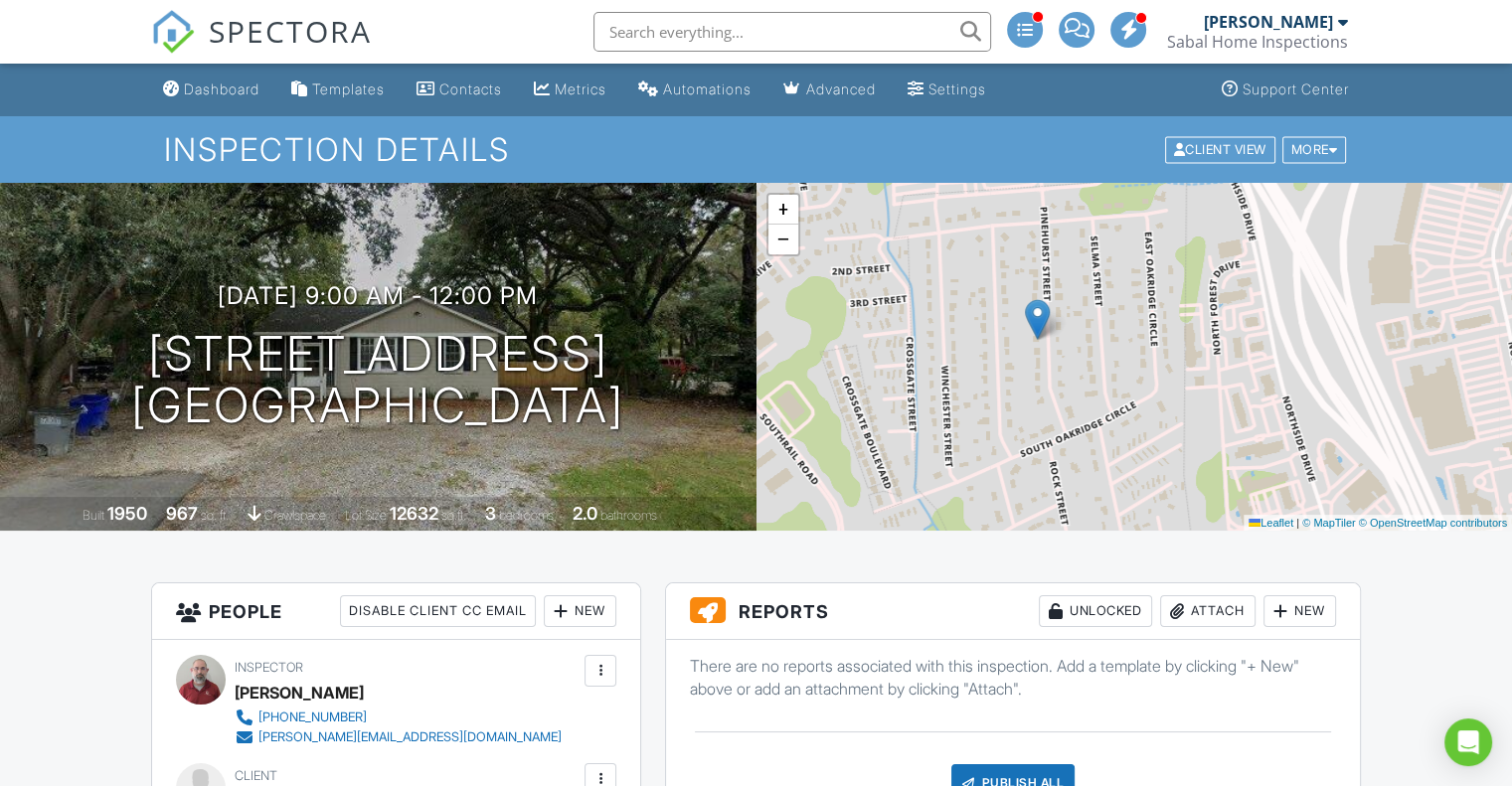 drag, startPoint x: 970, startPoint y: 258, endPoint x: 1025, endPoint y: 472, distance: 220.95475 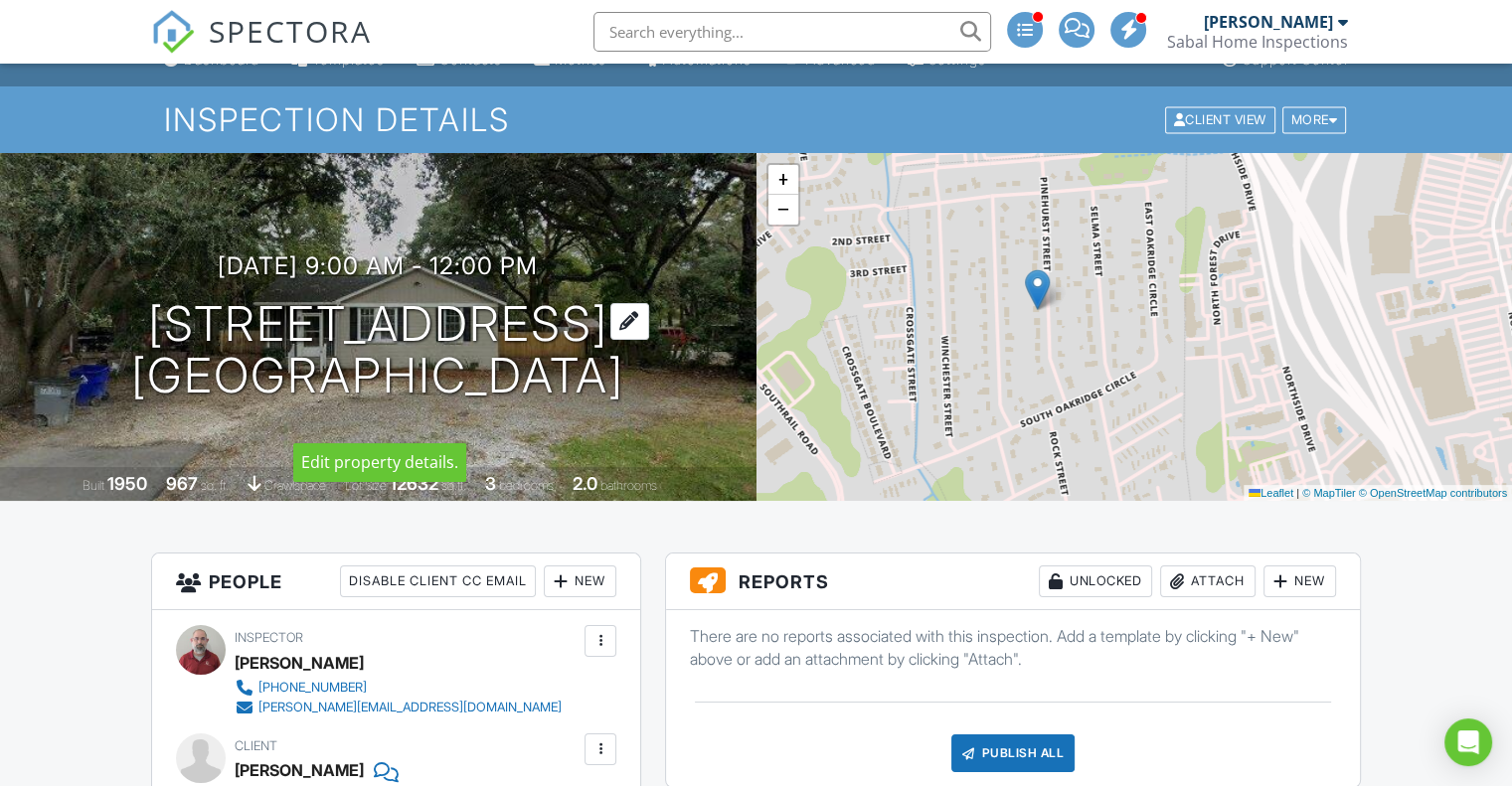 scroll, scrollTop: 0, scrollLeft: 0, axis: both 